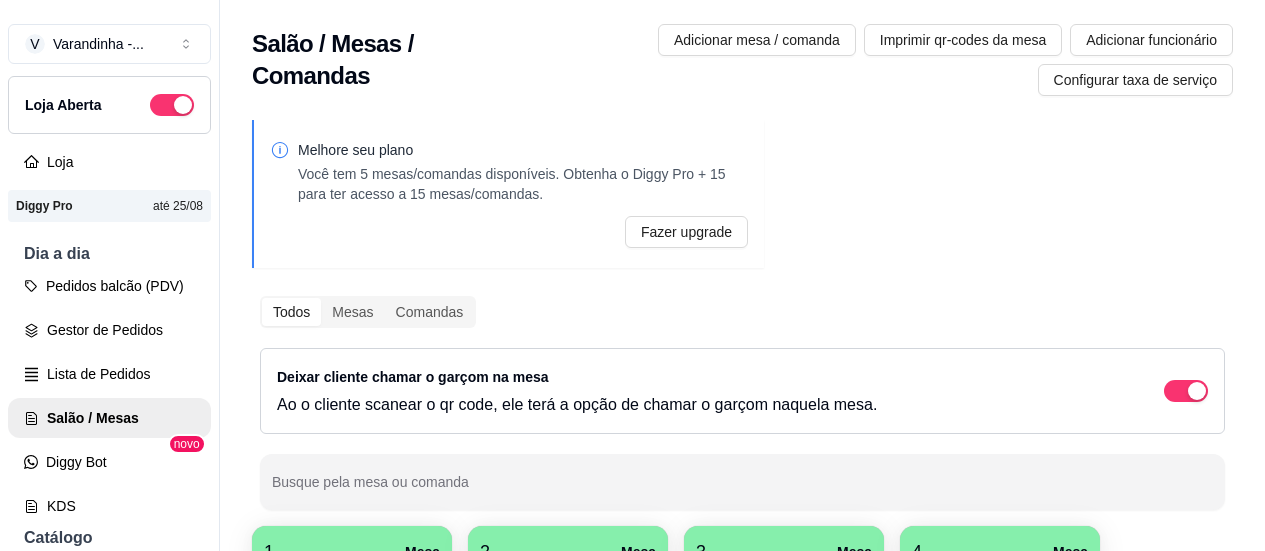 scroll, scrollTop: 0, scrollLeft: 0, axis: both 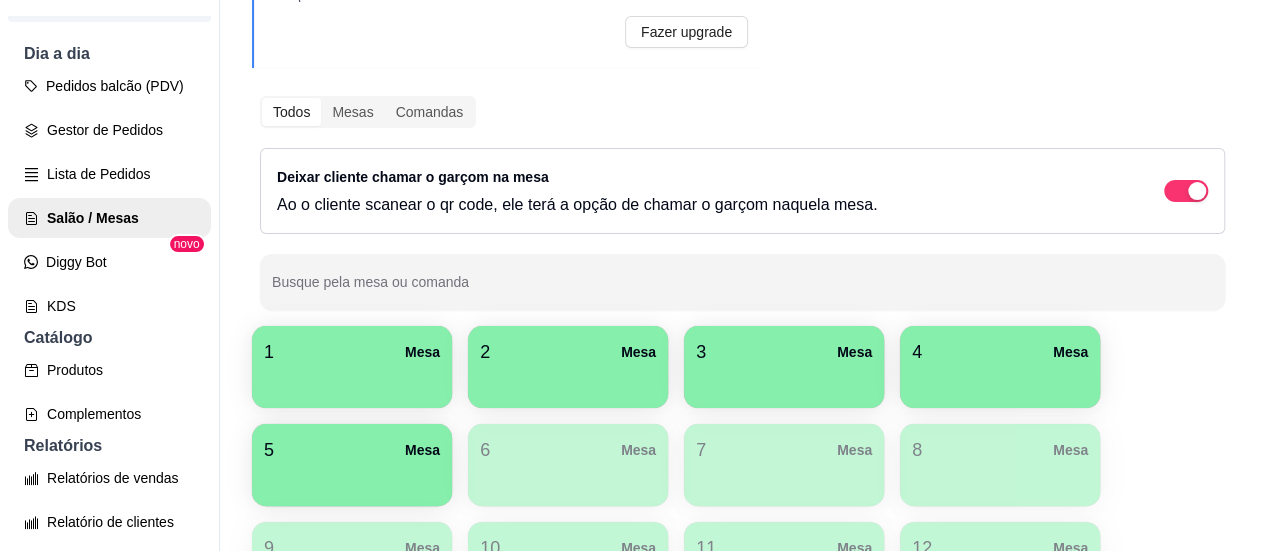 click at bounding box center (352, 381) 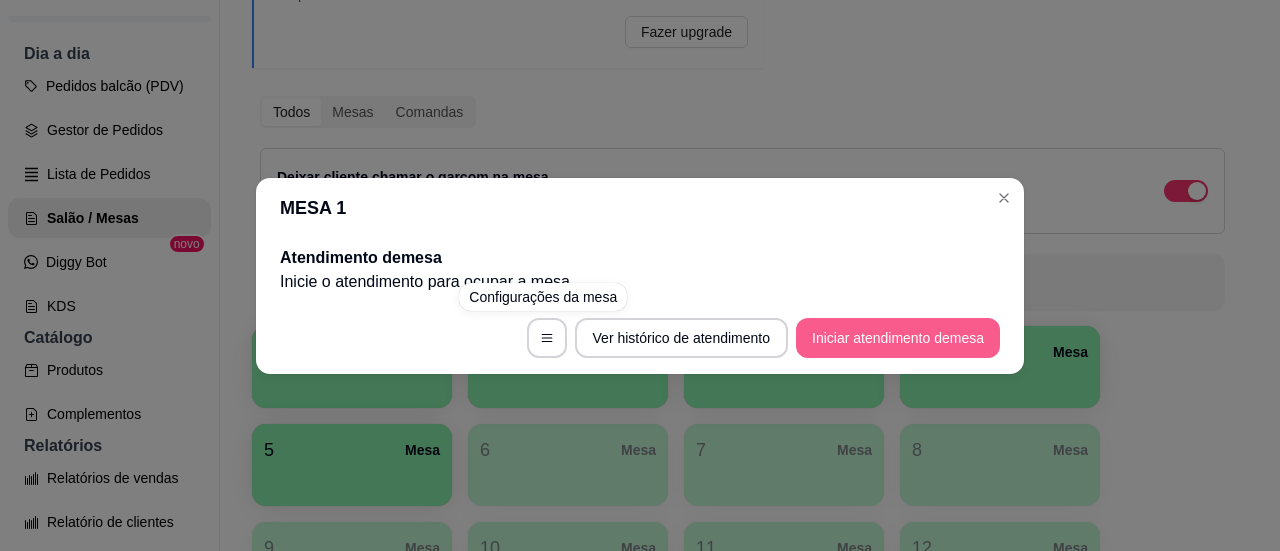 click on "Iniciar atendimento de  mesa" at bounding box center [898, 338] 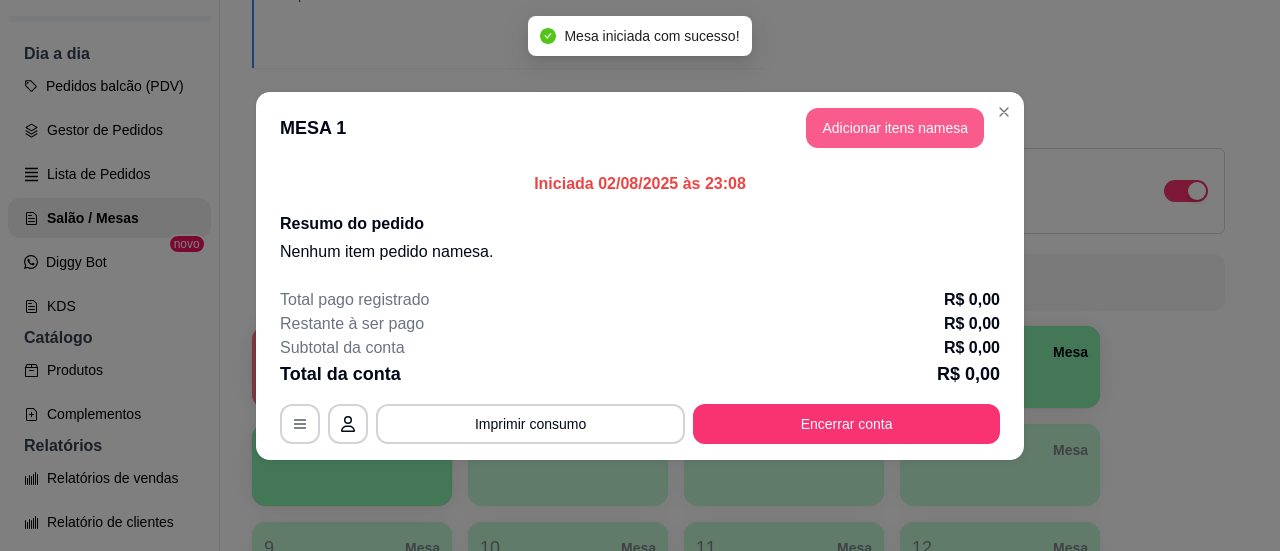 click on "Adicionar itens na  mesa" at bounding box center (895, 128) 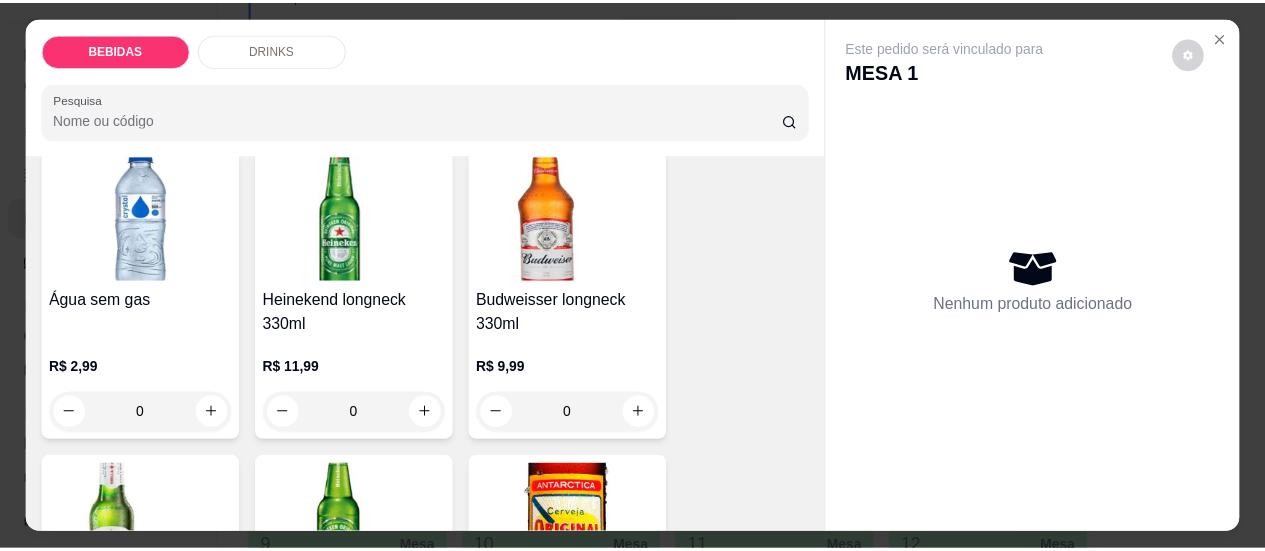 scroll, scrollTop: 0, scrollLeft: 0, axis: both 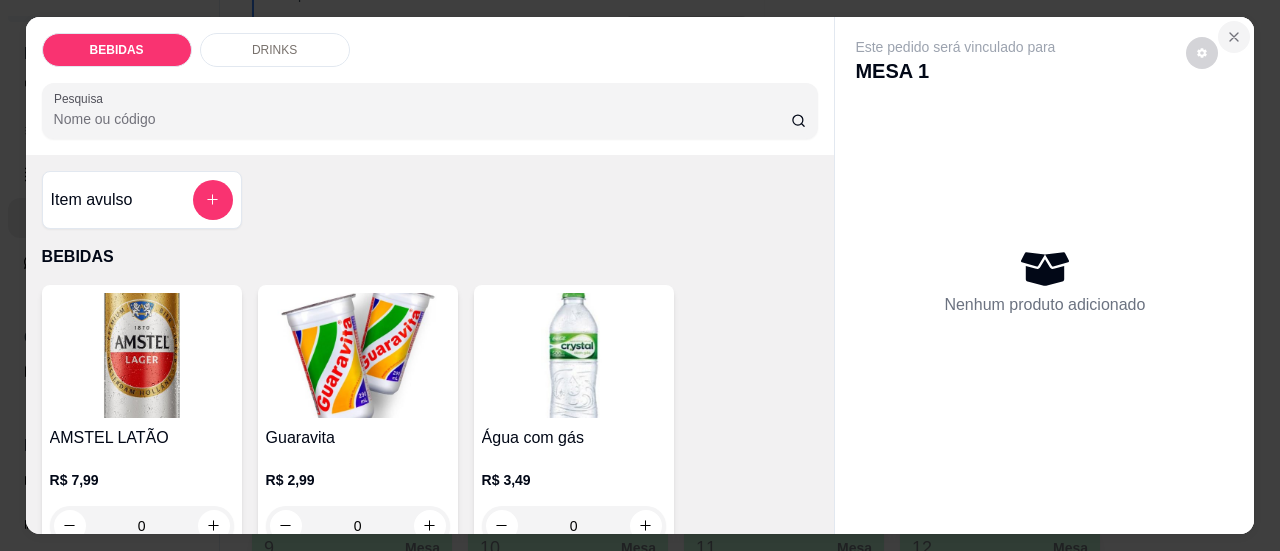 click 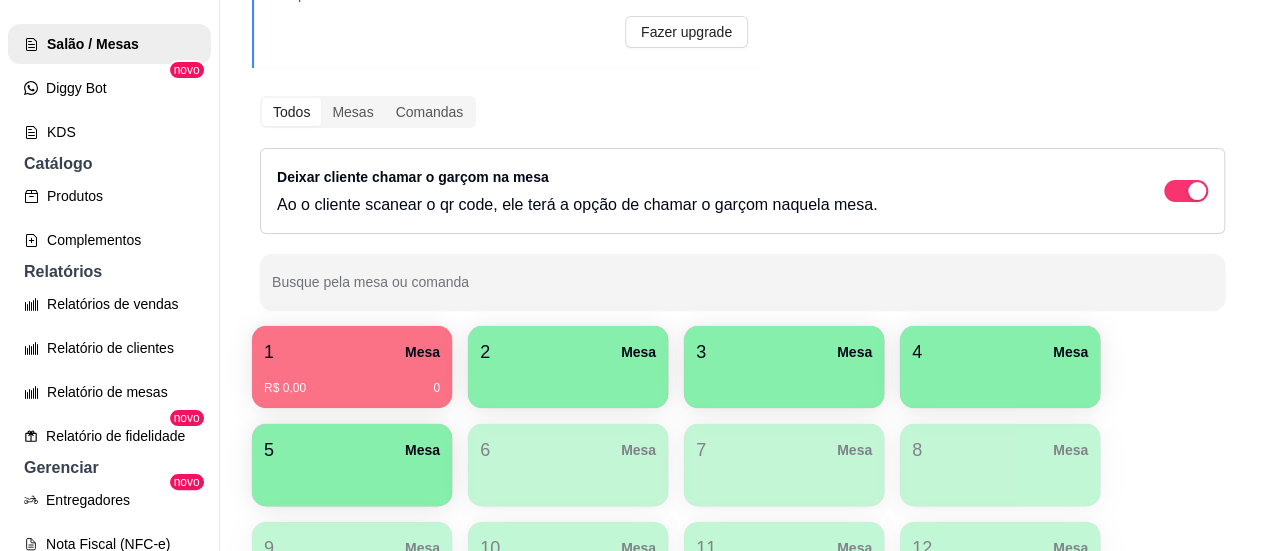 scroll, scrollTop: 400, scrollLeft: 0, axis: vertical 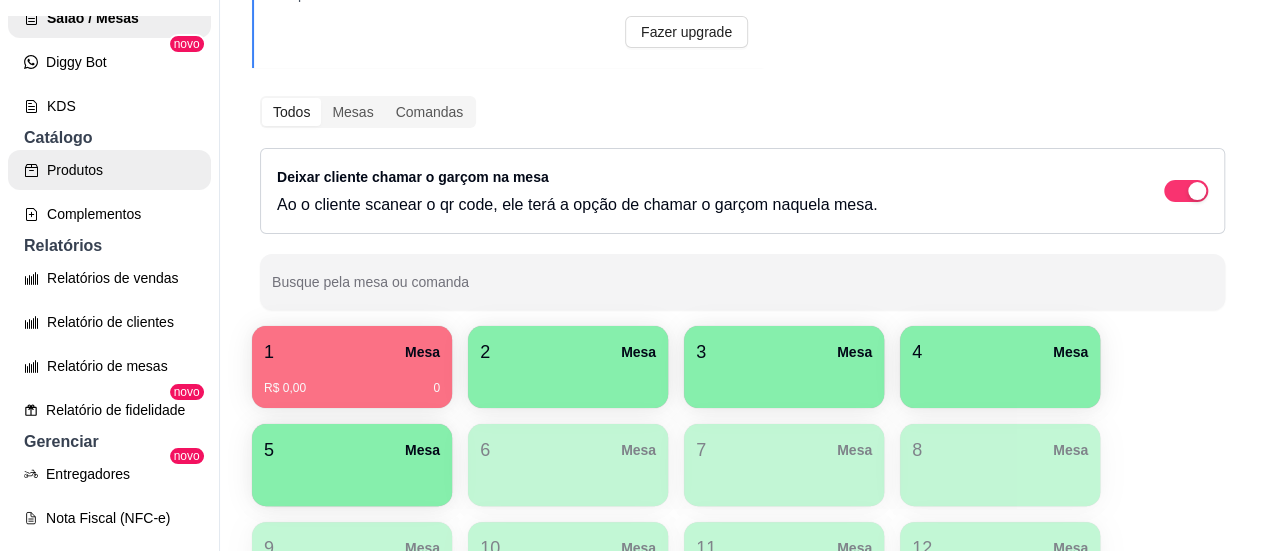 click on "Produtos" at bounding box center (109, 170) 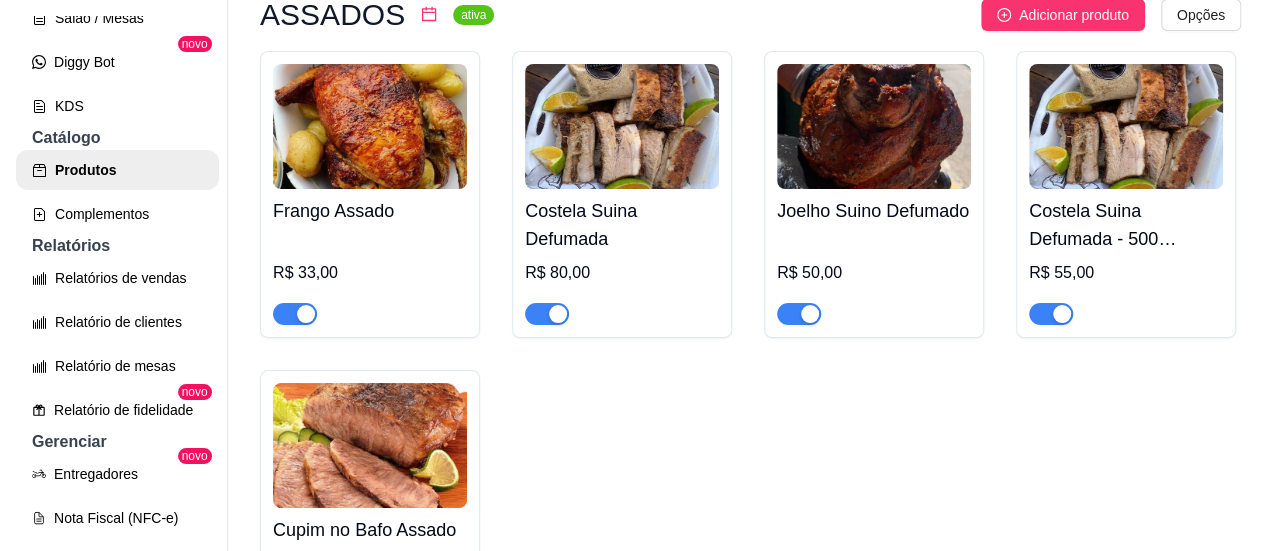 scroll, scrollTop: 1700, scrollLeft: 0, axis: vertical 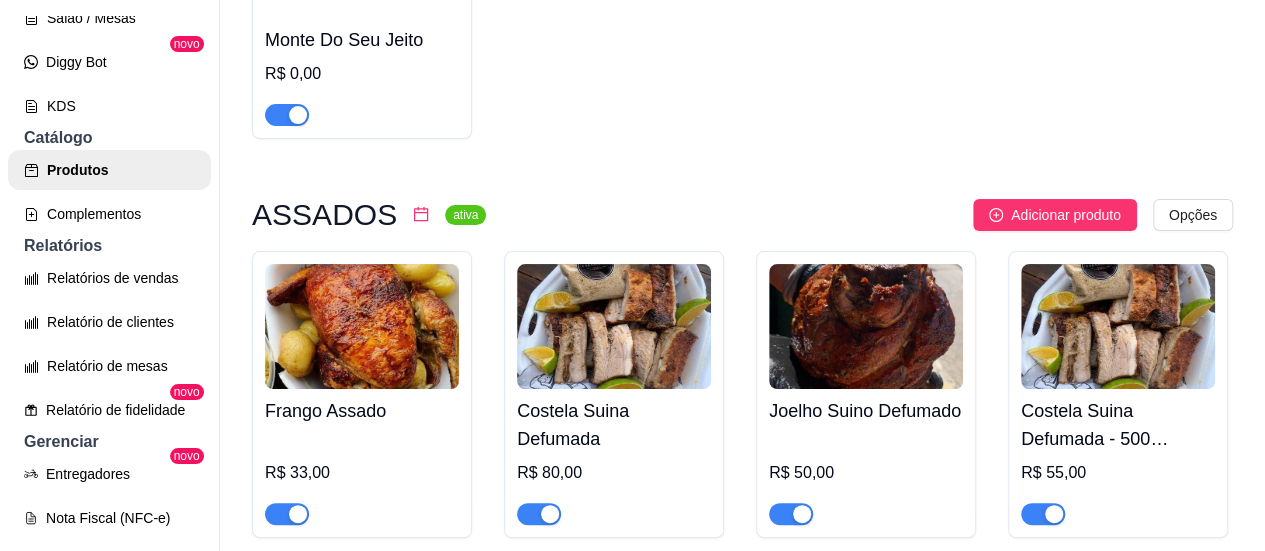 click on "V Varandinha -  ... Loja Aberta Loja Diggy Pro até [DATE]   Dia a dia Pedidos balcão (PDV) Gestor de Pedidos Lista de Pedidos Salão / Mesas Diggy Bot novo KDS Catálogo Produtos Complementos Relatórios Relatórios de vendas Relatório de clientes Relatório de mesas Relatório de fidelidade novo Gerenciar Entregadores novo Nota Fiscal (NFC-e) Controle de caixa Controle de fiado Cupons Clientes Estoque Configurações Diggy Planos Precisa de ajuda? Sair Produtos Adicionar categoria Reodernar categorias Aqui você cadastra e gerencia seu produtos e categorias MARMITEX ativa Adicionar produto Opções FRANGO GRELHADO   R$ 19,99 Feijoada Completa   R$ 29,99 FRANGO Á MILANESA   R$ 19,99 CONTRÁ FILÉ   R$ 22,99 FILÉ DE PEIXE  -  GRELHADO OU EMPANADO    R$ 21,99 OVO FRITO   R$ 16,99 STROGONOFF DE FRANGO   R$ 21,99 FRANGO A PARMEGIANA   R$ 22,99 LINGUIÇA ACEBOLADA   R$ 19,99 COSTELA SUINA COM BARBECUE   R$ 22,99 COSTELA BOVINA   R$ 22,99 CUPIM ASSADO   R$ 22,99 LINGUIÇA DE CHURRASCO   R$ 22,99" at bounding box center [632, 275] 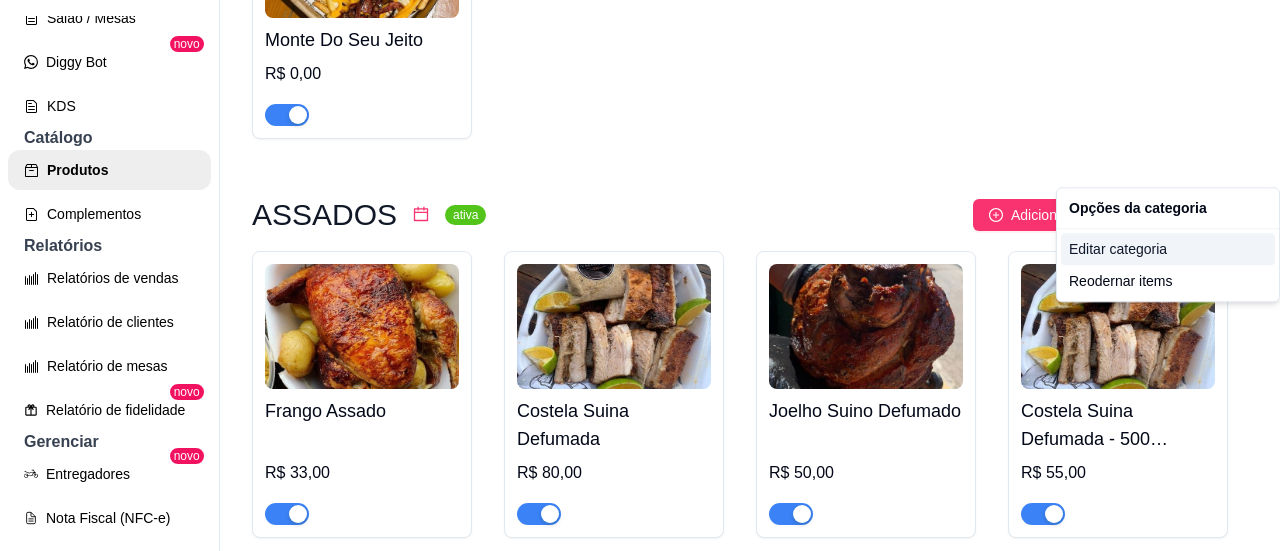 click on "Editar categoria" at bounding box center [1168, 249] 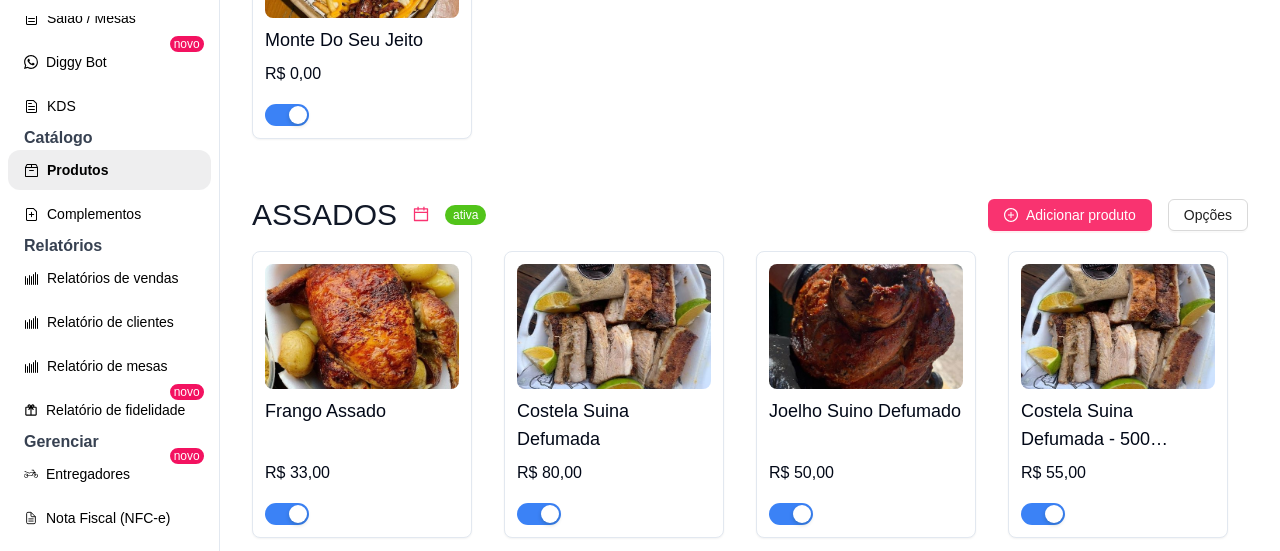 scroll, scrollTop: 1380, scrollLeft: 0, axis: vertical 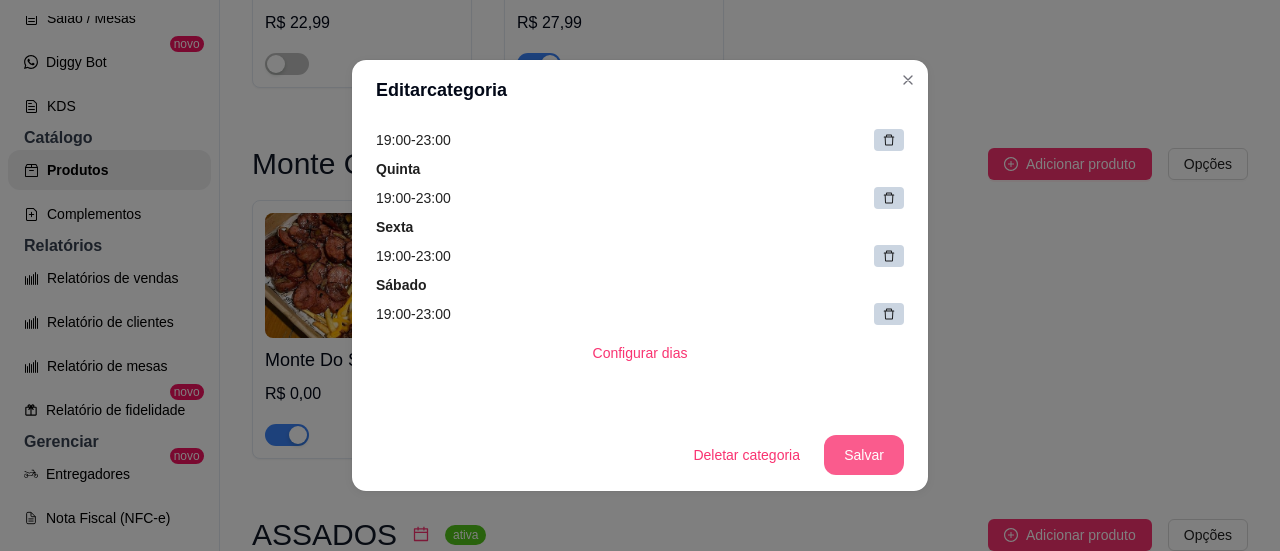 click on "Salvar" at bounding box center [864, 455] 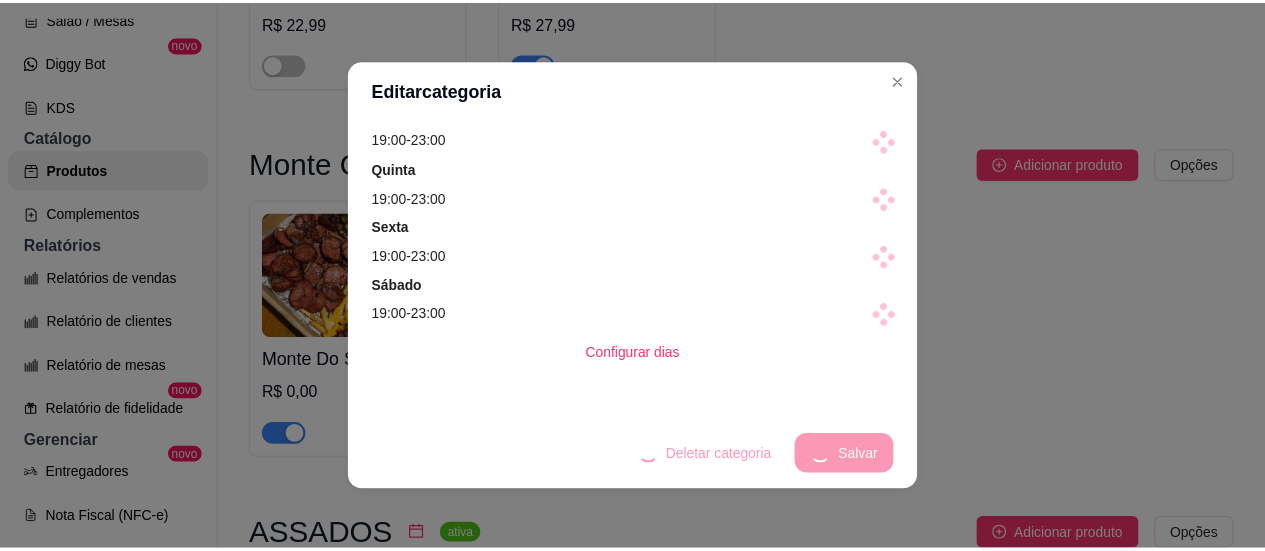 scroll, scrollTop: 355, scrollLeft: 0, axis: vertical 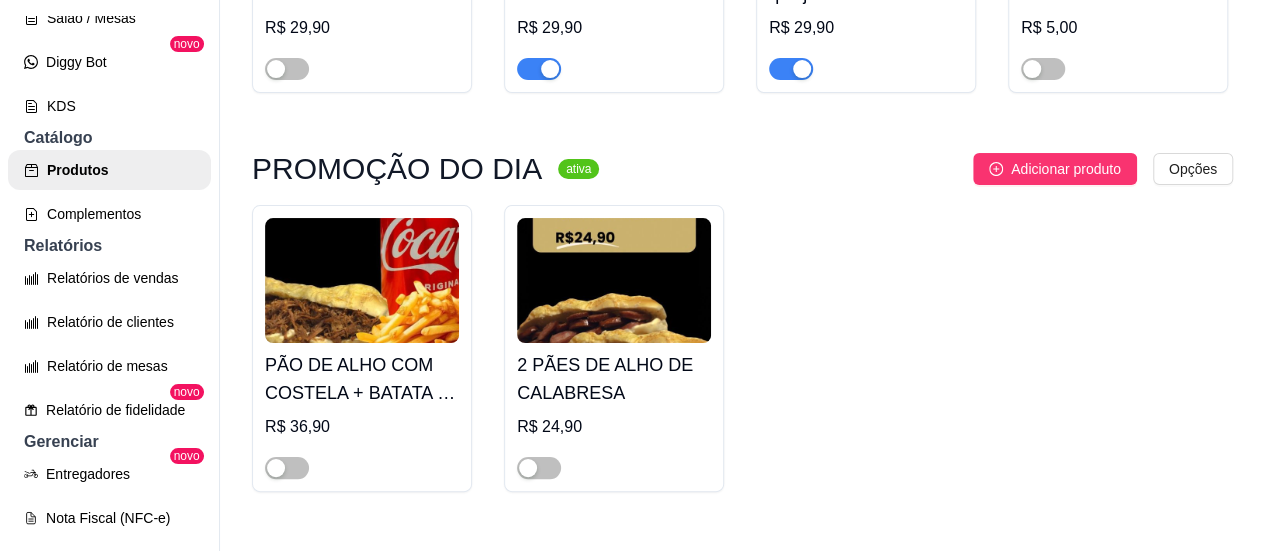 click on "V Varandinha - ... Loja Aberta Loja Diggy Pro até 25/08 Dia a dia Pedidos balcão (PDV) Gestor de Pedidos Lista de Pedidos Salão / Mesas Diggy Bot novo KDS Catálogo Produtos Complementos Relatórios Relatórios de vendas Relatório de clientes Relatório de mesas Relatório de fidelidade novo Gerenciar Entregadores novo Nota Fiscal (NFC-e) Controle de caixa Controle de fiado Cupons Clientes Estoque Configurações Diggy Planos Precisa de ajuda? Sair Produtos Adicionar categoria Reodernar categorias Aqui você cadastra e gerencia seu produtos e categorias MARMITEX ativa Adicionar produto Opções Feijoada Completa R$ 29,99 FRANGO GRELHADO R$ 19,99 FRANGO Á MILANESA R$ 19,99 CONTRÁ FILÉ R$ 22,99 FILÉ DE PEIXE - GRELHADO OU EMPANADO R$ 21,99 OVO FRITO R$ 16,99 STROGONOFF DE FRANGO R$ 21,99 FRANGO A PARMEGIANA R$ 22,99 LINGUIÇA ACEBOLADA R$ 19,99 COSTELA SUINA COM BARBECUE R$ 22,99 COSTELA BOVINA R$ 22,99 CUPIM ASSADO R$ 22,99 LINGUIÇA DE CHURRASCO R$ 22,99" at bounding box center (632, 275) 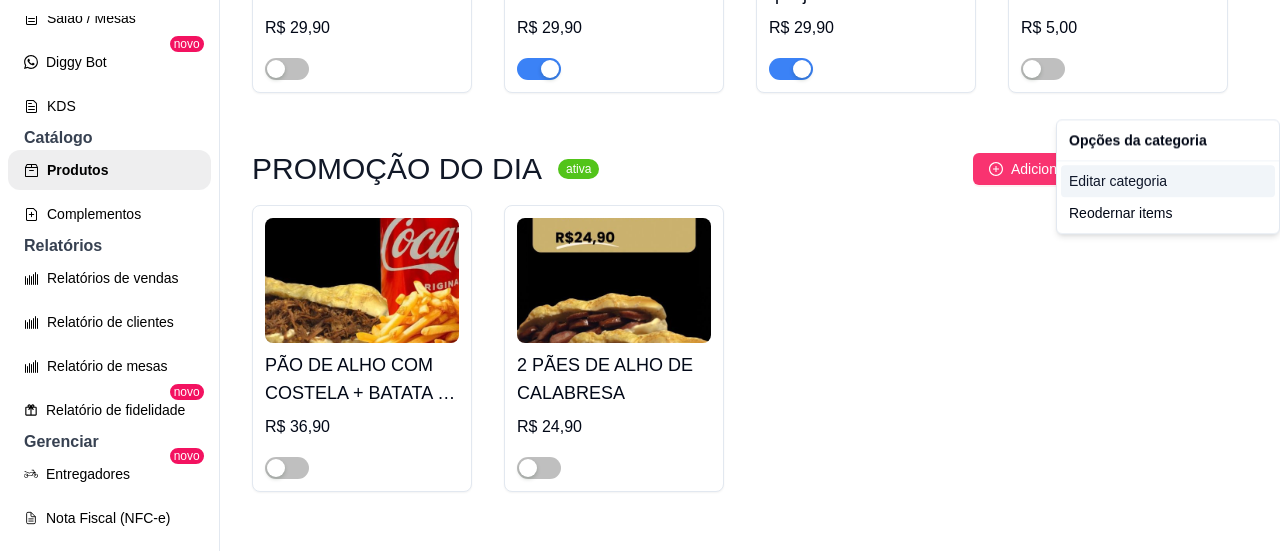 click on "Editar categoria" at bounding box center (1168, 181) 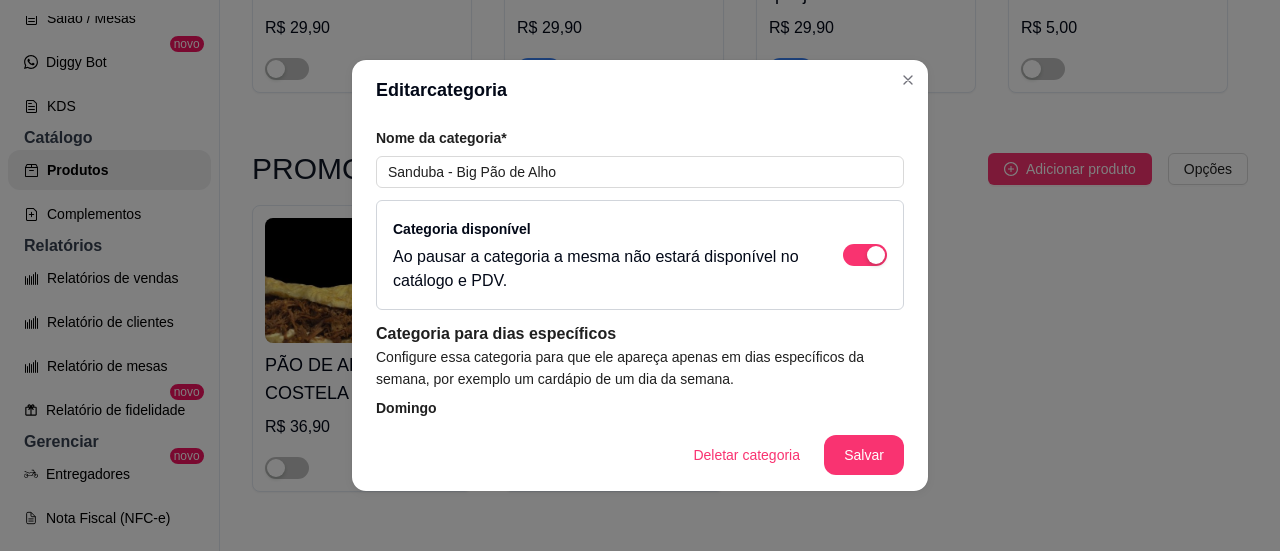 scroll, scrollTop: 3260, scrollLeft: 0, axis: vertical 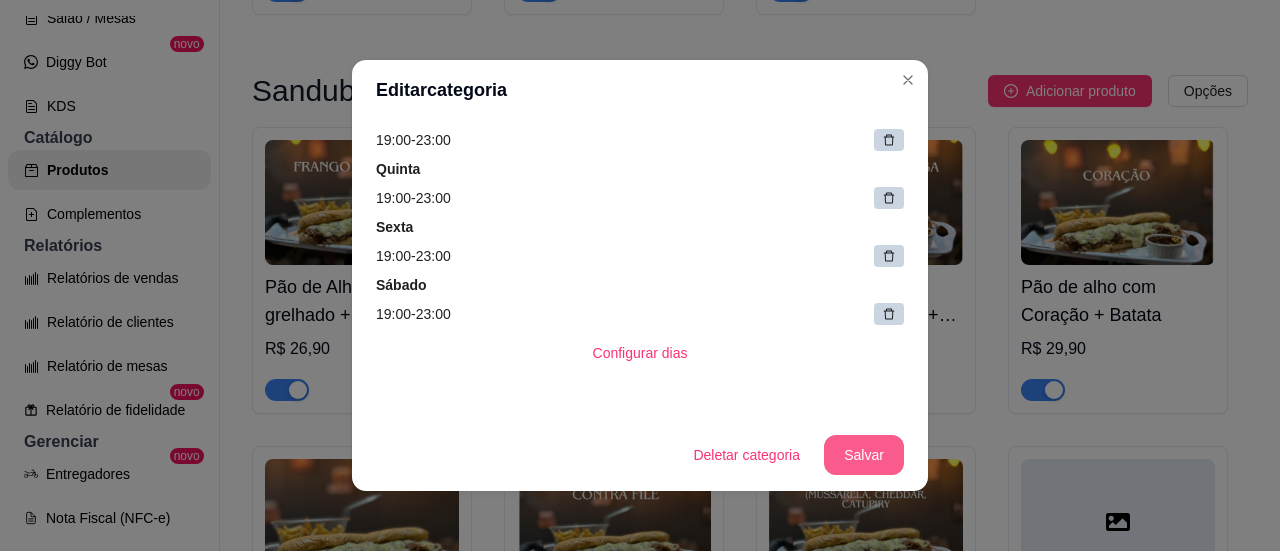 click on "Salvar" at bounding box center (864, 455) 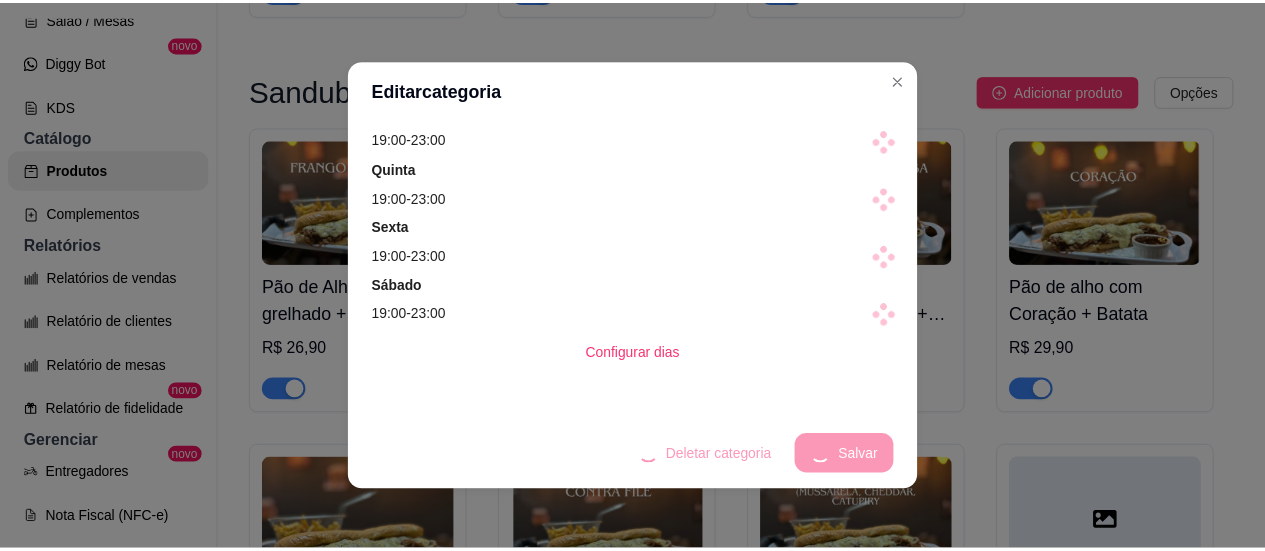 scroll, scrollTop: 355, scrollLeft: 0, axis: vertical 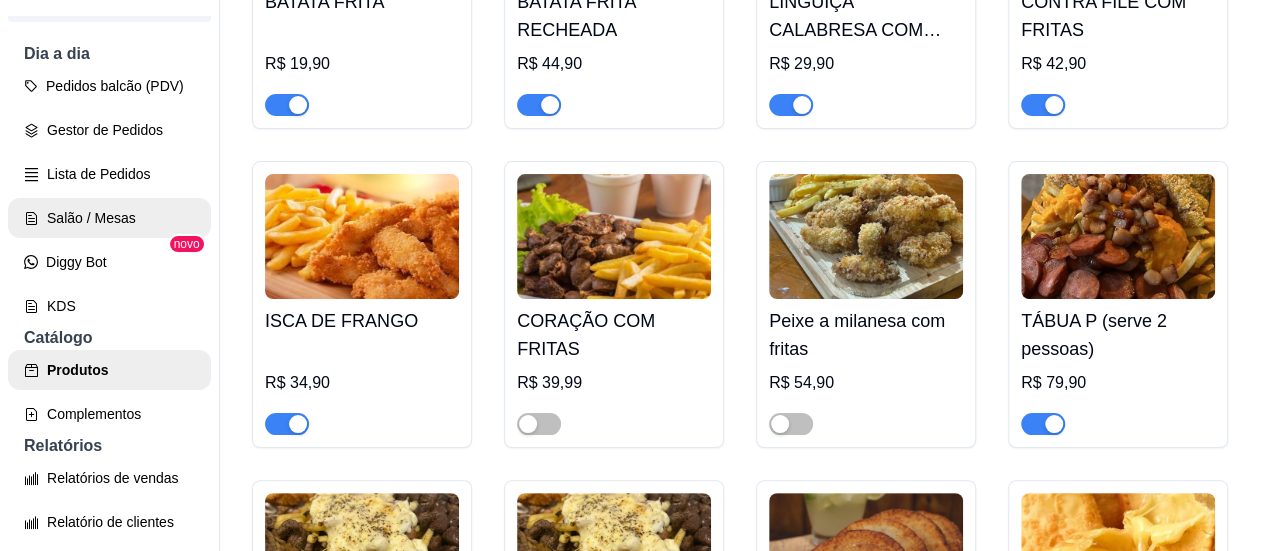 click on "Salão / Mesas" at bounding box center [109, 218] 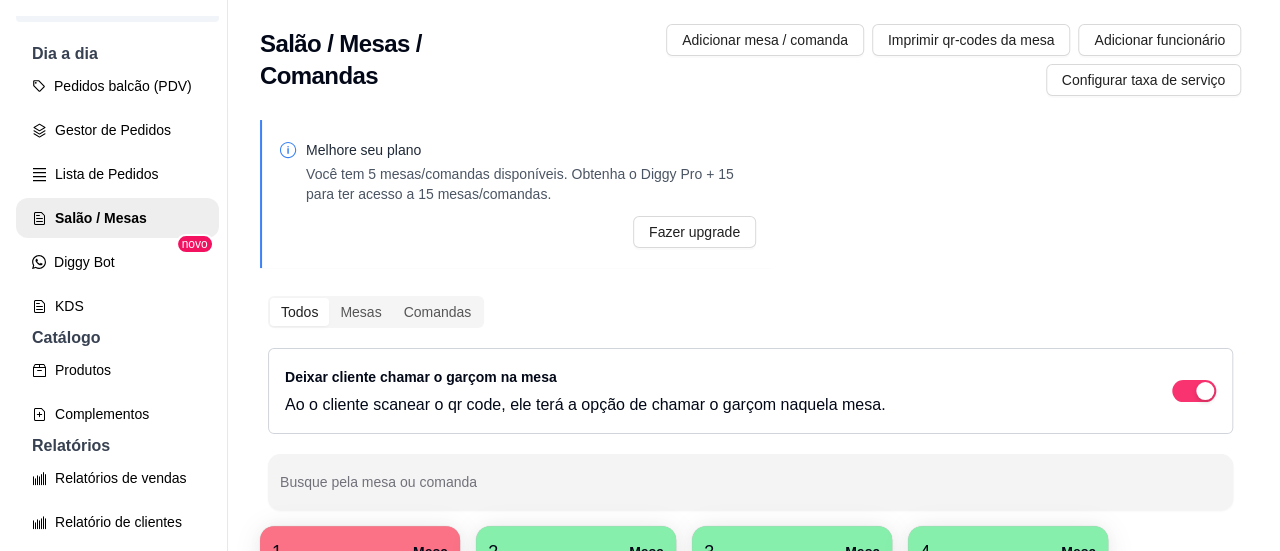 scroll, scrollTop: 200, scrollLeft: 0, axis: vertical 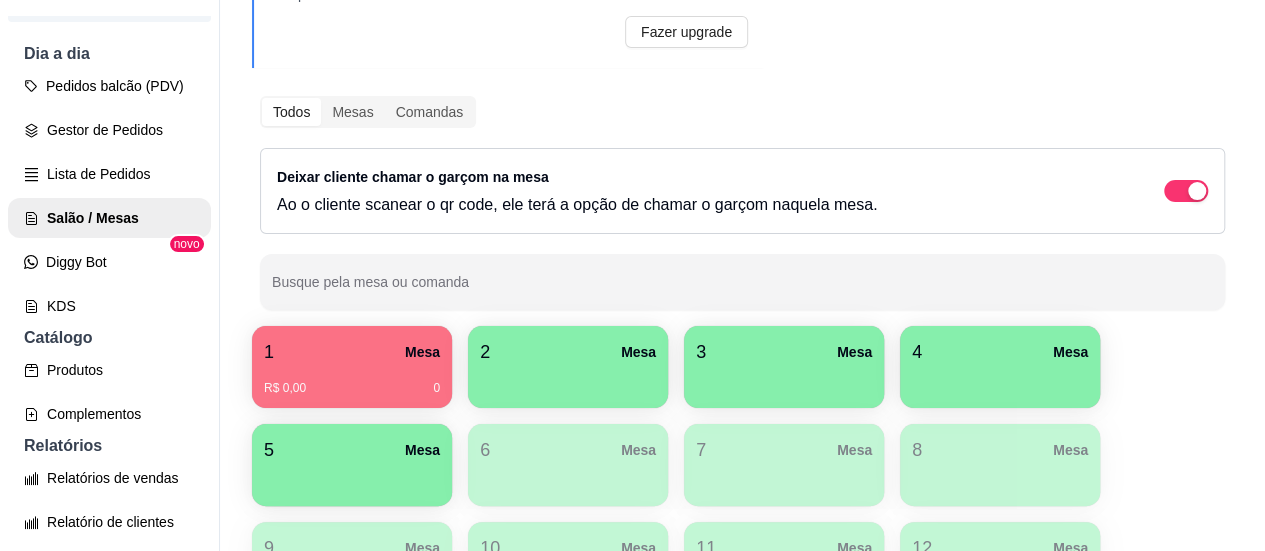 click on "1 Mesa" at bounding box center [352, 352] 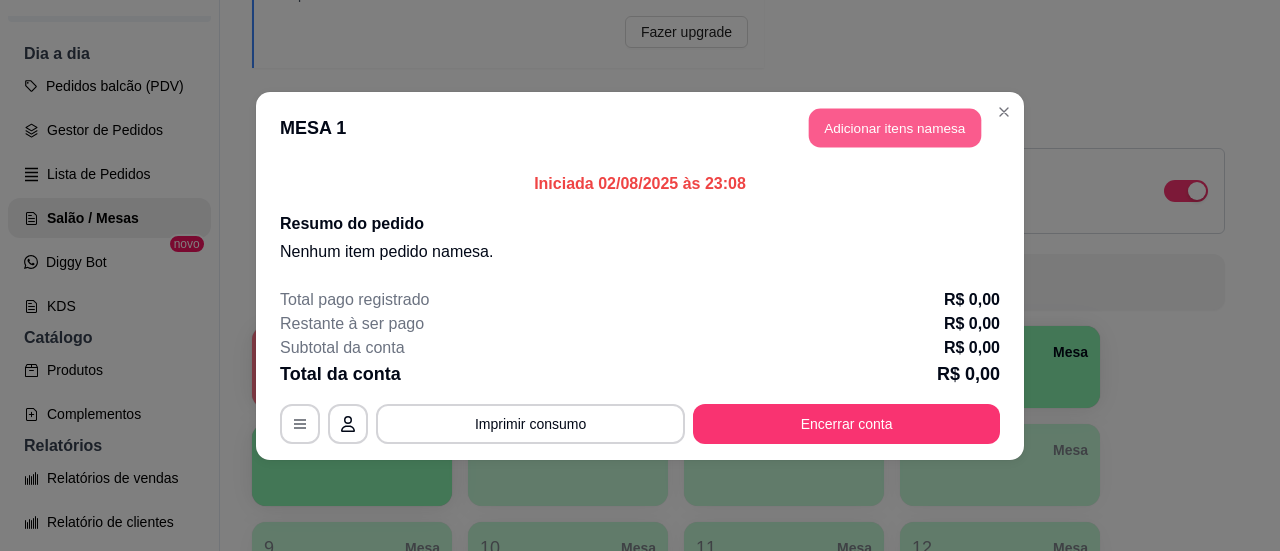 click on "Adicionar itens na  mesa" at bounding box center [895, 127] 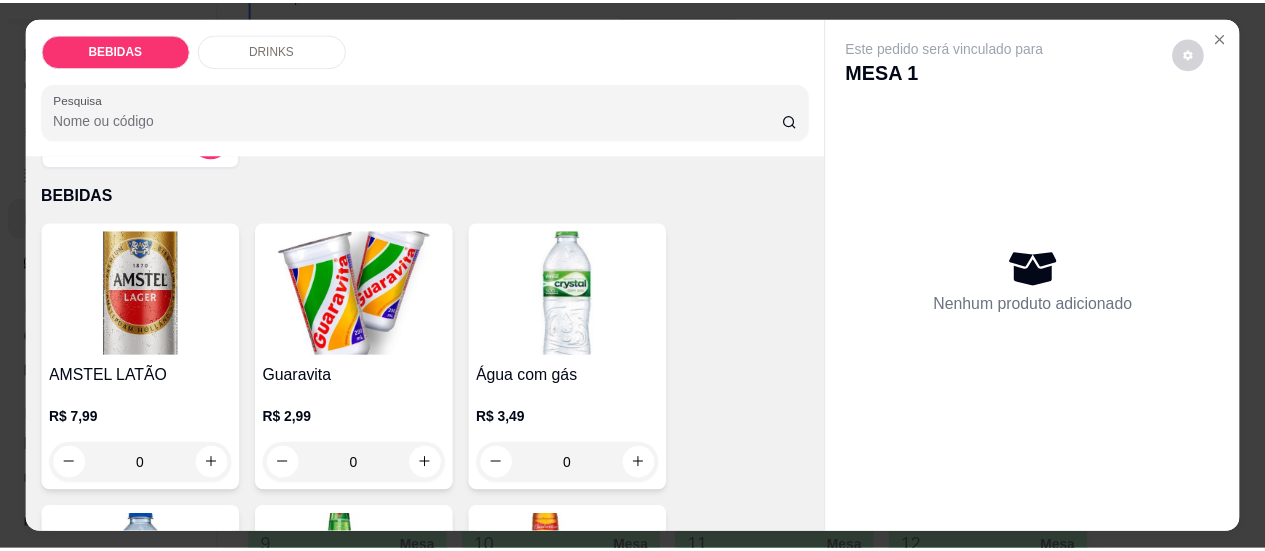 scroll, scrollTop: 0, scrollLeft: 0, axis: both 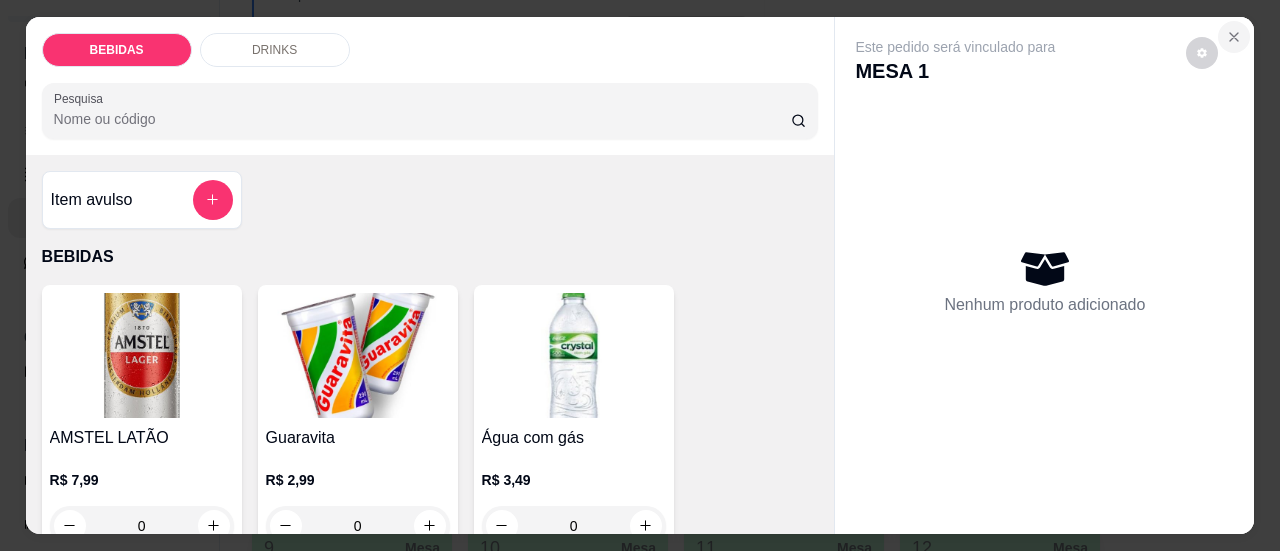 click 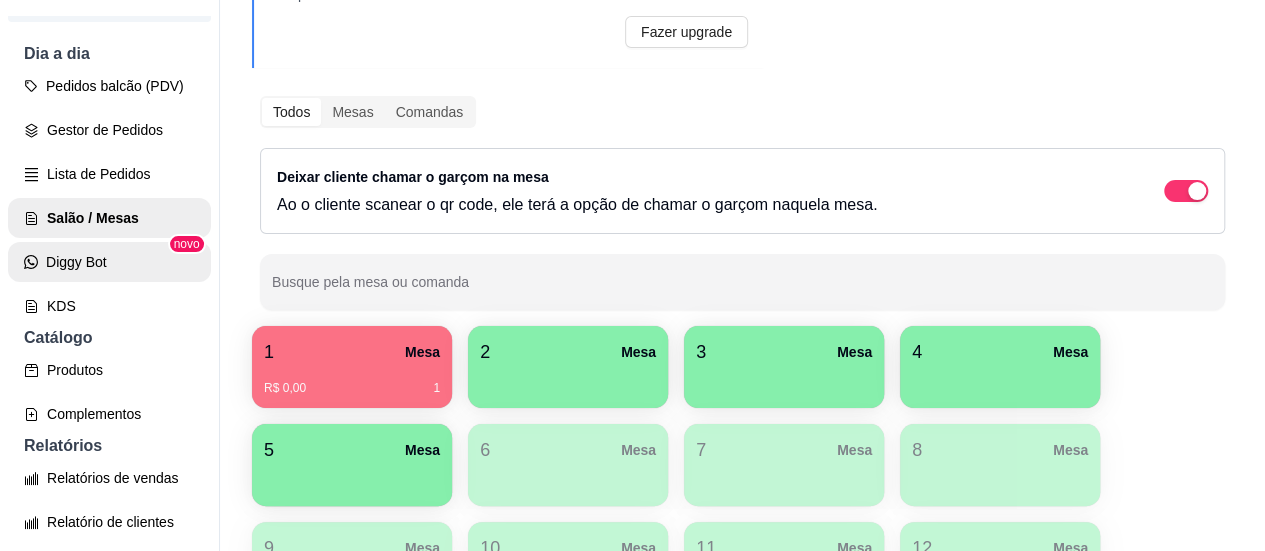 scroll, scrollTop: 0, scrollLeft: 0, axis: both 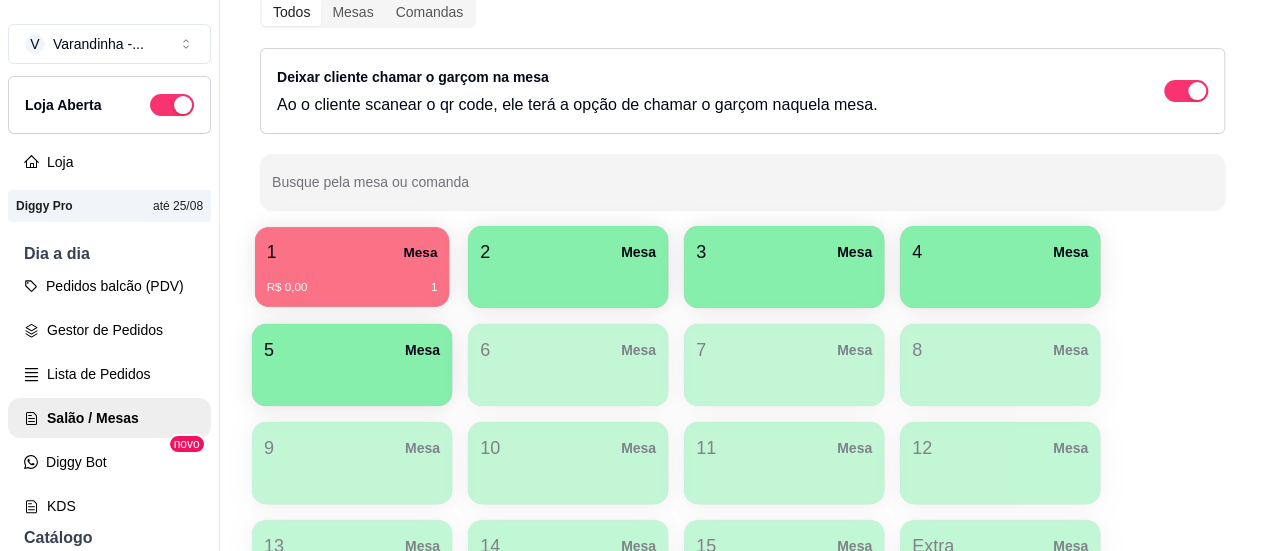 click on "1 Mesa" at bounding box center [352, 252] 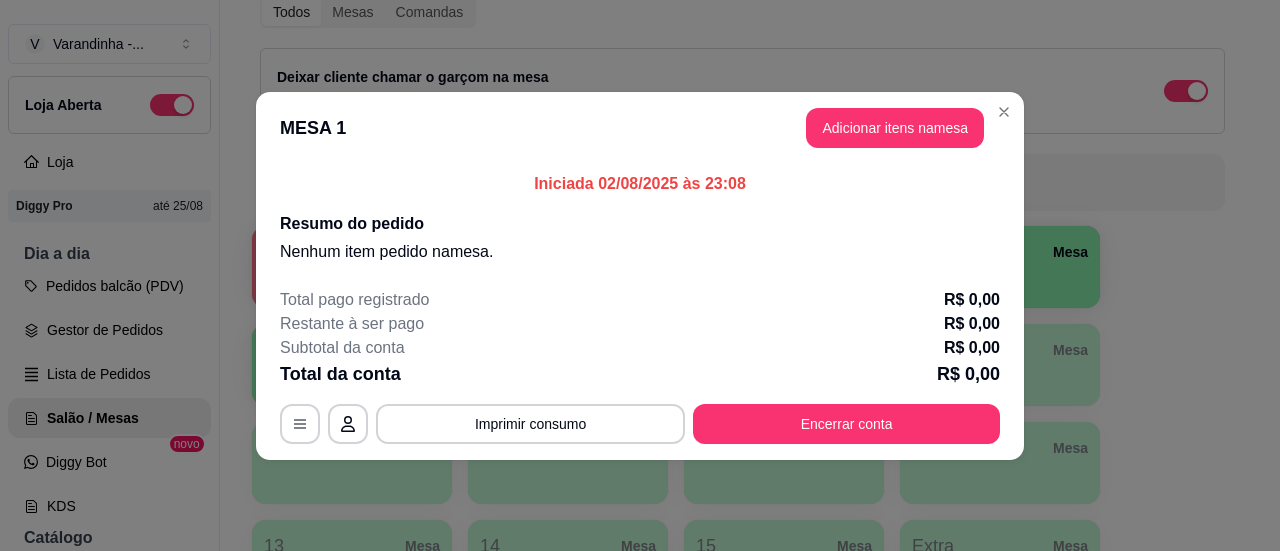 click on "Adicionar itens na  mesa" at bounding box center (895, 128) 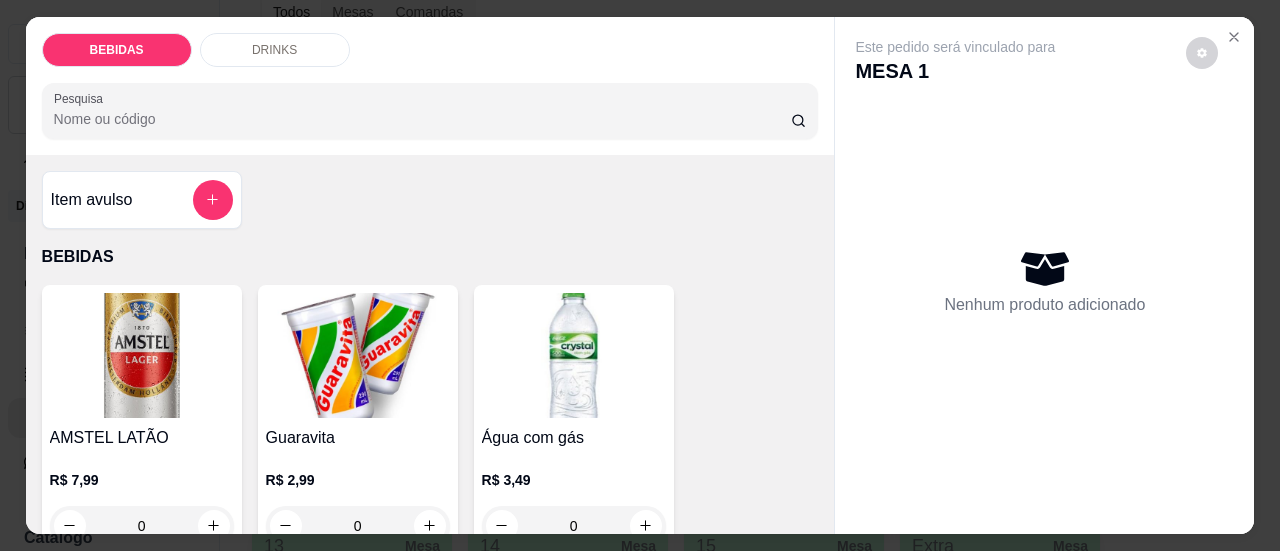 click at bounding box center (1234, 37) 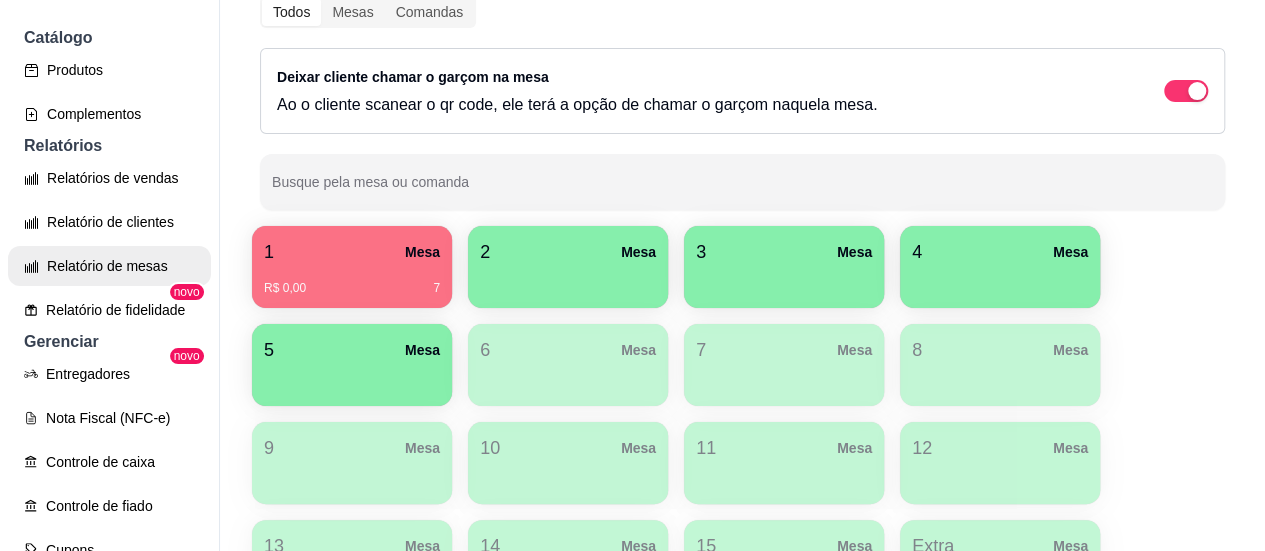 scroll, scrollTop: 400, scrollLeft: 0, axis: vertical 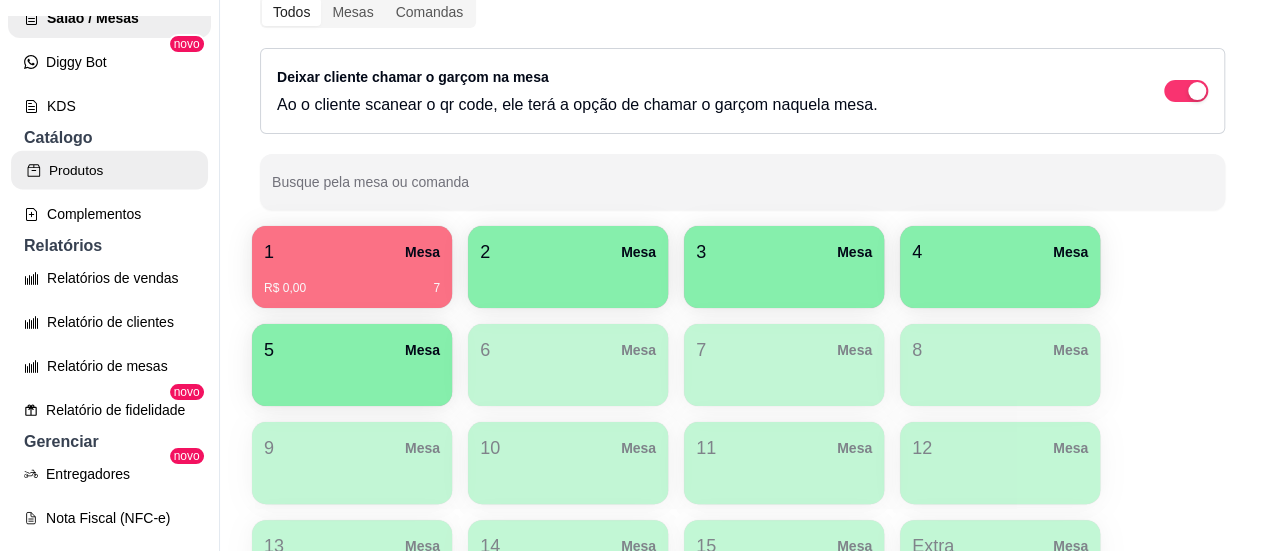 click on "Produtos" at bounding box center (109, 170) 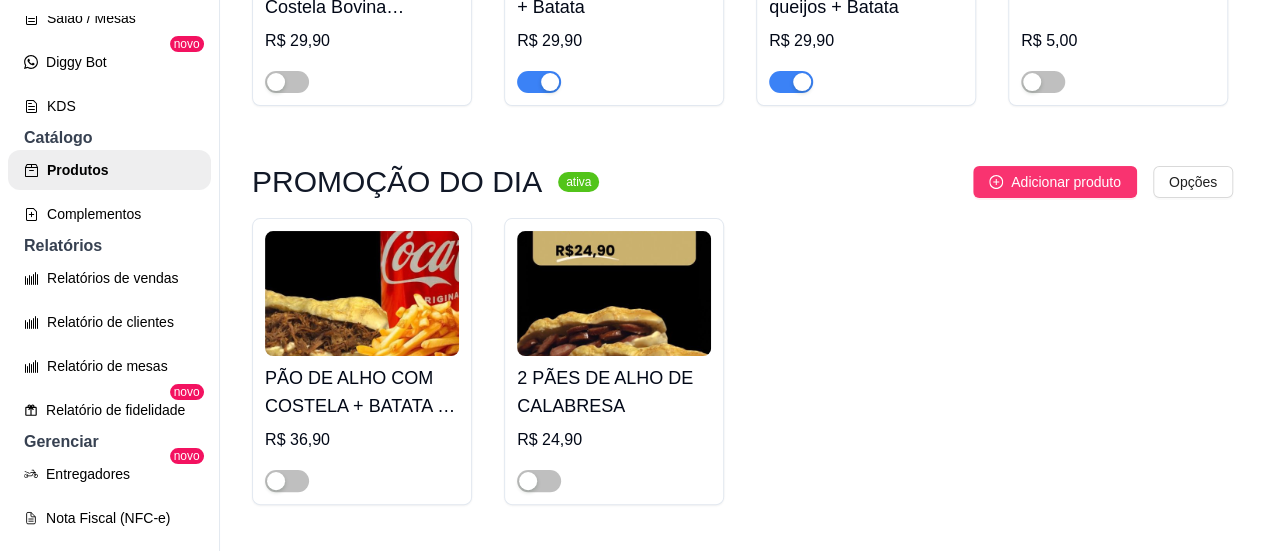 scroll, scrollTop: 3700, scrollLeft: 0, axis: vertical 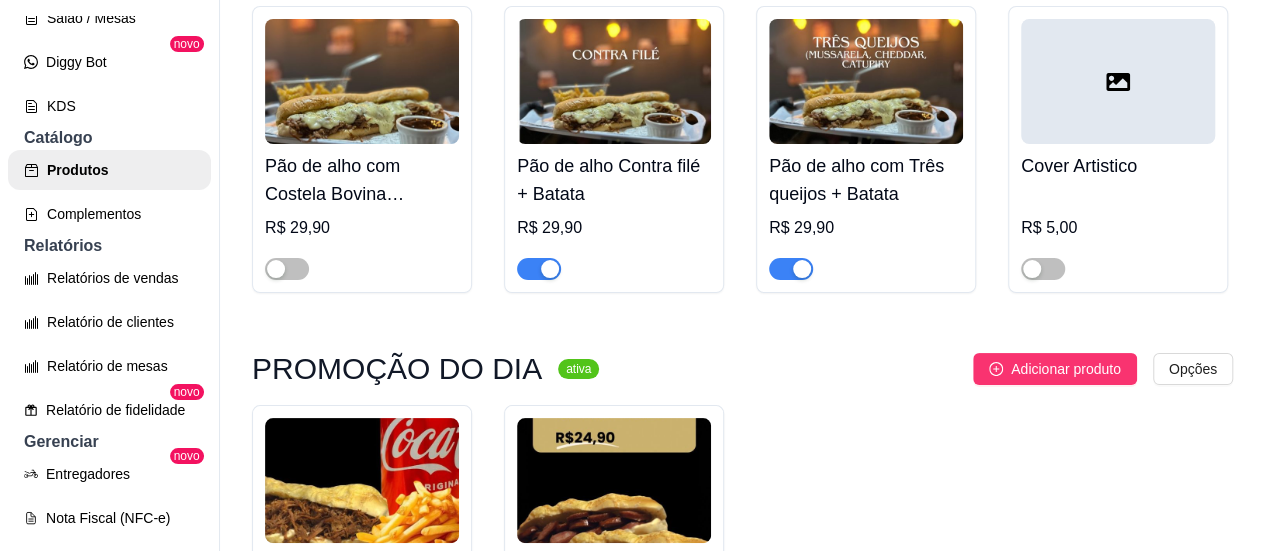 click on "V Varandinha - ... Loja Aberta Loja Diggy Pro até 25/08 Dia a dia Pedidos balcão (PDV) Gestor de Pedidos Lista de Pedidos Salão / Mesas Diggy Bot novo KDS Catálogo Produtos Complementos Relatórios Relatórios de vendas Relatório de clientes Relatório de mesas Relatório de fidelidade novo Gerenciar Entregadores novo Nota Fiscal (NFC-e) Controle de caixa Controle de fiado Cupons Clientes Estoque Configurações Diggy Planos Precisa de ajuda? Sair Produtos Adicionar categoria Reodernar categorias Aqui você cadastra e gerencia seu produtos e categorias MARMITEX ativa Adicionar produto Opções FRANGO GRELHADO R$ 19,99 Feijoada Completa R$ 29,99 FRANGO Á MILANESA R$ 19,99 CONTRÁ FILÉ R$ 22,99 FILÉ DE PEIXE - GRELHADO OU EMPANADO R$ 21,99 OVO FRITO R$ 16,99 STROGONOFF DE FRANGO R$ 21,99 FRANGO A PARMEGIANA R$ 22,99 LINGUIÇA ACEBOLADA R$ 19,99 COSTELA SUINA COM BARBECUE R$ 22,99 COSTELA BOVINA R$ 22,99 CUPIM ASSADO R$ 22,99 LINGUIÇA DE CHURRASCO R$ 22,99" at bounding box center (632, 275) 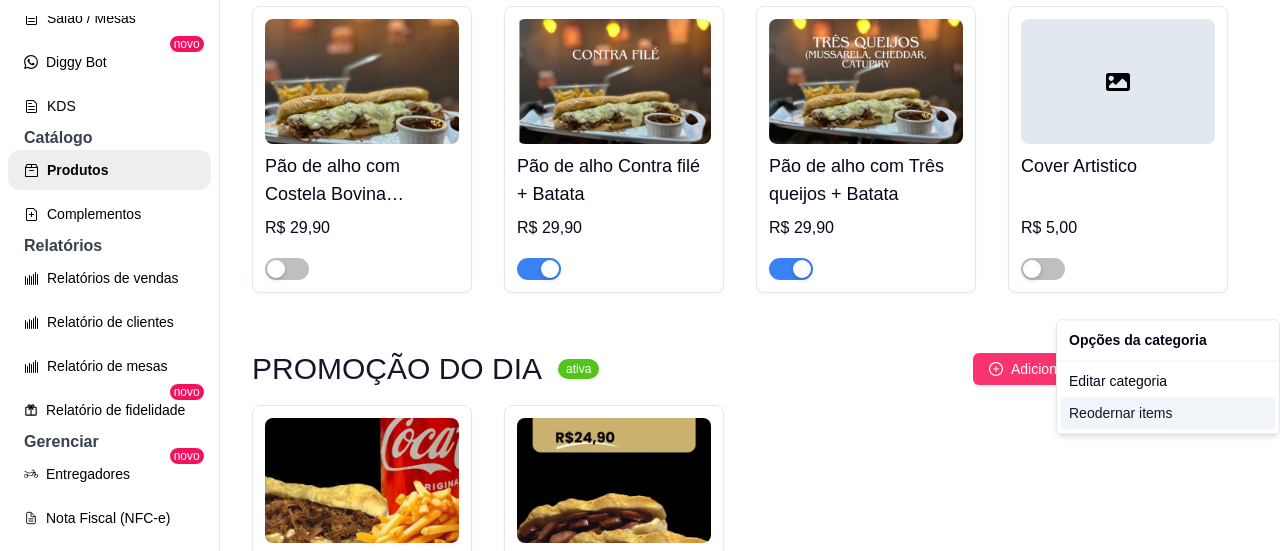 click on "Reodernar items" at bounding box center (1168, 413) 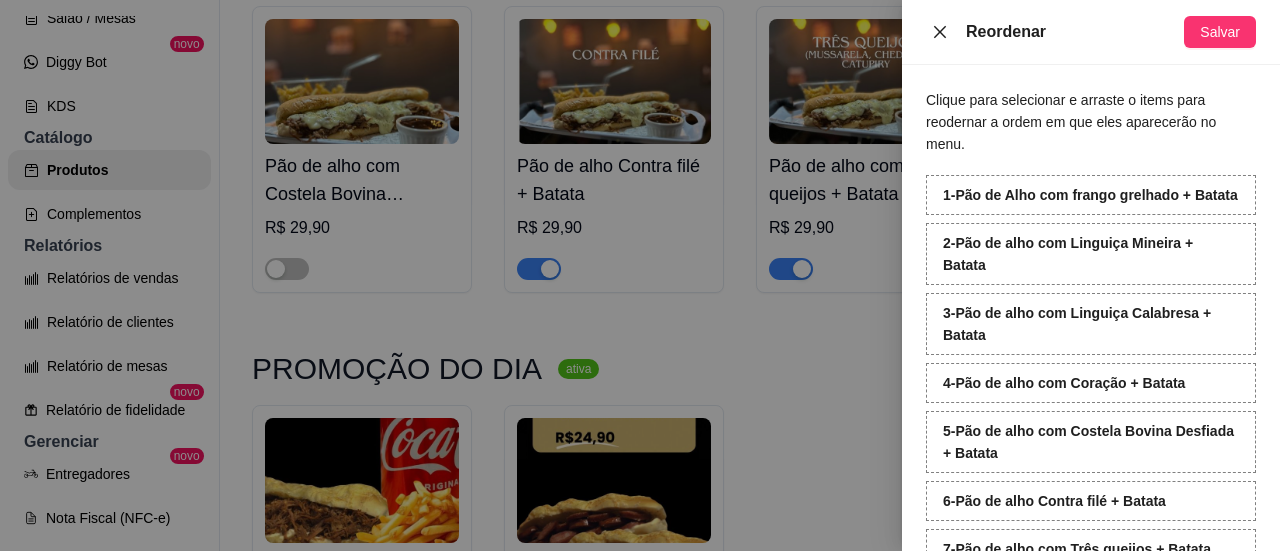 click at bounding box center (940, 32) 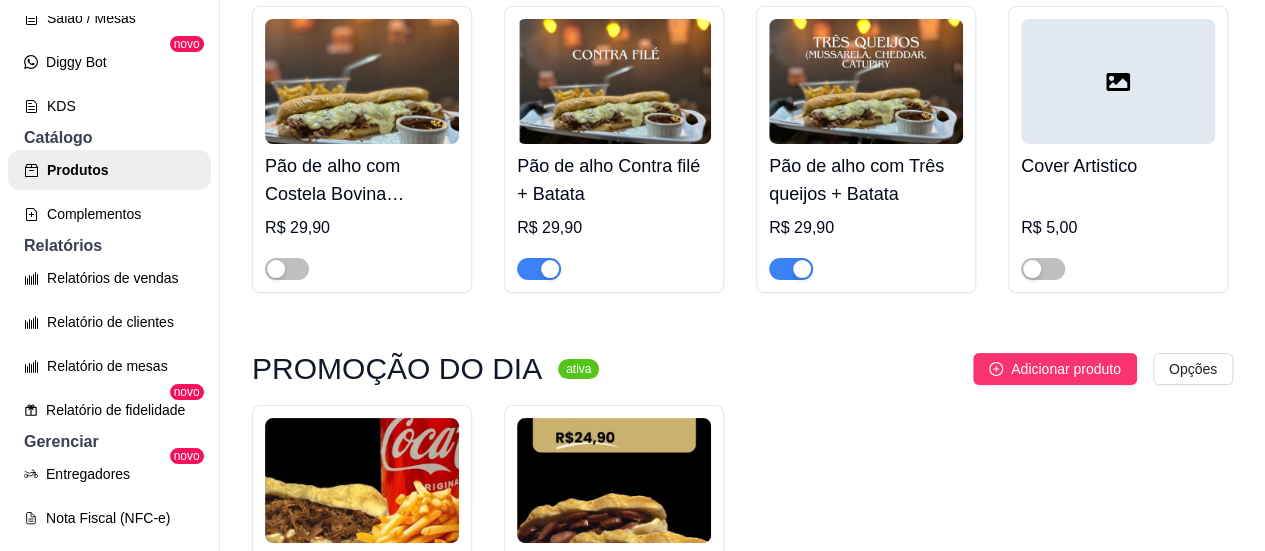 scroll, scrollTop: 4000, scrollLeft: 0, axis: vertical 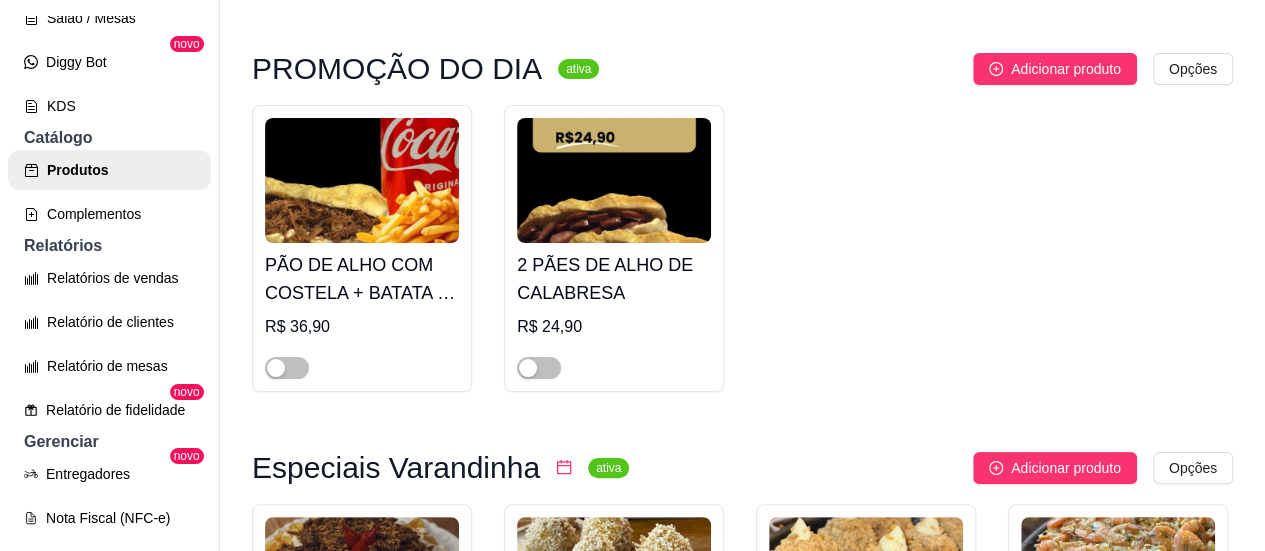 click at bounding box center (287, -351) 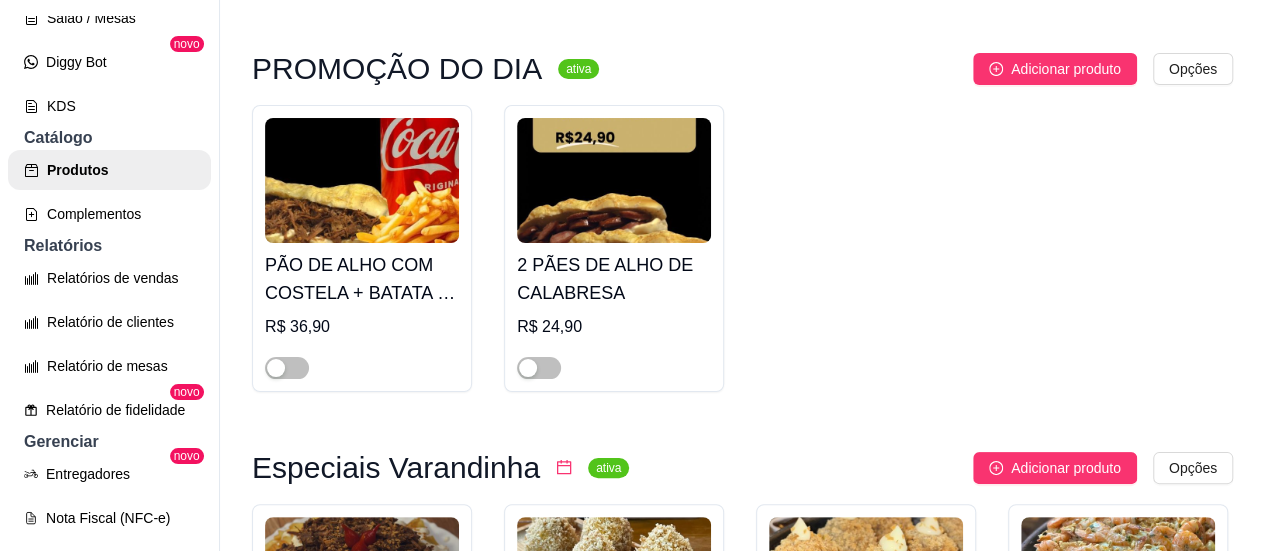 click at bounding box center [287, -350] 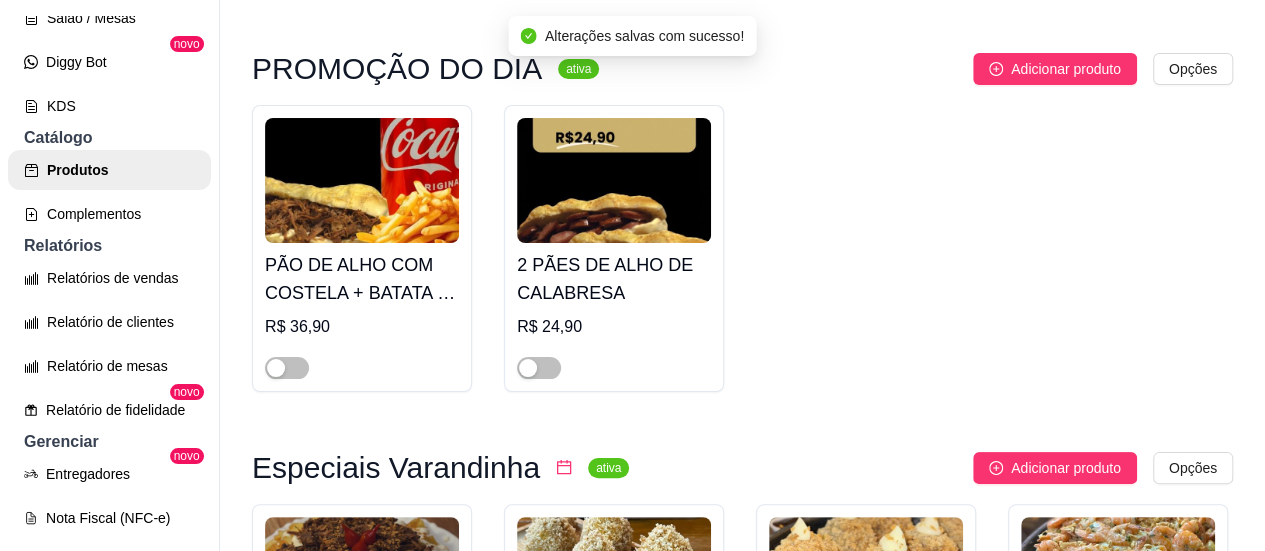 click at bounding box center (287, -350) 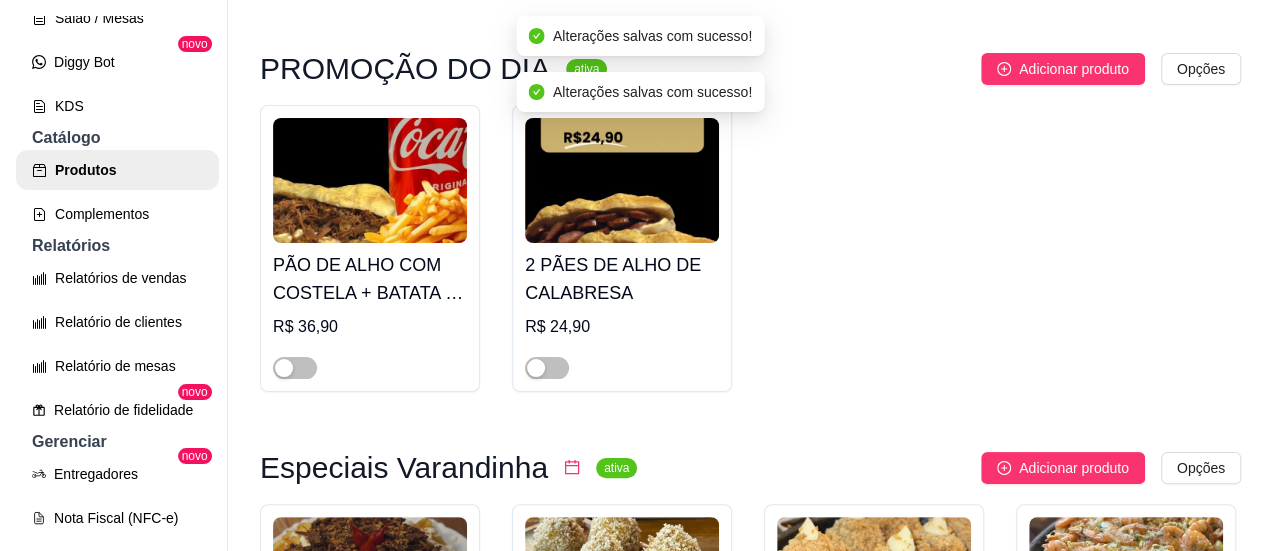 scroll, scrollTop: 3600, scrollLeft: 0, axis: vertical 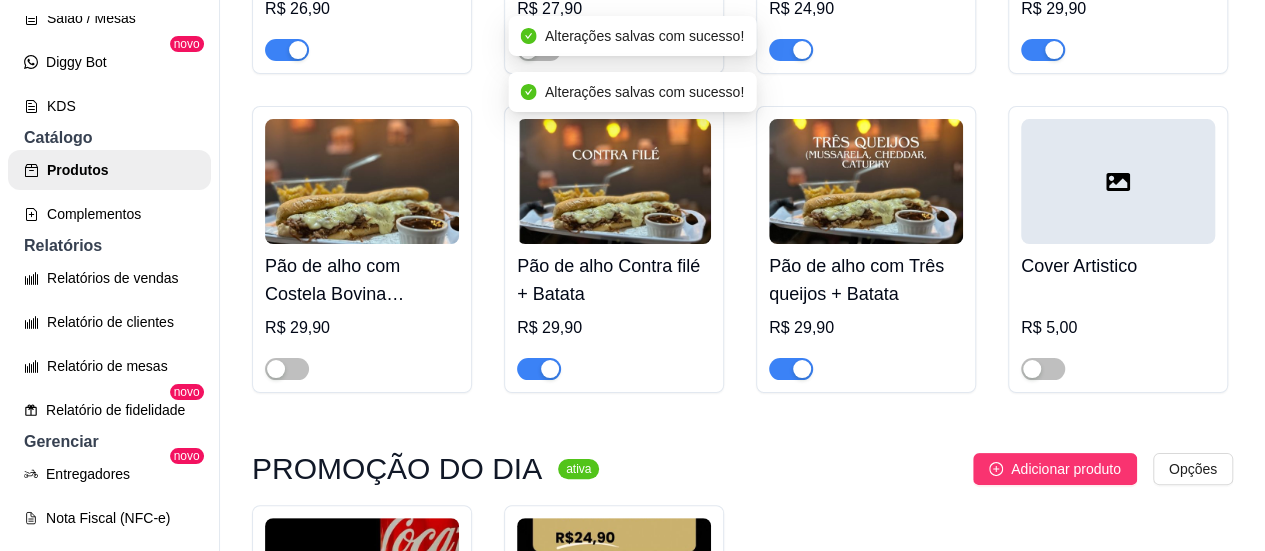 click on "V Varandinha - ... Loja Aberta Loja Diggy Pro até 25/08 Dia a dia Pedidos balcão (PDV) Gestor de Pedidos Lista de Pedidos Salão / Mesas Diggy Bot novo KDS Catálogo Produtos Complementos Relatórios Relatórios de vendas Relatório de clientes Relatório de mesas Relatório de fidelidade novo Gerenciar Entregadores novo Nota Fiscal (NFC-e) Controle de caixa Controle de fiado Cupons Clientes Estoque Configurações Diggy Planos Precisa de ajuda? Sair Produtos Adicionar categoria Reodernar categorias Aqui você cadastra e gerencia seu produtos e categorias MARMITEX ativa Adicionar produto Opções Feijoada Completa R$ 29,99 FRANGO GRELHADO R$ 19,99 FRANGO Á MILANESA R$ 19,99 CONTRÁ FILÉ R$ 22,99 FILÉ DE PEIXE - GRELHADO OU EMPANADO R$ 21,99 OVO FRITO R$ 16,99 STROGONOFF DE FRANGO R$ 21,99 FRANGO A PARMEGIANA R$ 22,99 LINGUIÇA ACEBOLADA R$ 19,99 COSTELA SUINA COM BARBECUE R$ 22,99 COSTELA BOVINA R$ 22,99 CUPIM ASSADO R$ 22,99 LINGUIÇA DE CHURRASCO R$ 22,99" at bounding box center (632, 275) 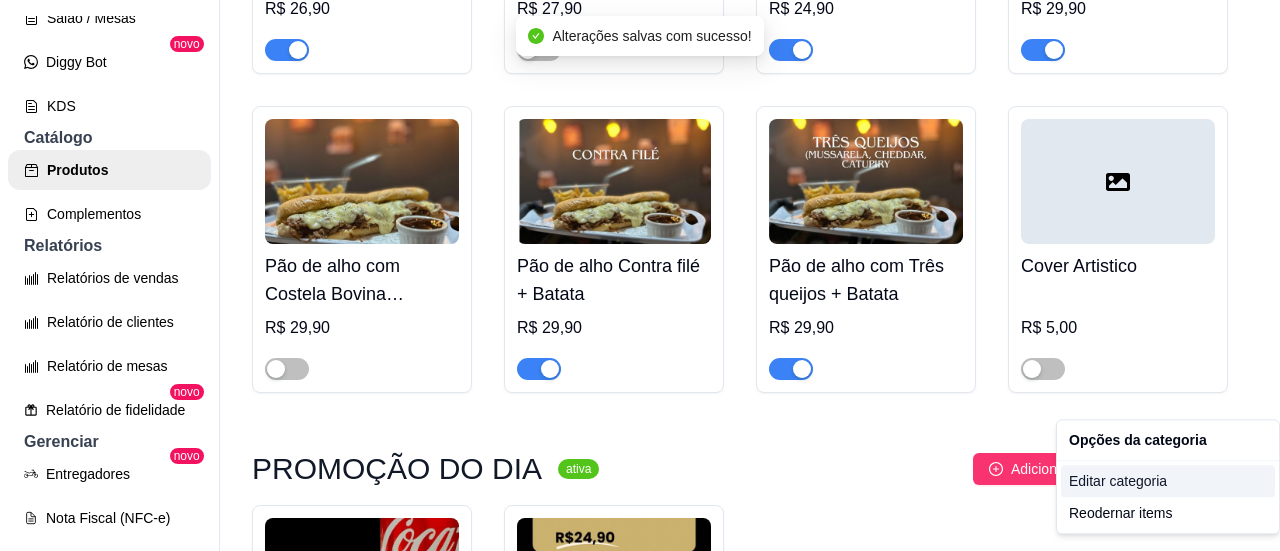 click on "Editar categoria" at bounding box center (1168, 481) 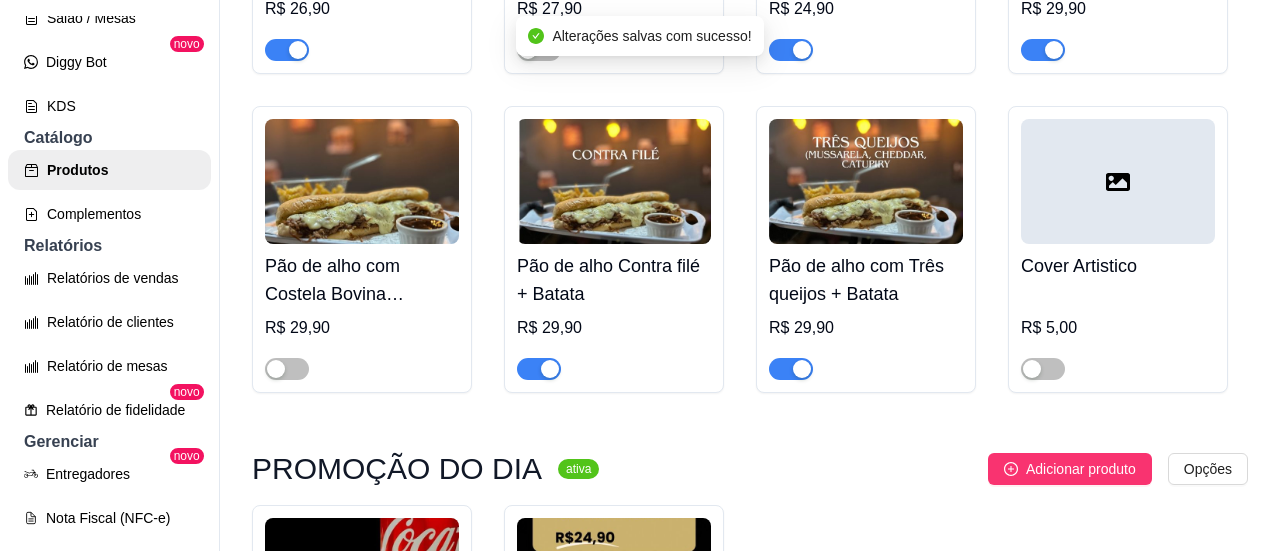 scroll, scrollTop: 2960, scrollLeft: 0, axis: vertical 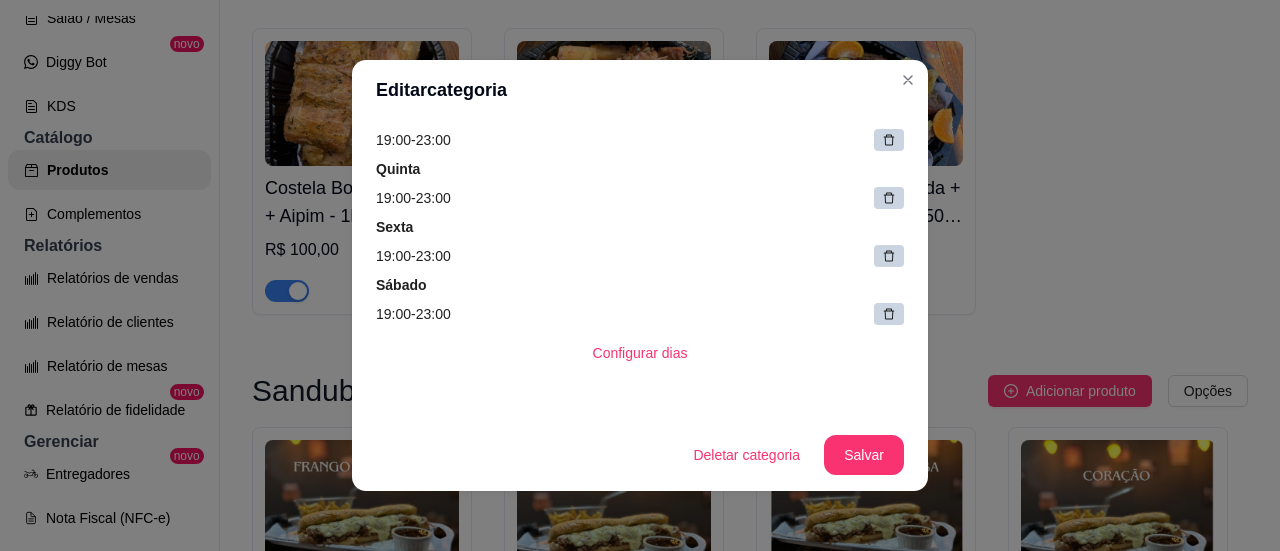 click 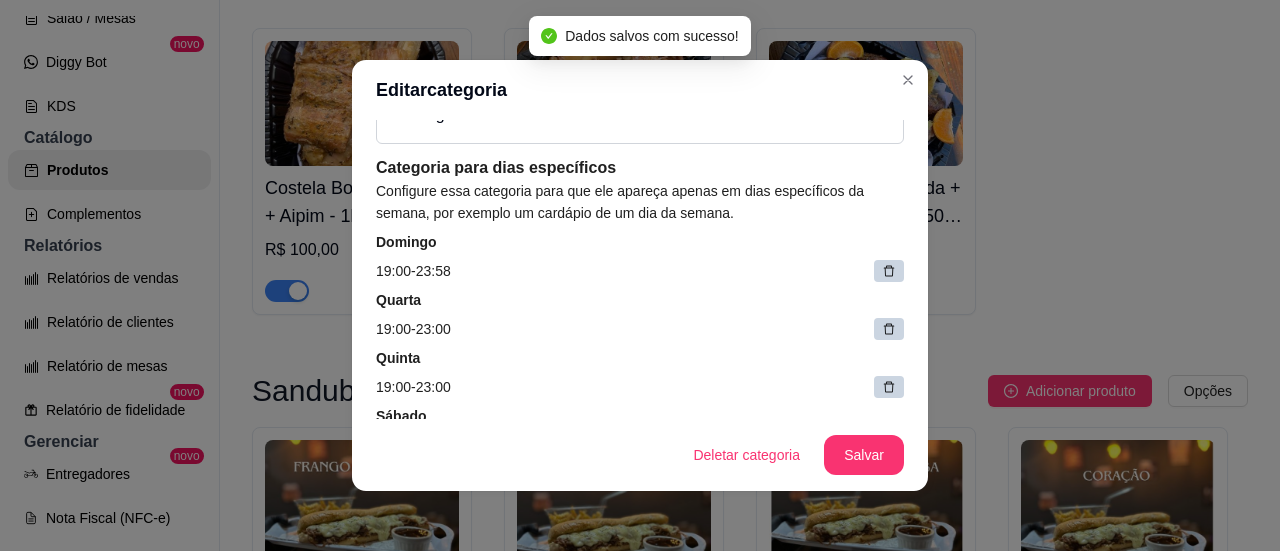 scroll, scrollTop: 197, scrollLeft: 0, axis: vertical 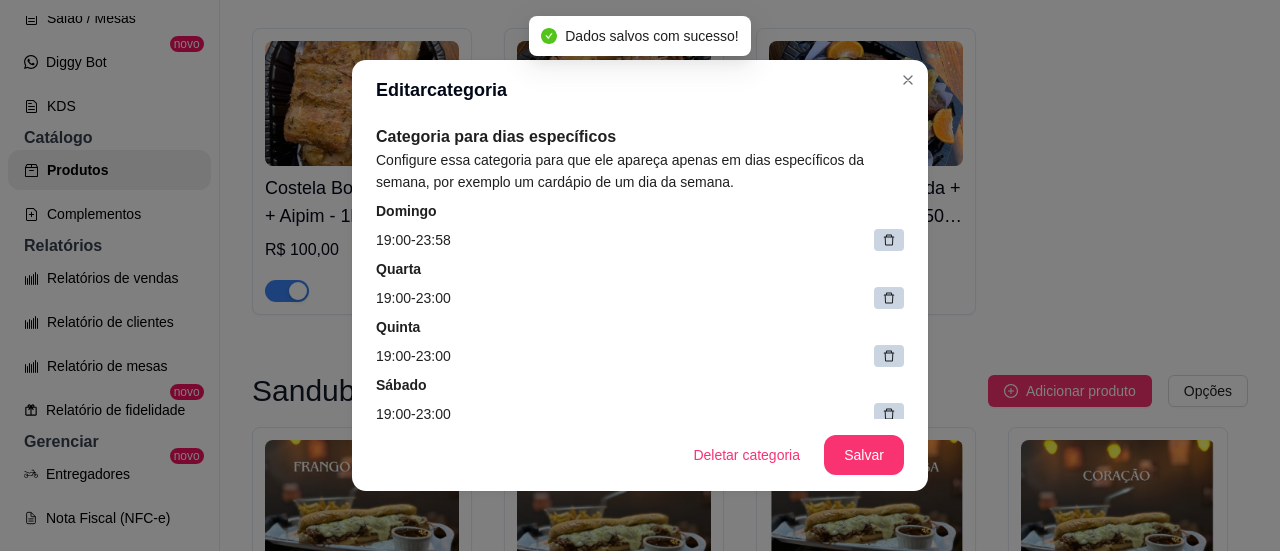 click 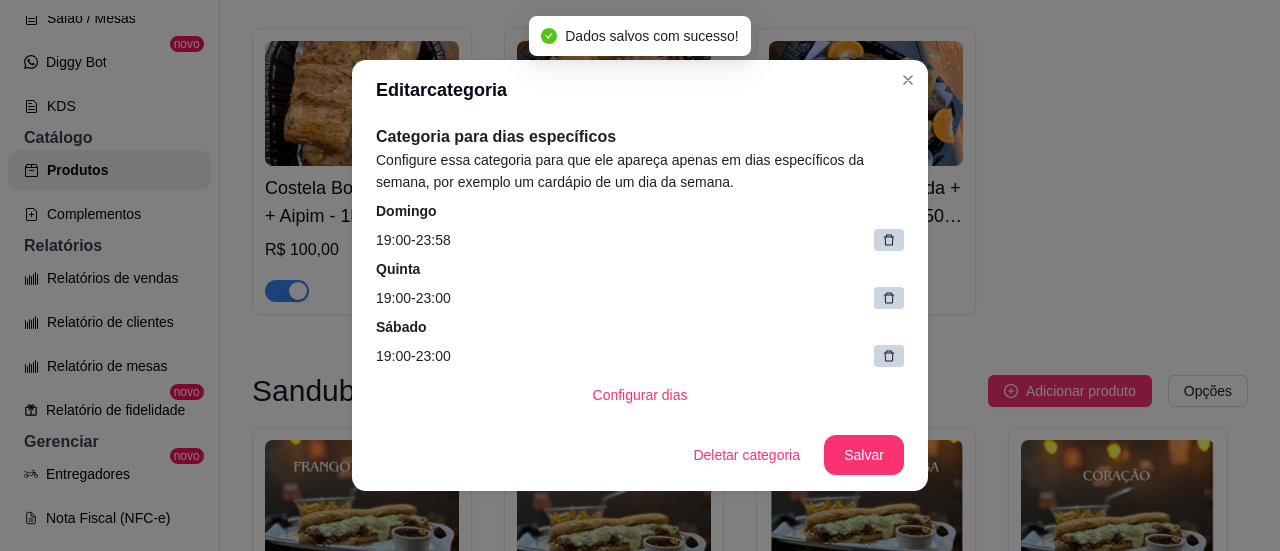 click 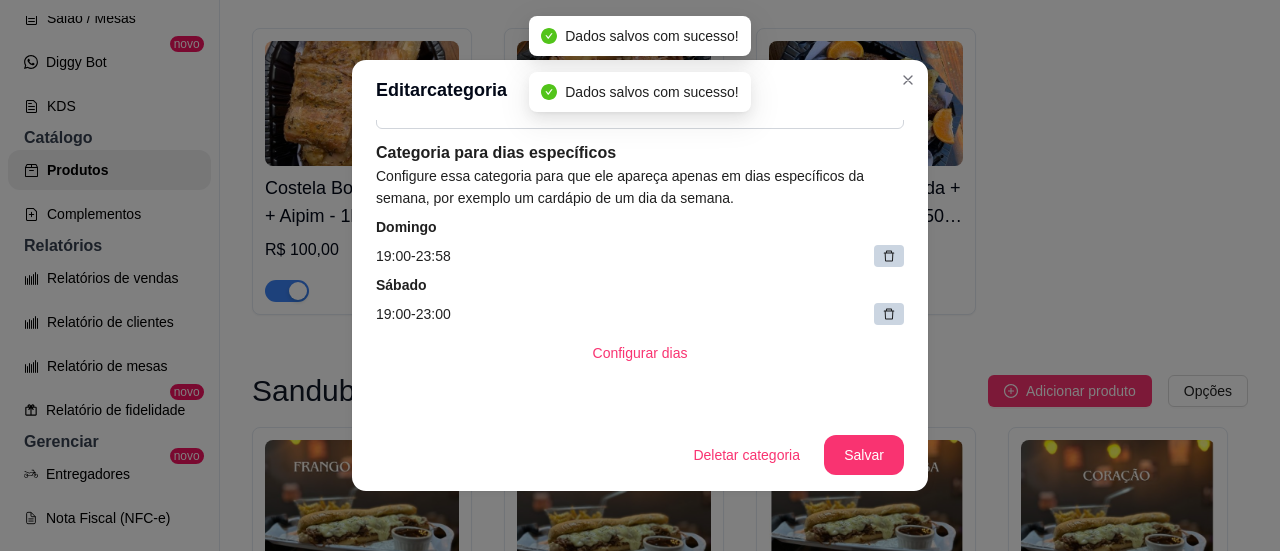 click at bounding box center [889, 314] 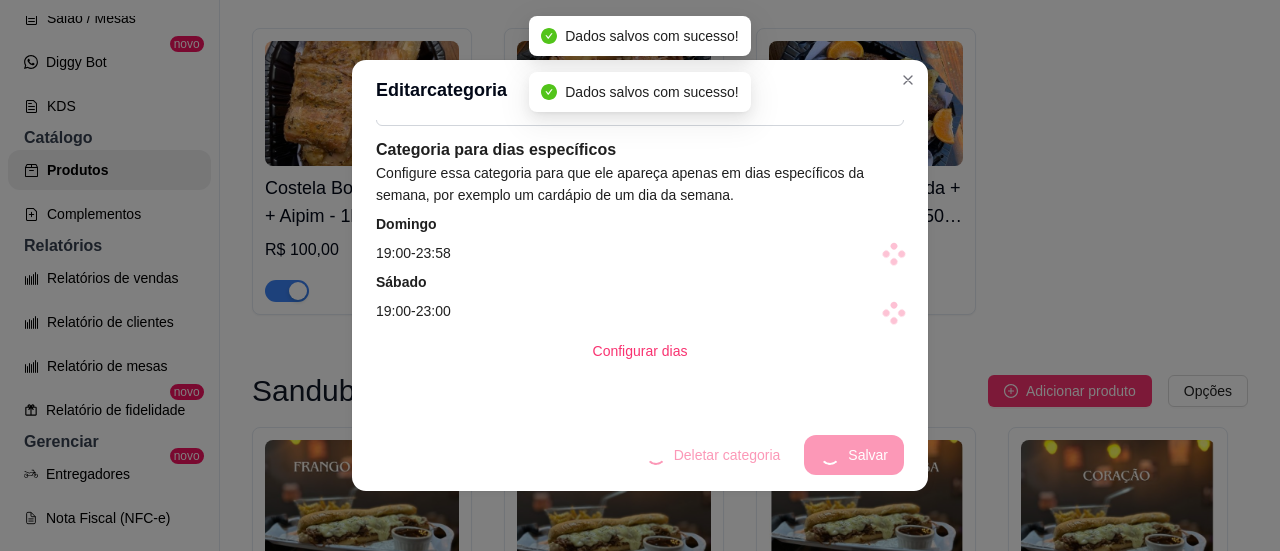 scroll, scrollTop: 123, scrollLeft: 0, axis: vertical 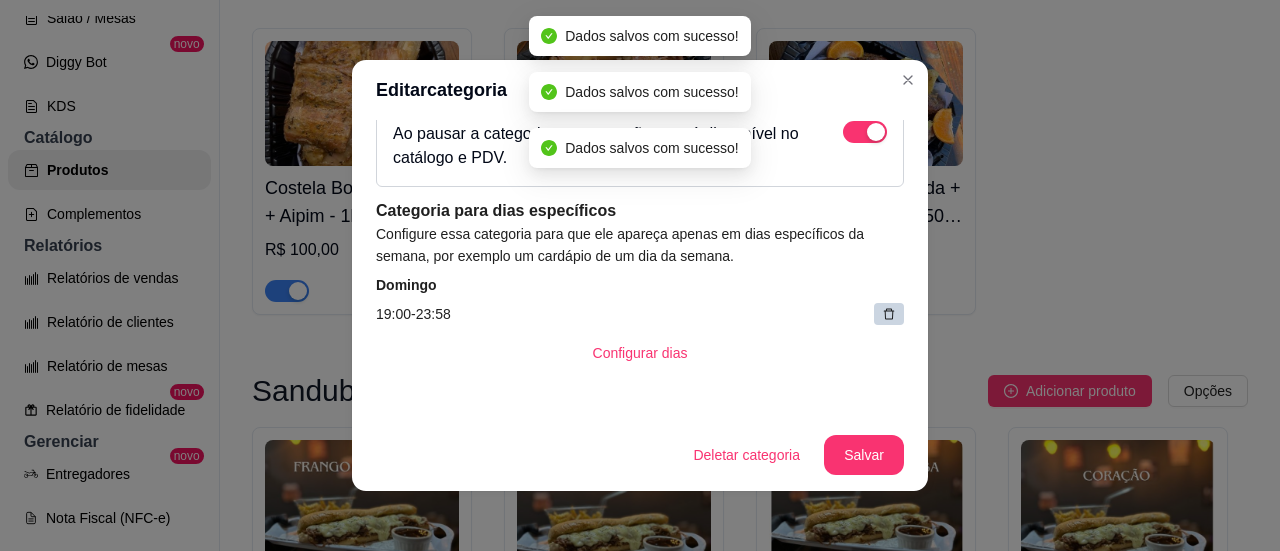 click on "Domingo [TIME] - [TIME]" at bounding box center (640, 300) 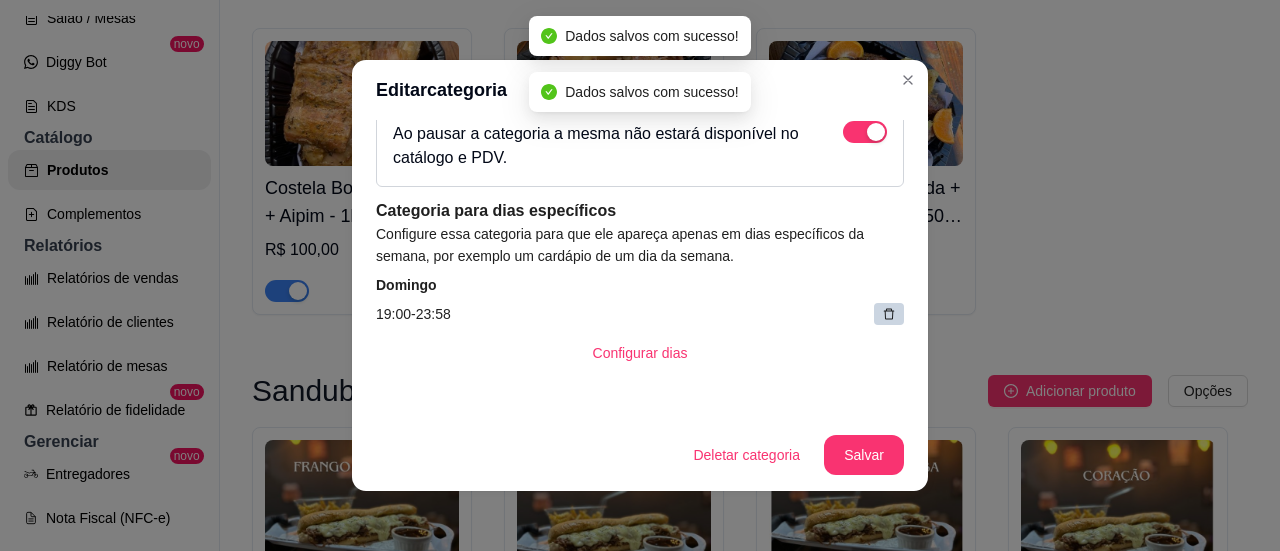 click on "Domingo [TIME] - [TIME]" at bounding box center (640, 300) 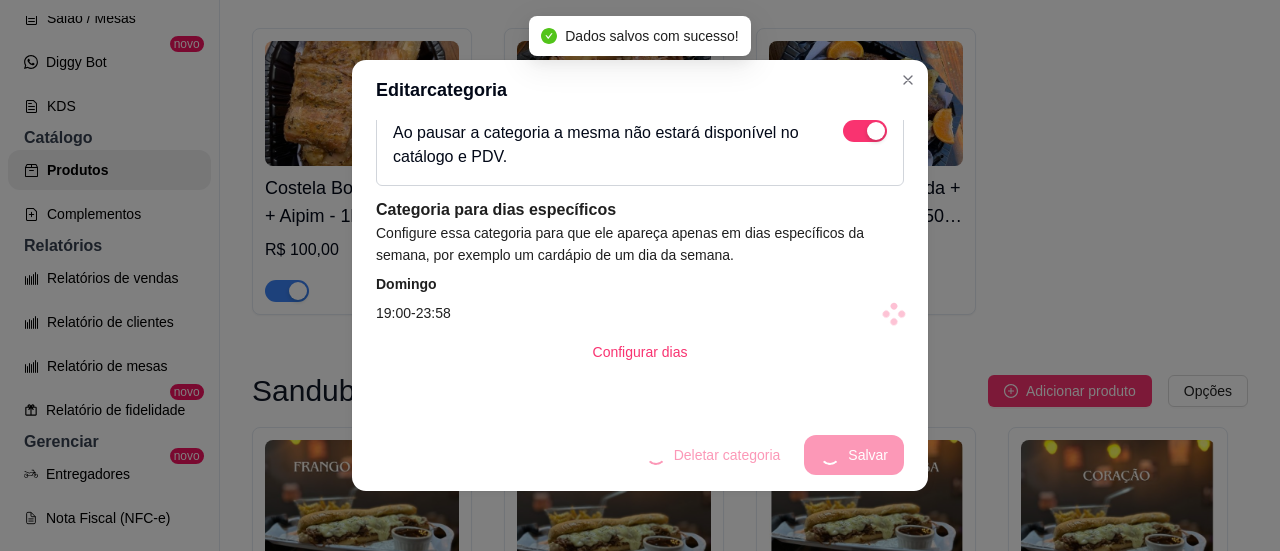 scroll, scrollTop: 57, scrollLeft: 0, axis: vertical 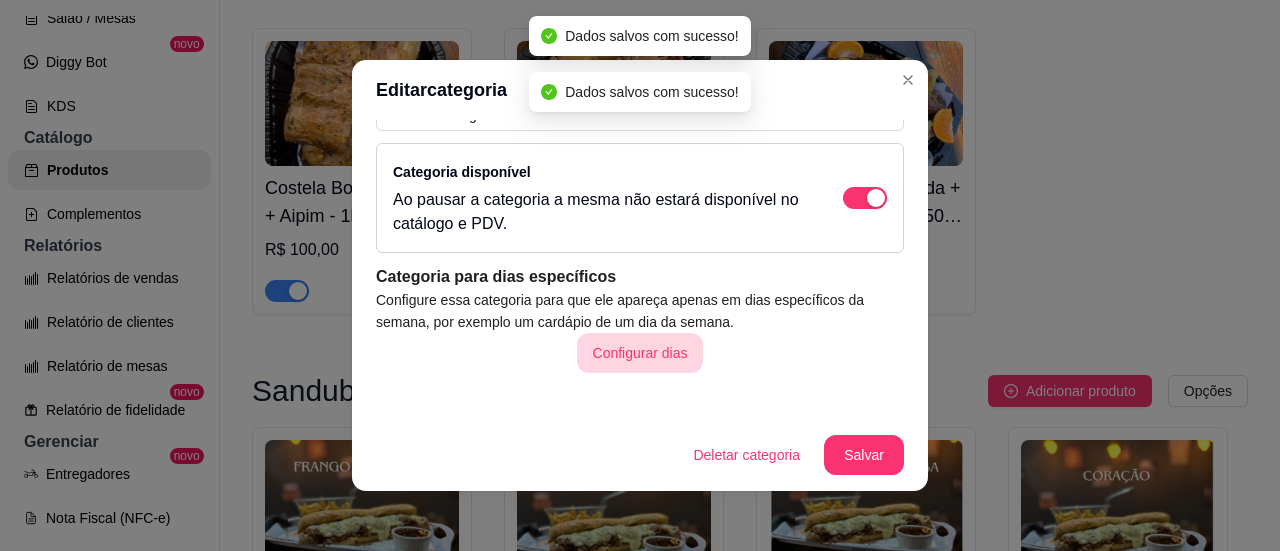 click on "Configurar dias" at bounding box center (640, 353) 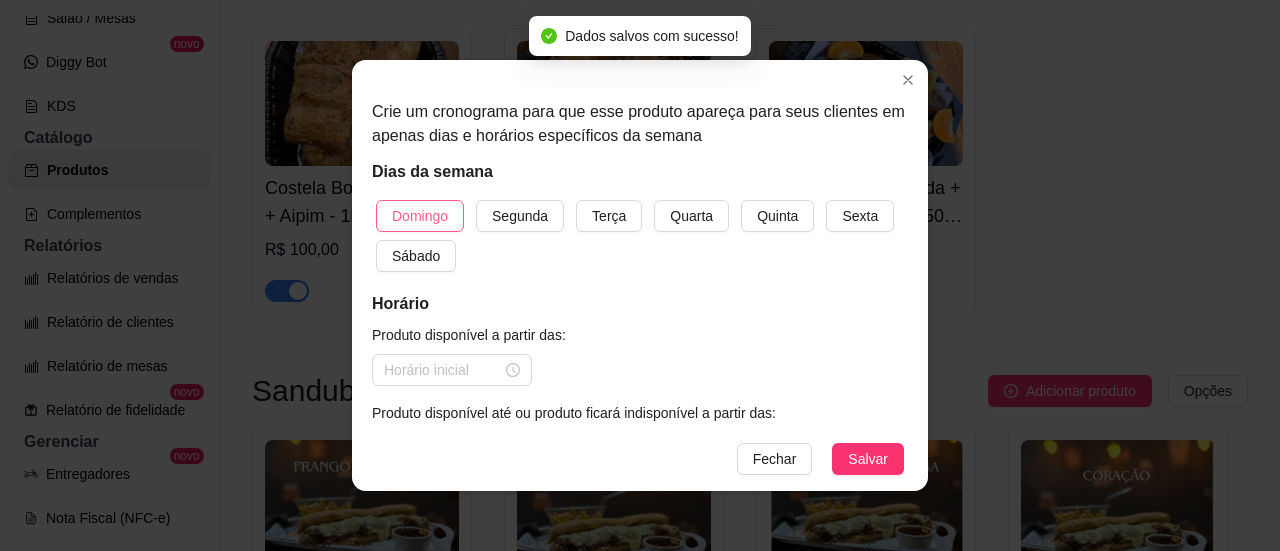 click on "Domingo" at bounding box center (420, 216) 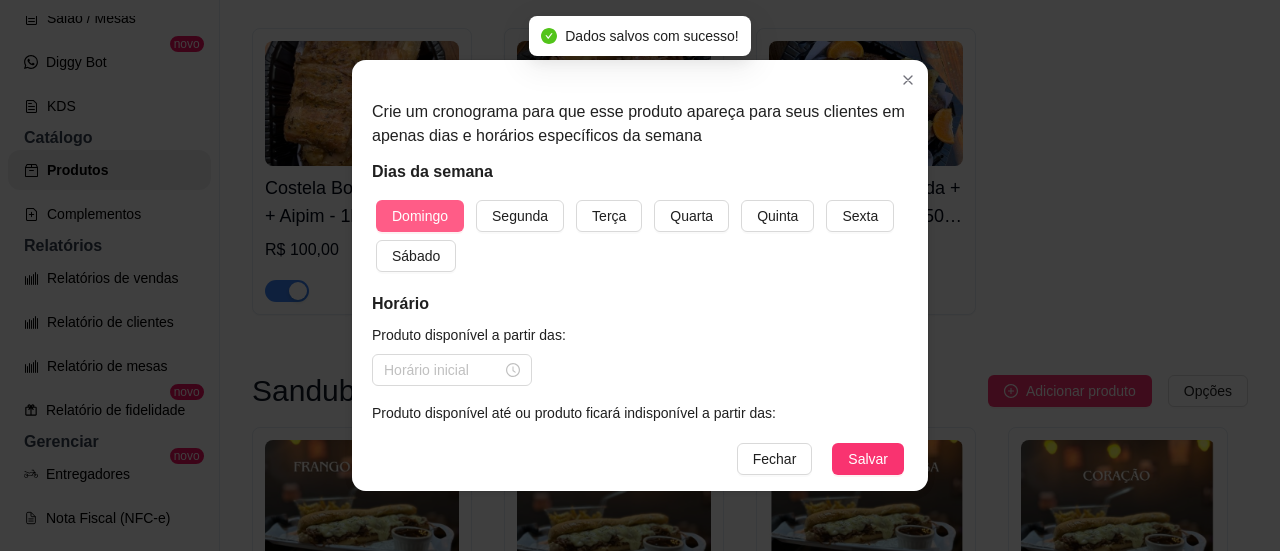 click on "Domingo" at bounding box center [420, 216] 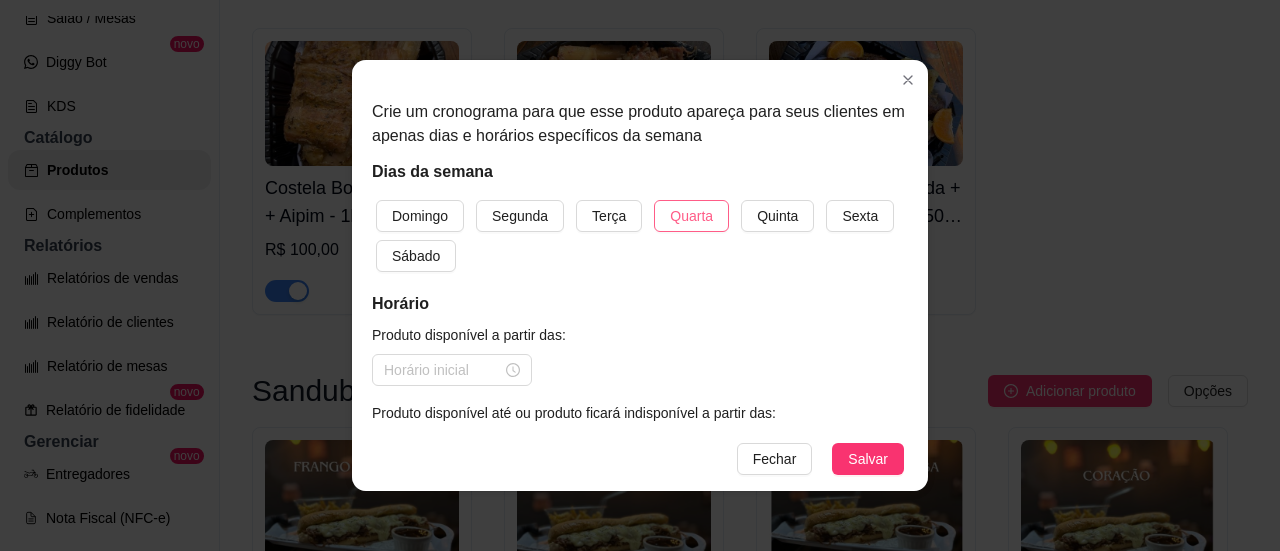 drag, startPoint x: 598, startPoint y: 213, endPoint x: 654, endPoint y: 226, distance: 57.48913 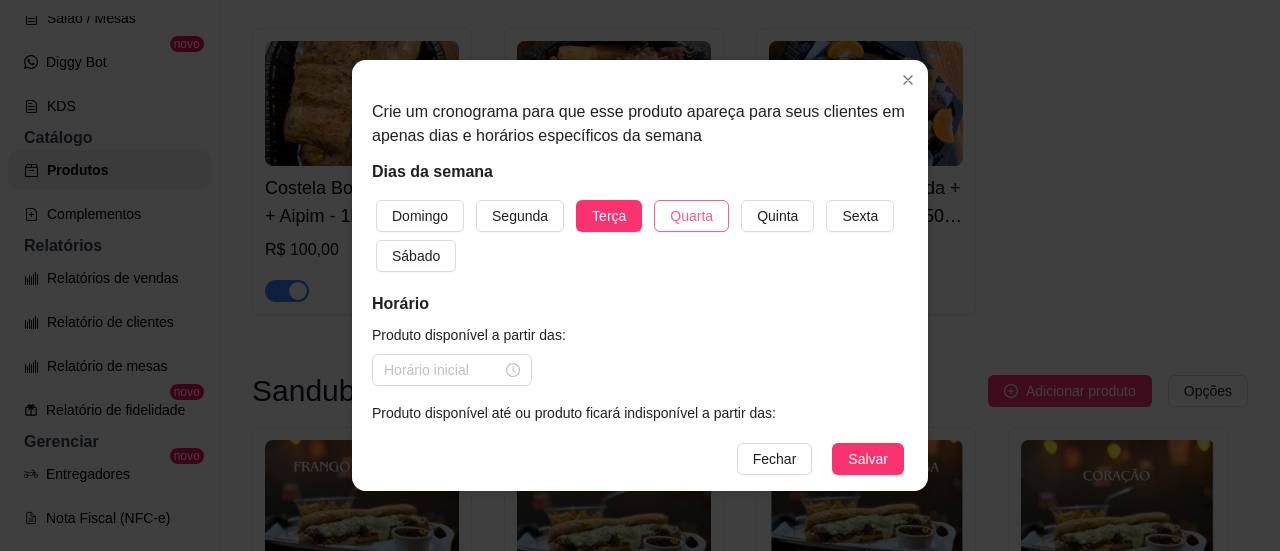 drag, startPoint x: 674, startPoint y: 227, endPoint x: 699, endPoint y: 231, distance: 25.317978 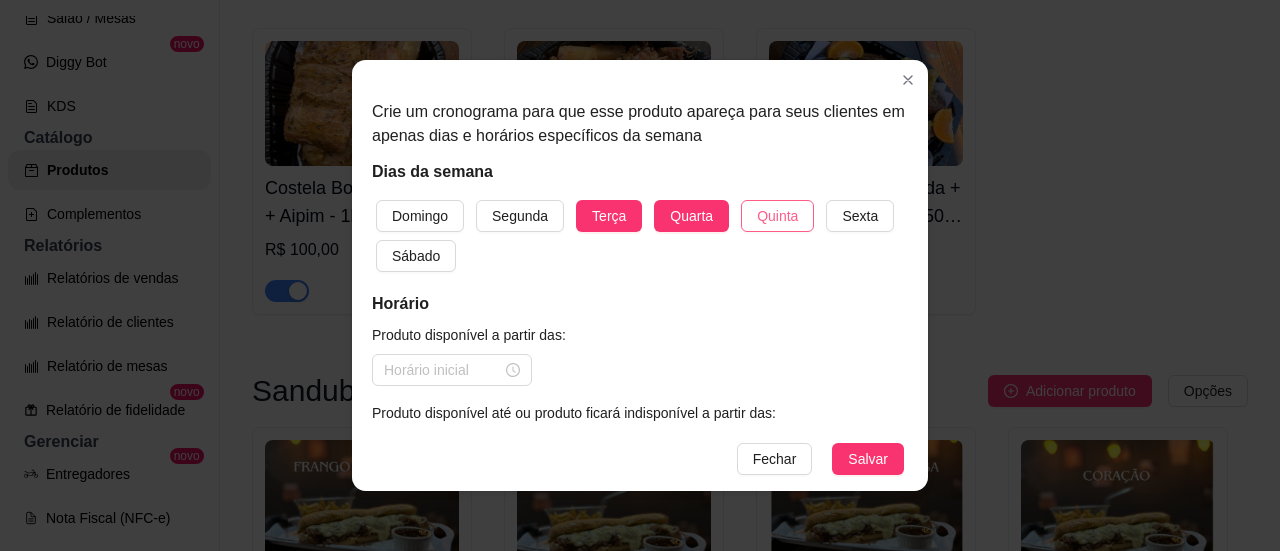 click on "Quinta" at bounding box center [777, 216] 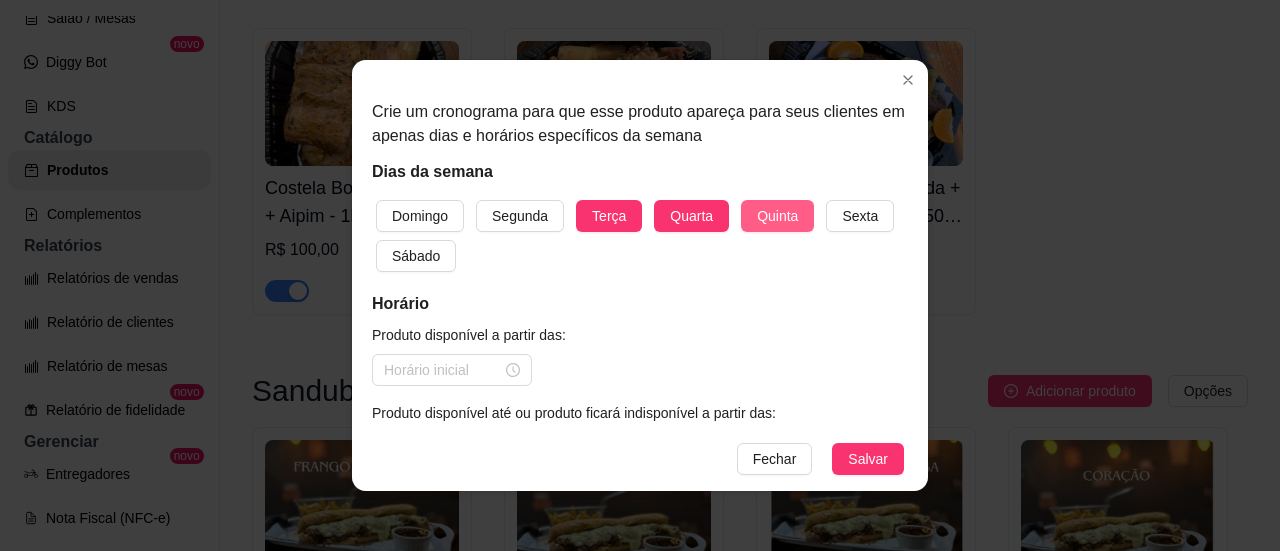 drag, startPoint x: 786, startPoint y: 224, endPoint x: 892, endPoint y: 223, distance: 106.004715 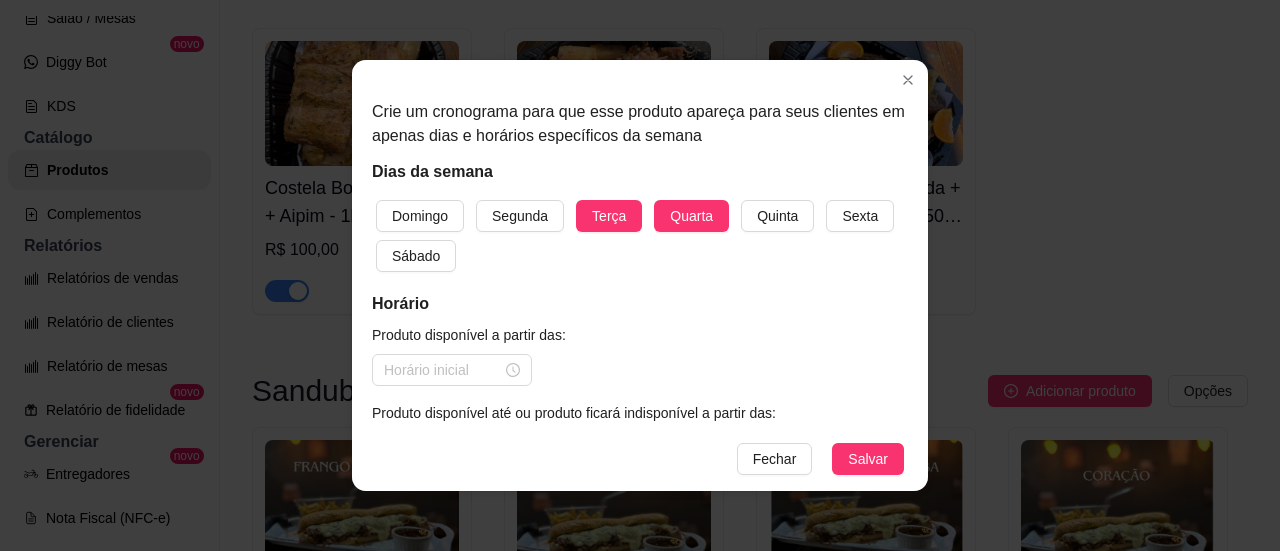 drag, startPoint x: 892, startPoint y: 223, endPoint x: 838, endPoint y: 223, distance: 54 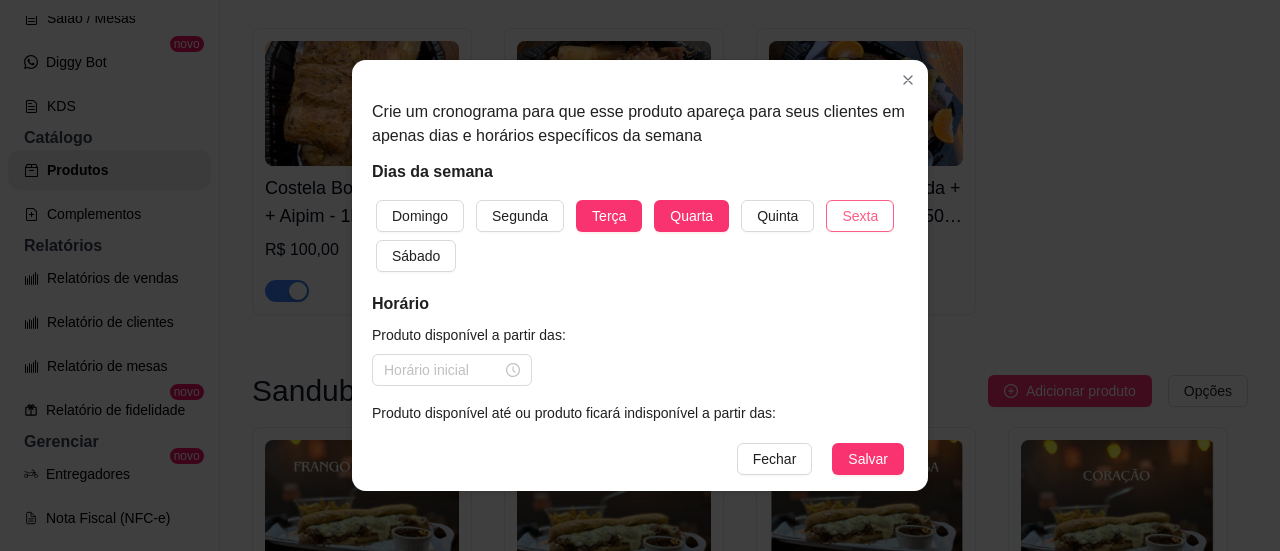 click on "Sexta" at bounding box center (860, 216) 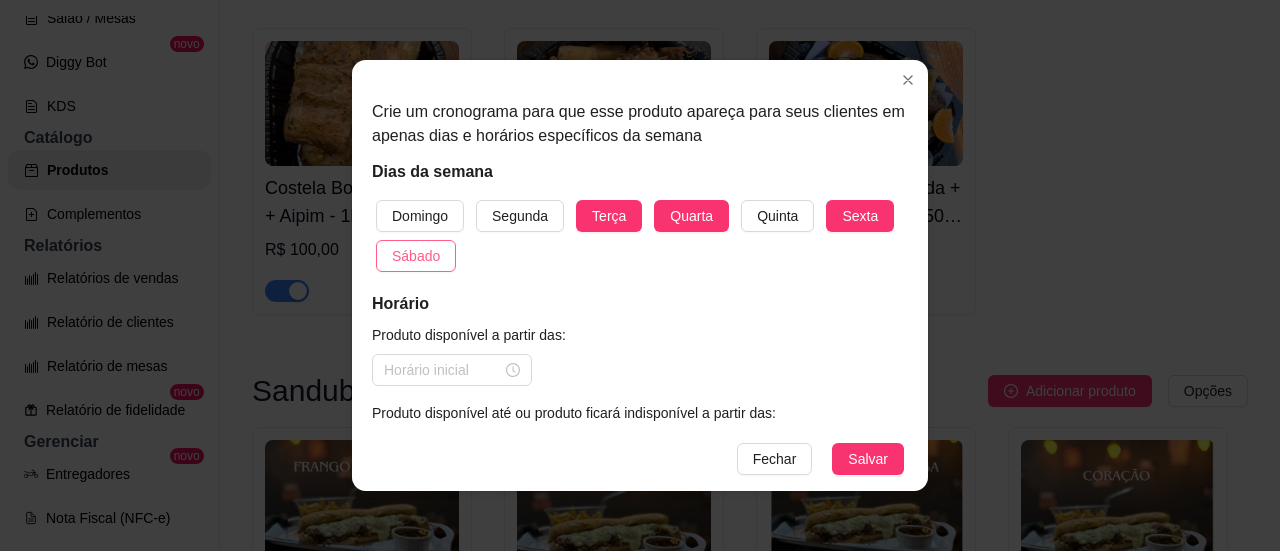 click on "Sábado" at bounding box center (416, 256) 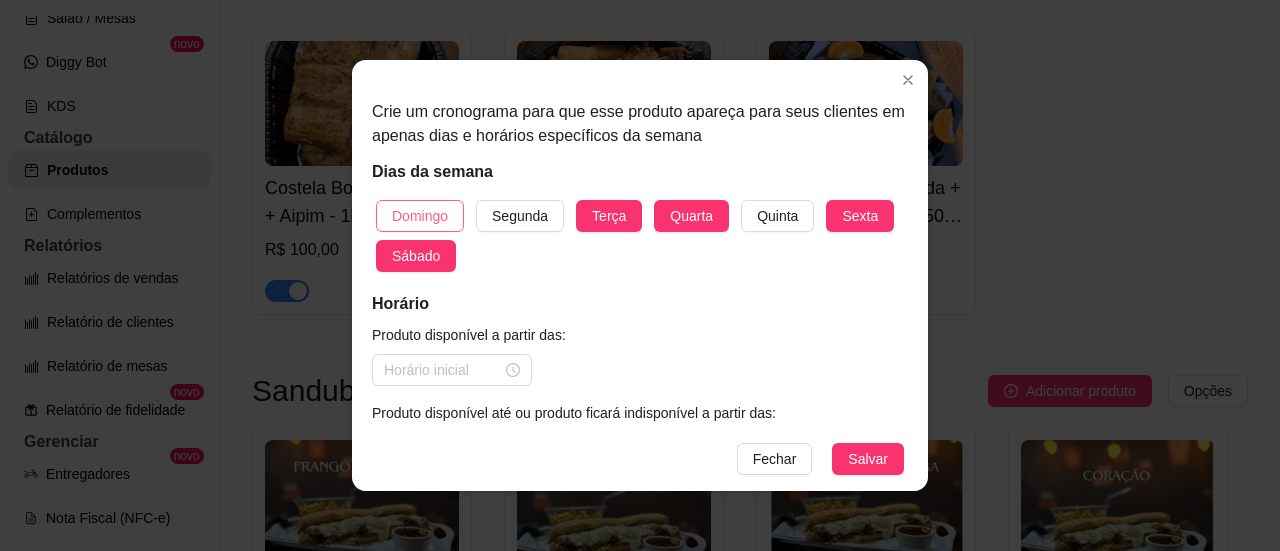 drag, startPoint x: 425, startPoint y: 183, endPoint x: 426, endPoint y: 220, distance: 37.01351 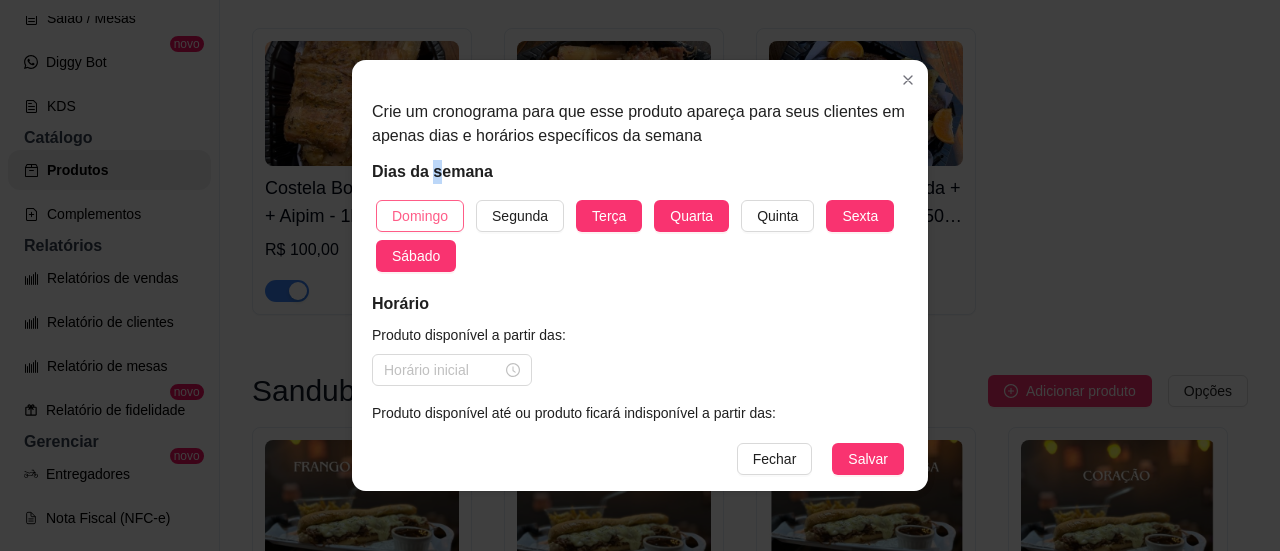 click on "Domingo" at bounding box center (420, 216) 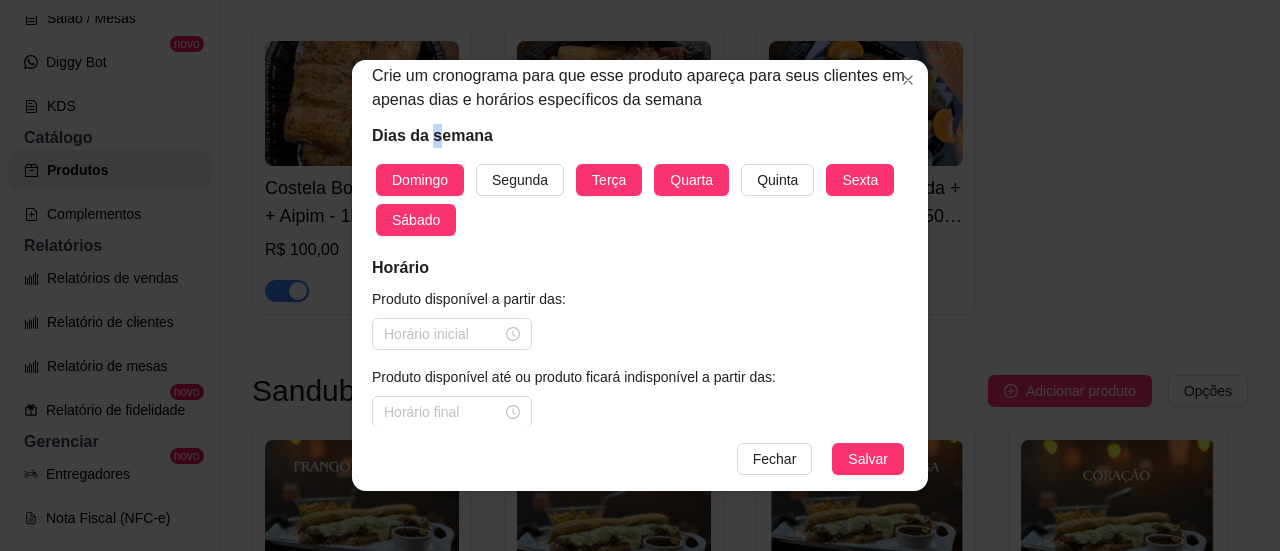 scroll, scrollTop: 55, scrollLeft: 0, axis: vertical 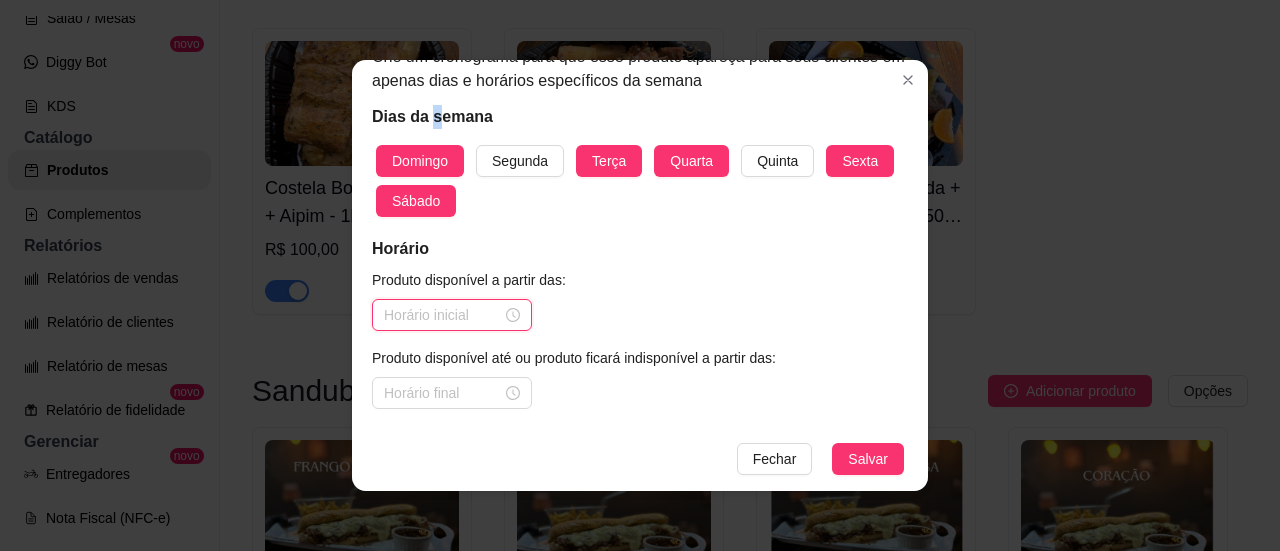 click at bounding box center (443, 315) 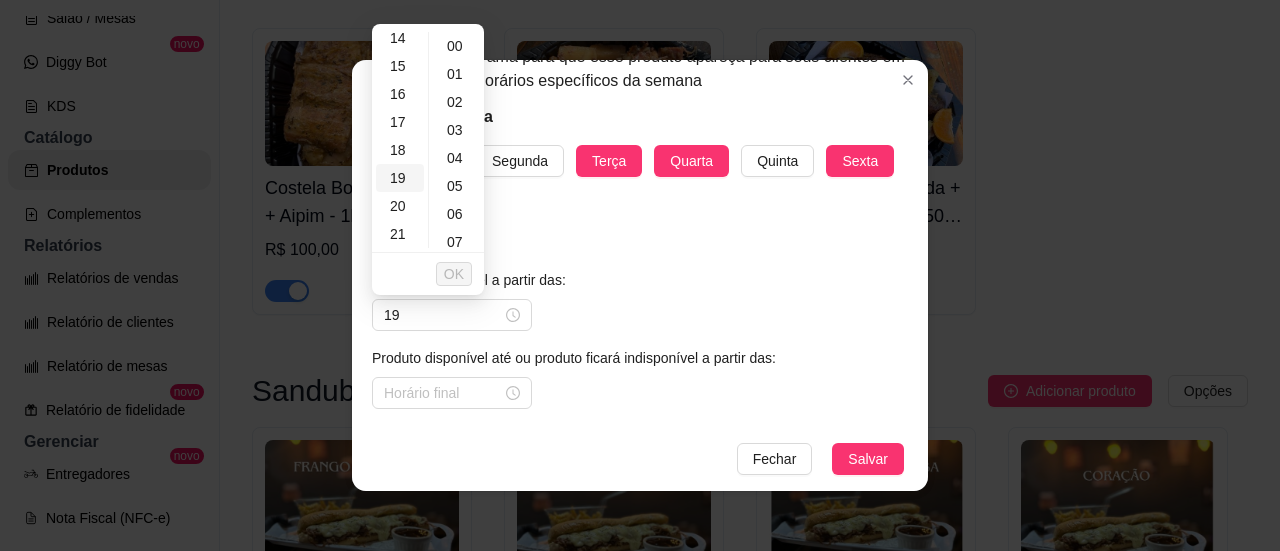 click on "19" at bounding box center (400, 178) 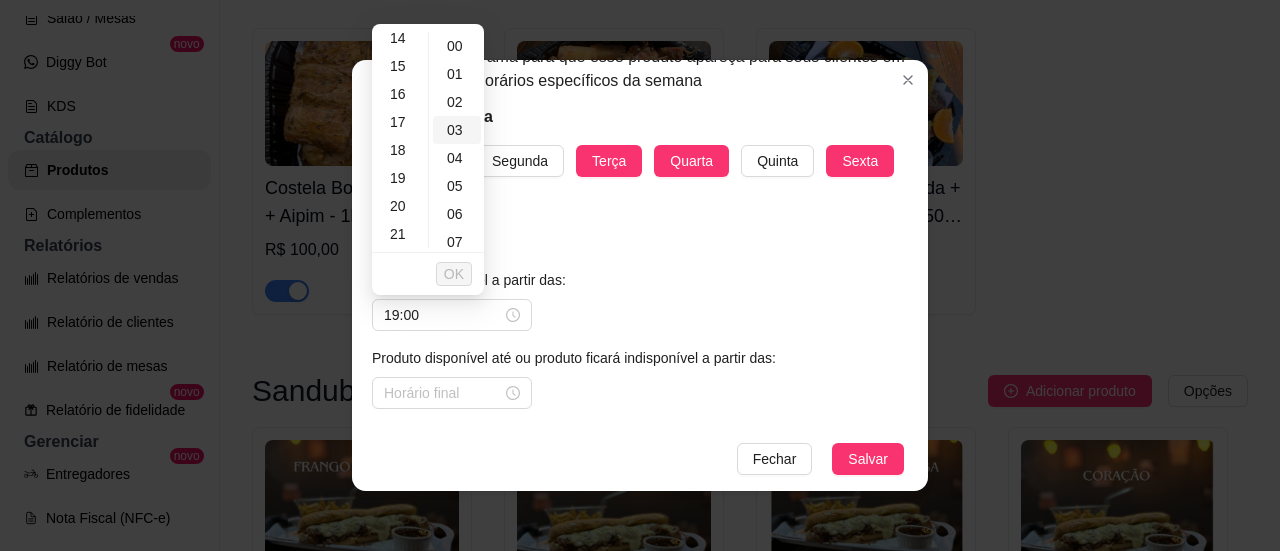 scroll, scrollTop: 456, scrollLeft: 0, axis: vertical 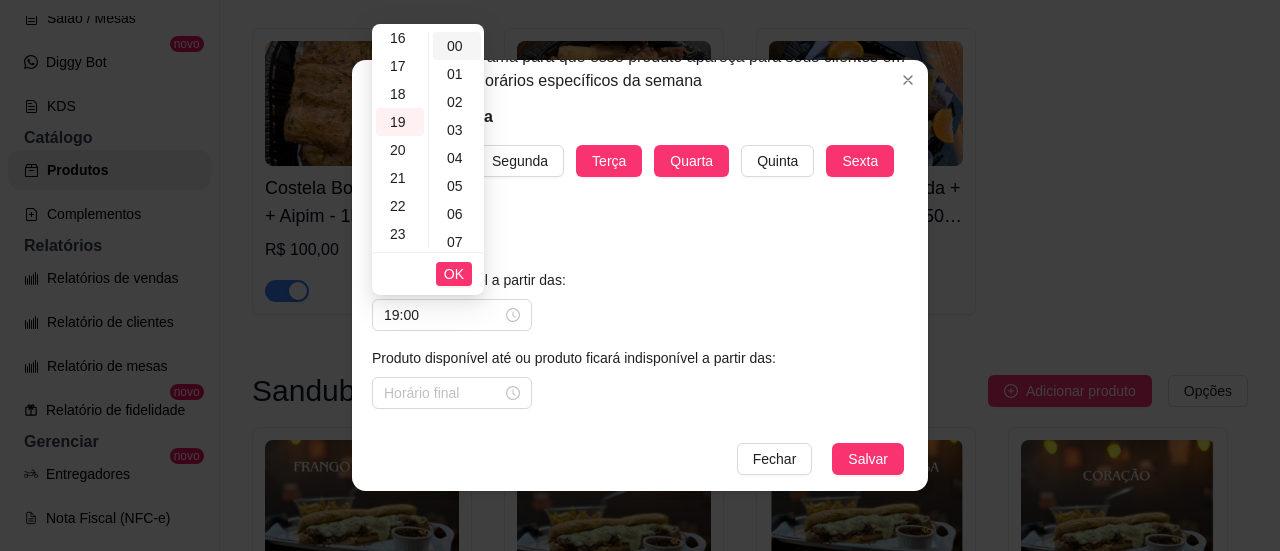 click on "00" at bounding box center [457, 46] 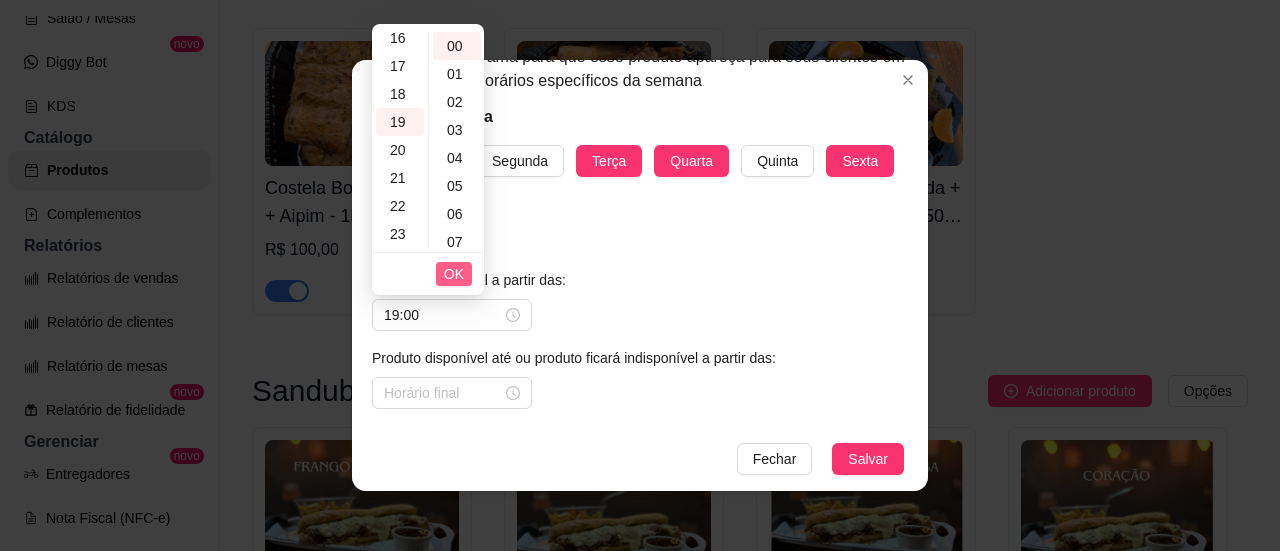 click on "OK" at bounding box center [454, 274] 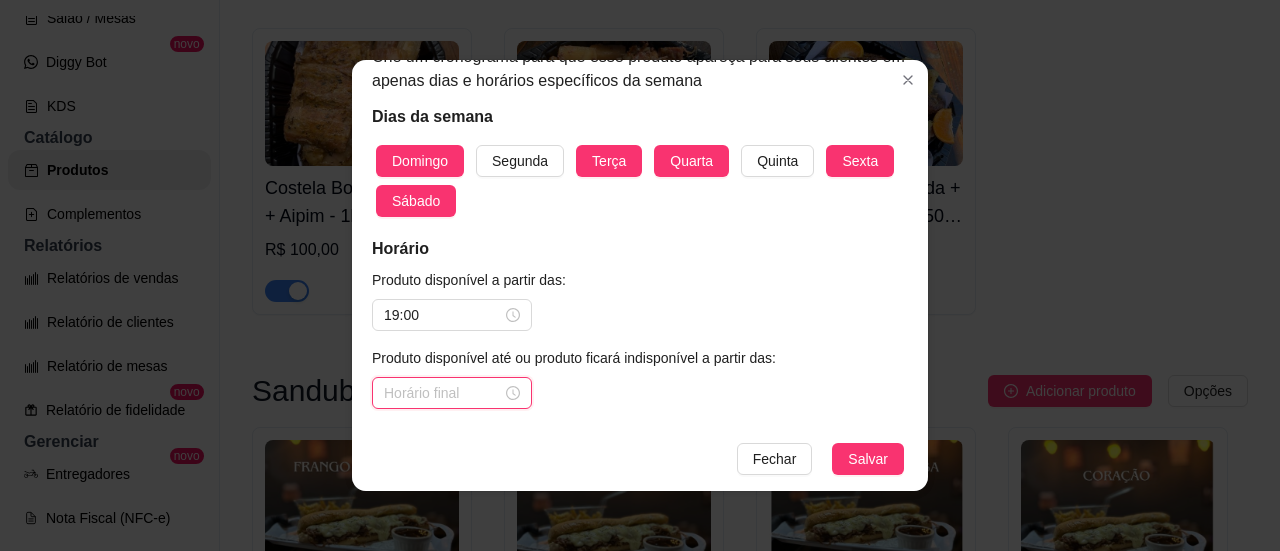 click at bounding box center (443, 393) 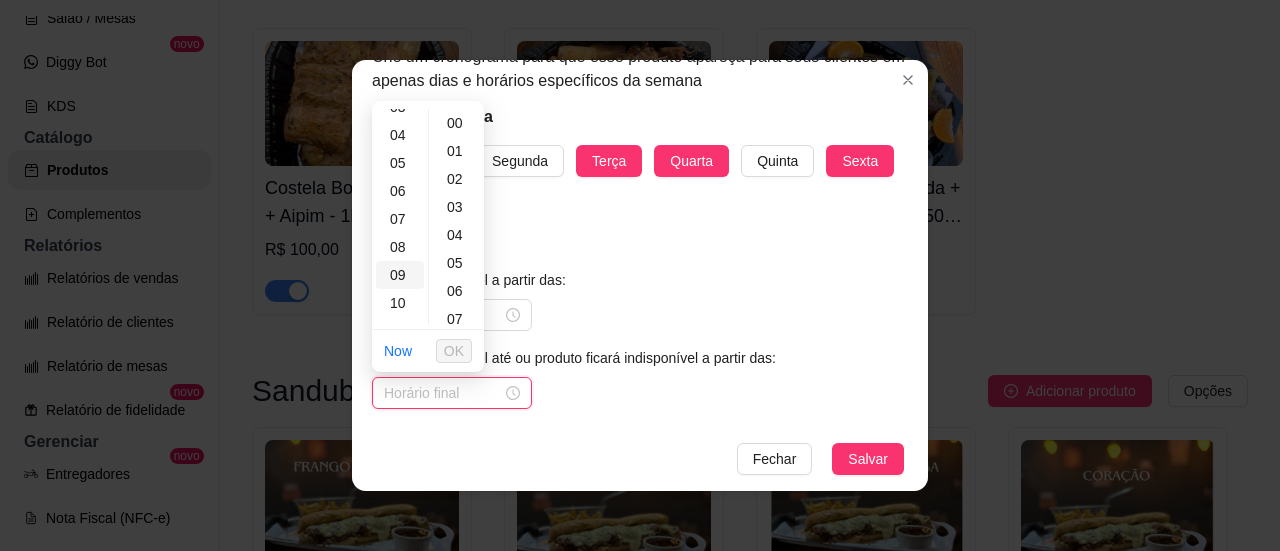 scroll, scrollTop: 0, scrollLeft: 0, axis: both 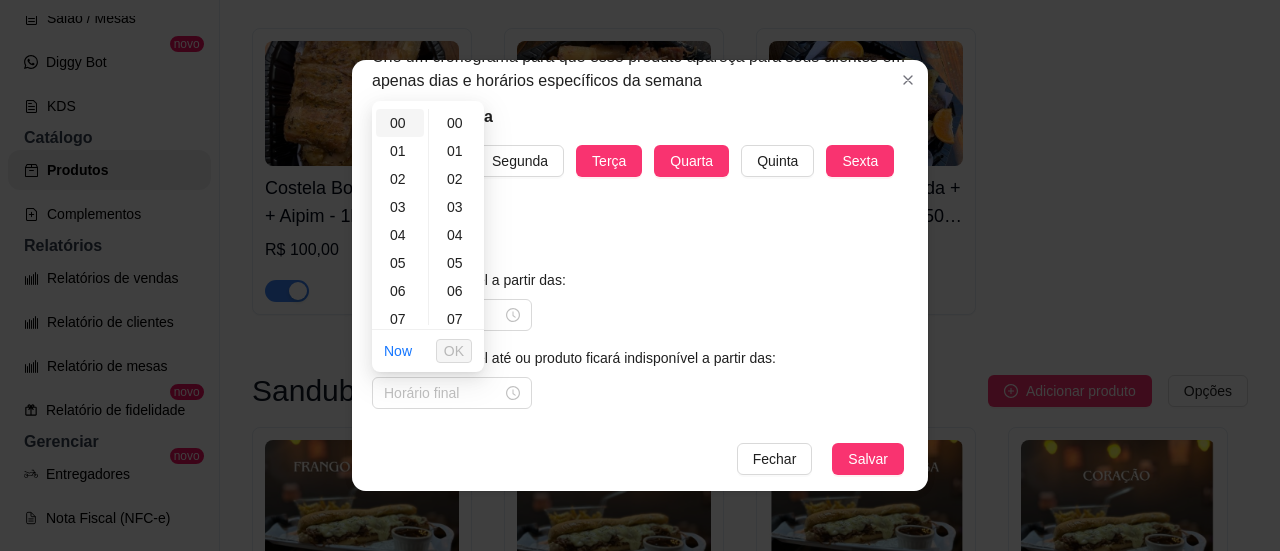 click on "00" at bounding box center (400, 123) 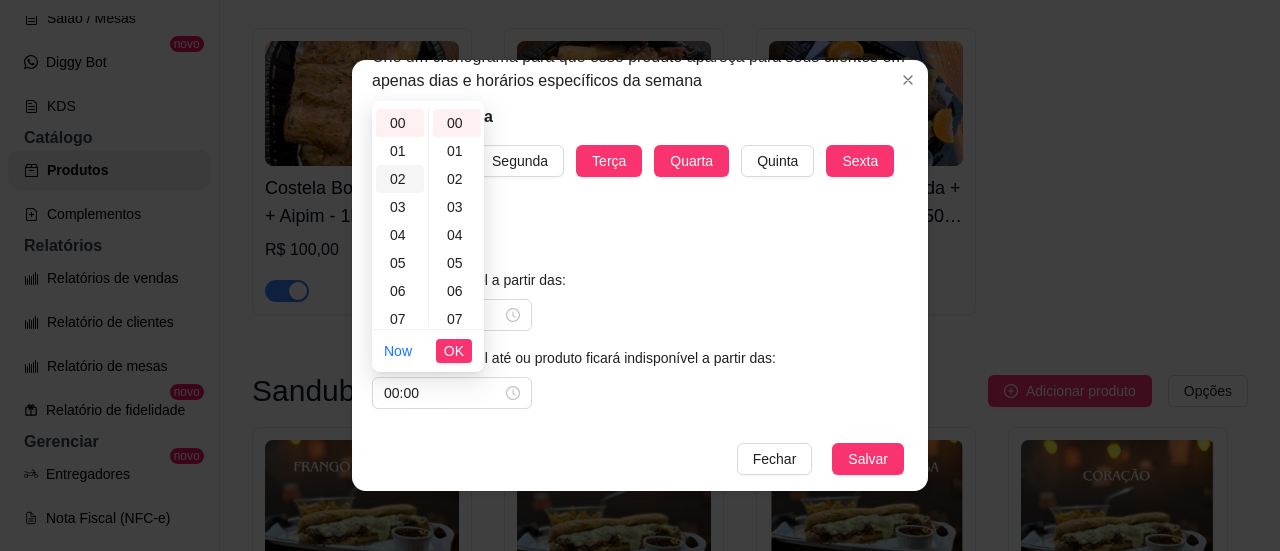 click on "02" at bounding box center (400, 179) 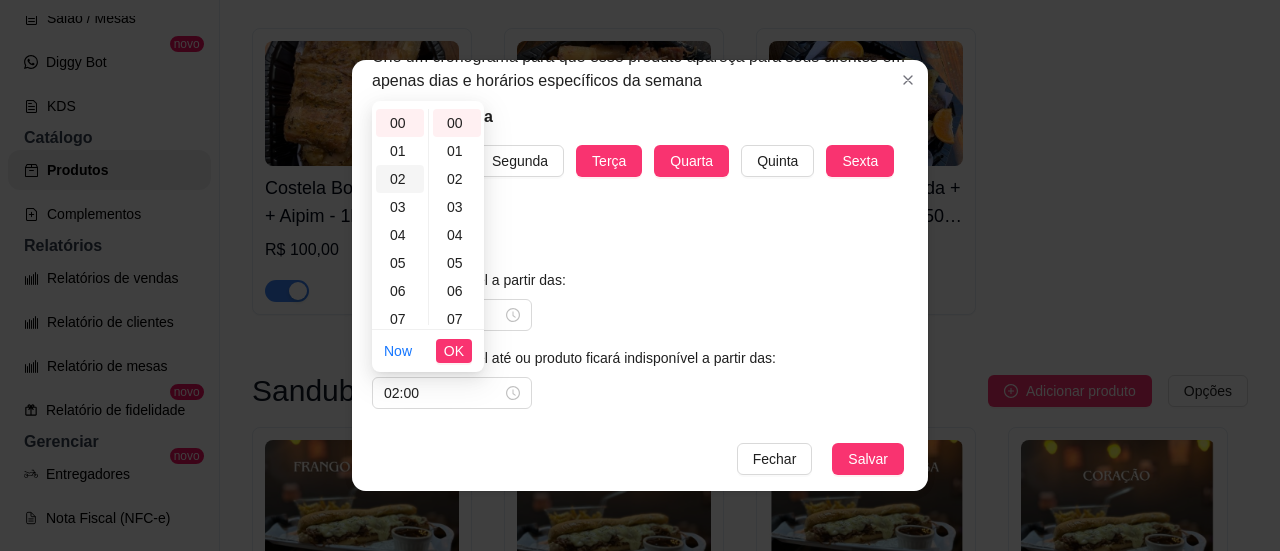 scroll, scrollTop: 56, scrollLeft: 0, axis: vertical 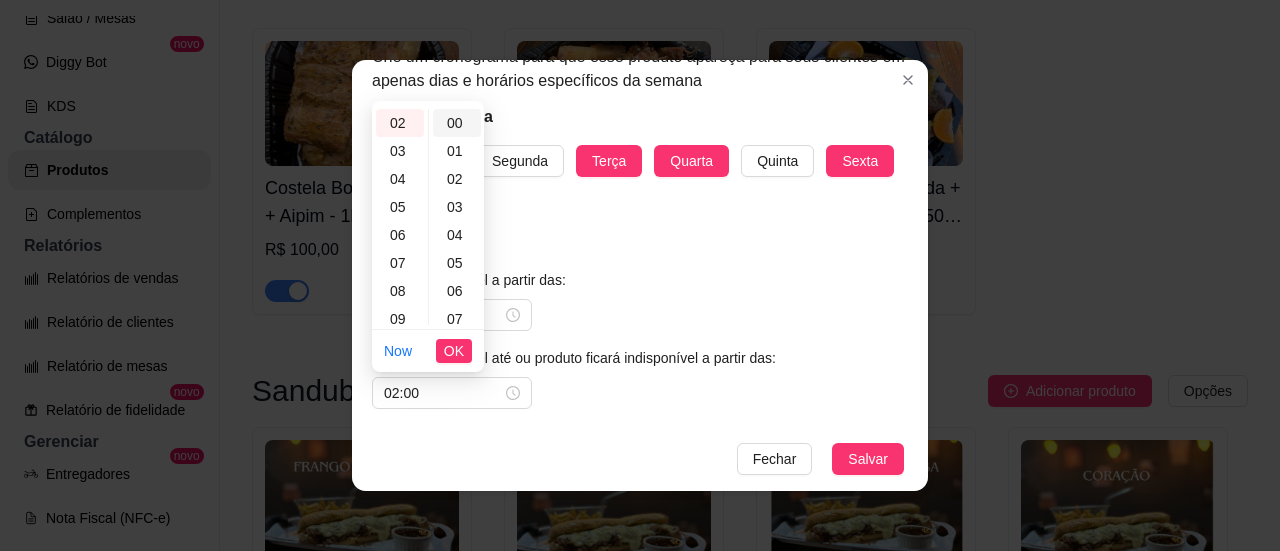 click on "00" at bounding box center (457, 123) 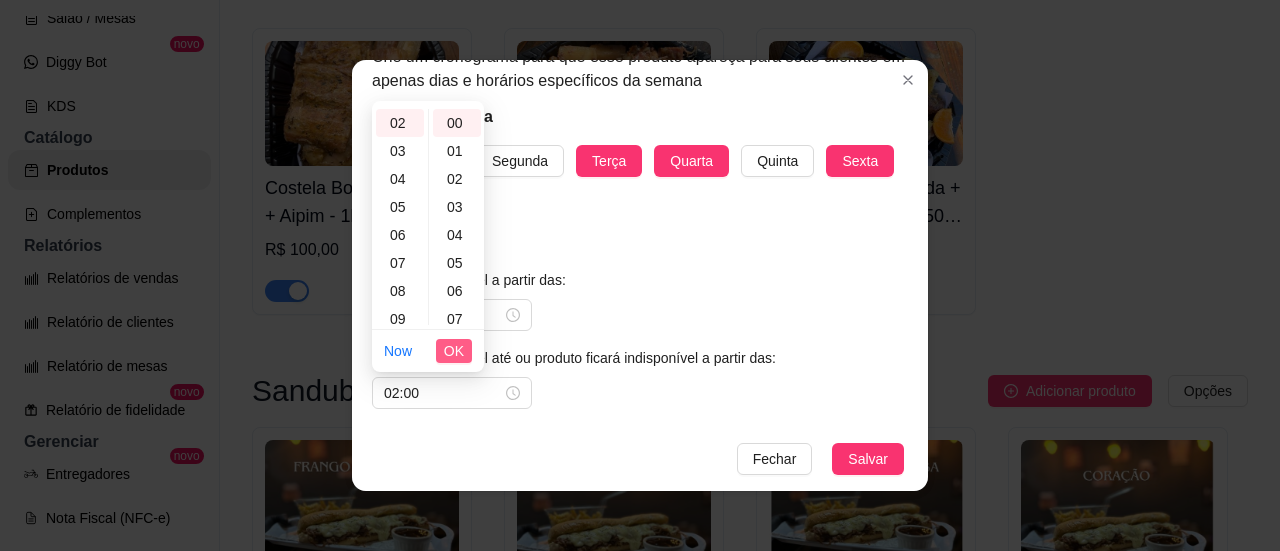 click on "OK" at bounding box center [454, 351] 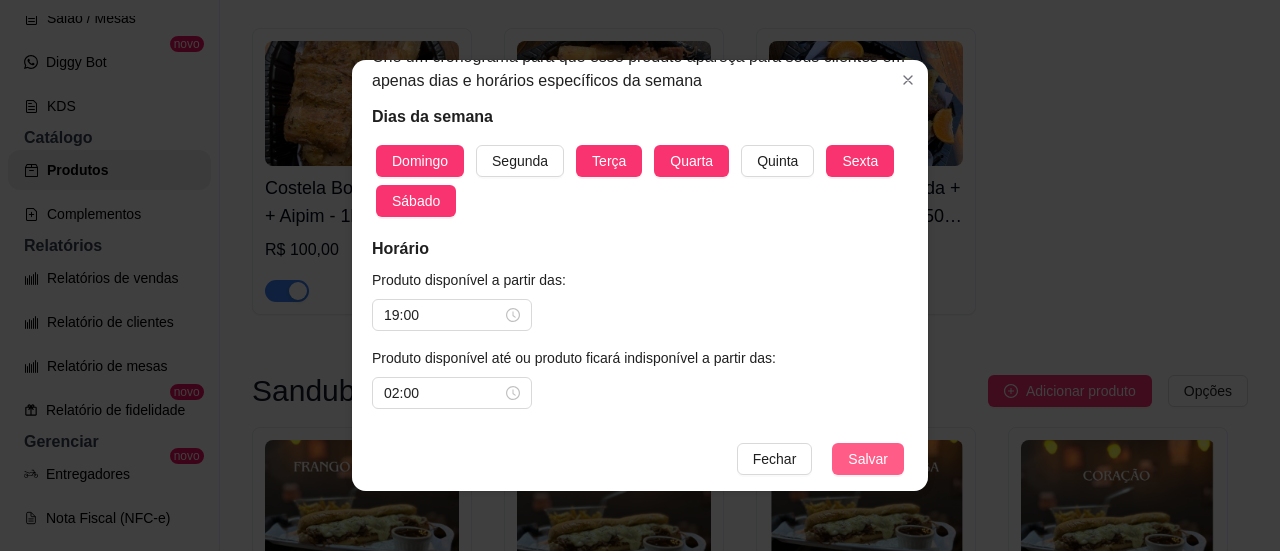 click on "Salvar" at bounding box center (868, 459) 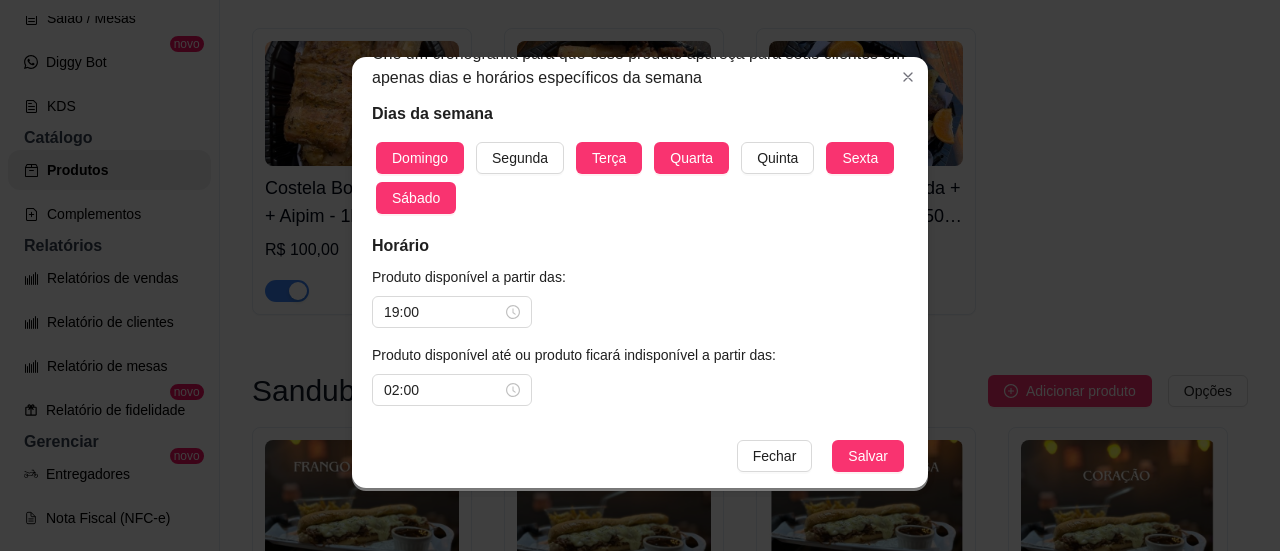 scroll, scrollTop: 4, scrollLeft: 0, axis: vertical 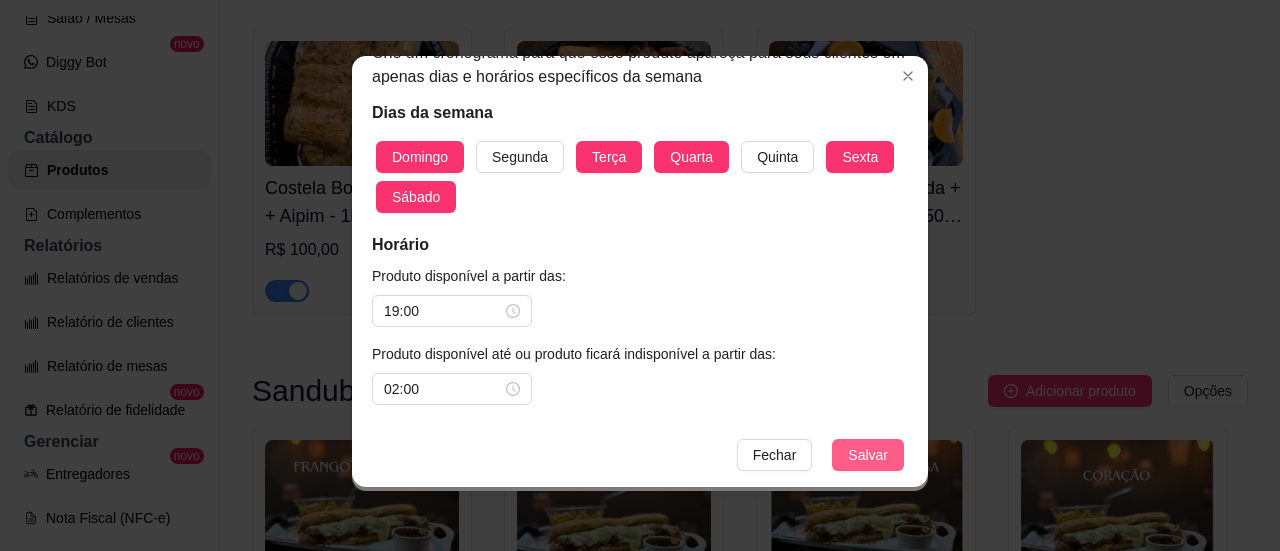 click on "Salvar" at bounding box center [868, 455] 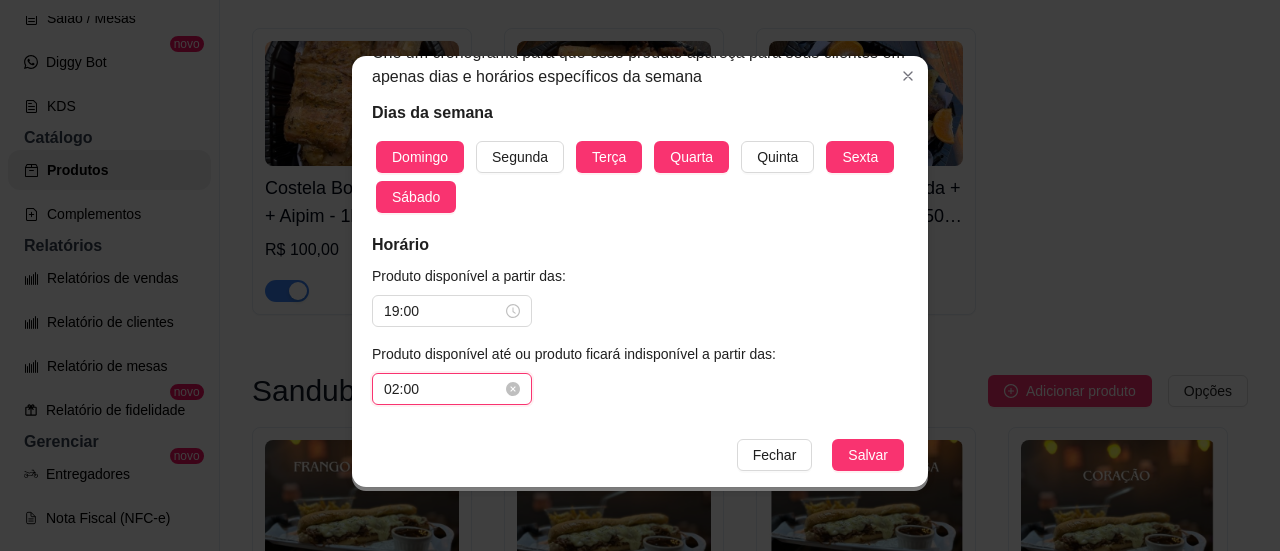 click on "02:00" at bounding box center (443, 389) 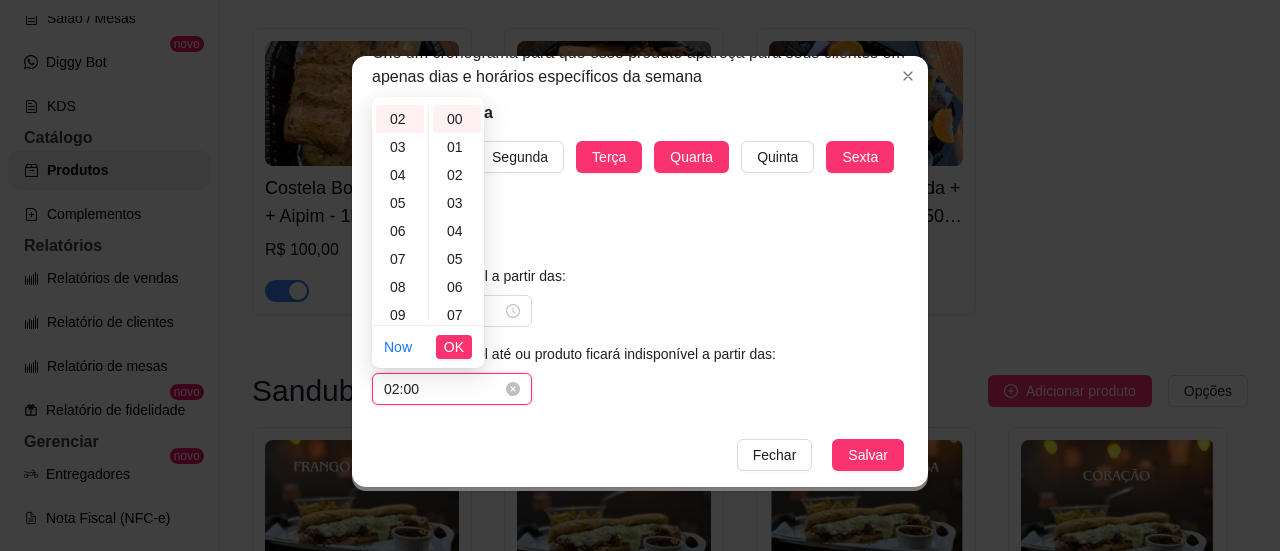 click on "02:00" at bounding box center (443, 389) 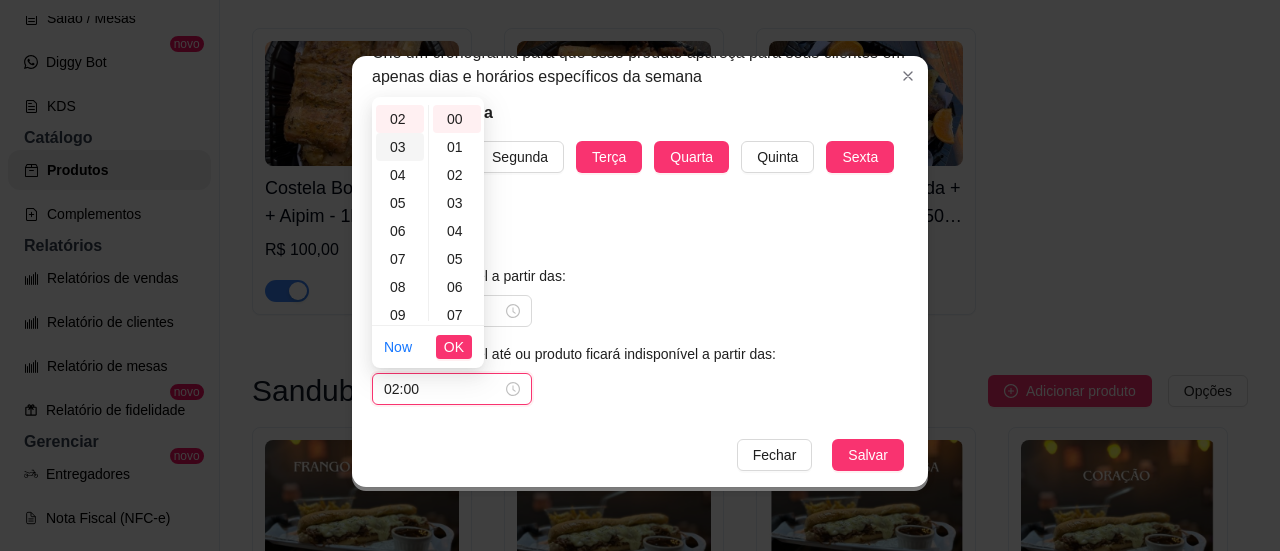 scroll, scrollTop: 0, scrollLeft: 0, axis: both 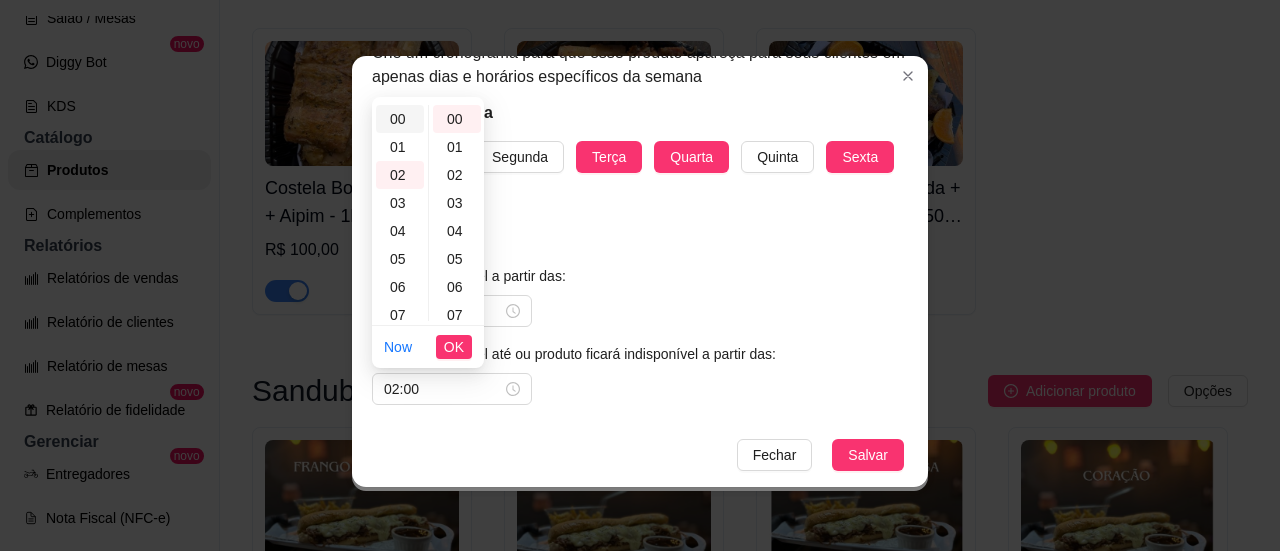 click on "00" at bounding box center [400, 119] 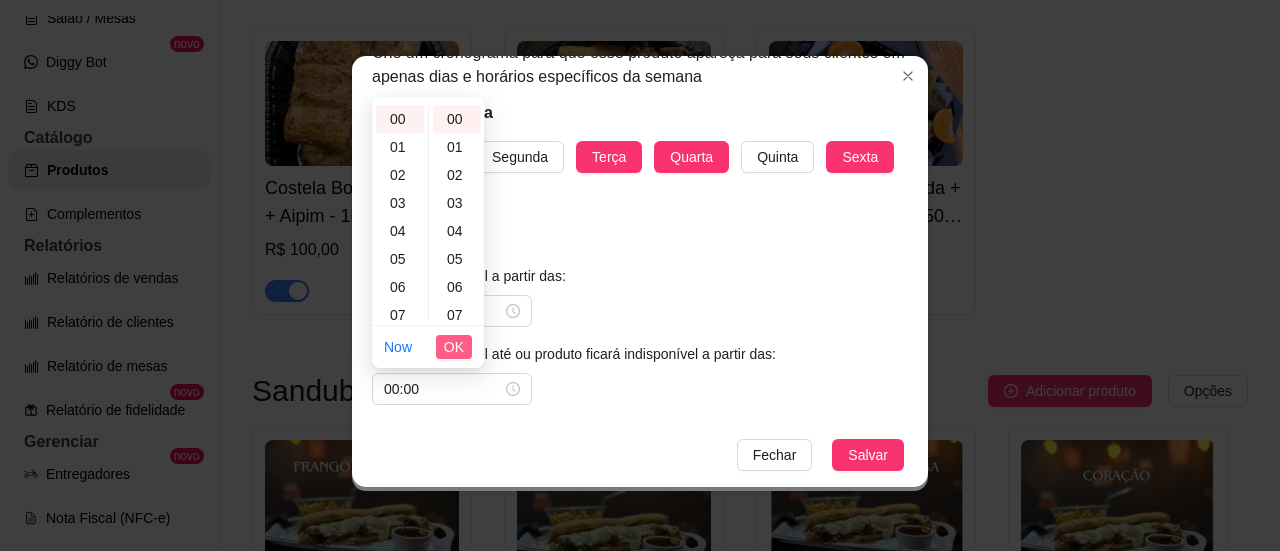 click on "OK" at bounding box center [454, 347] 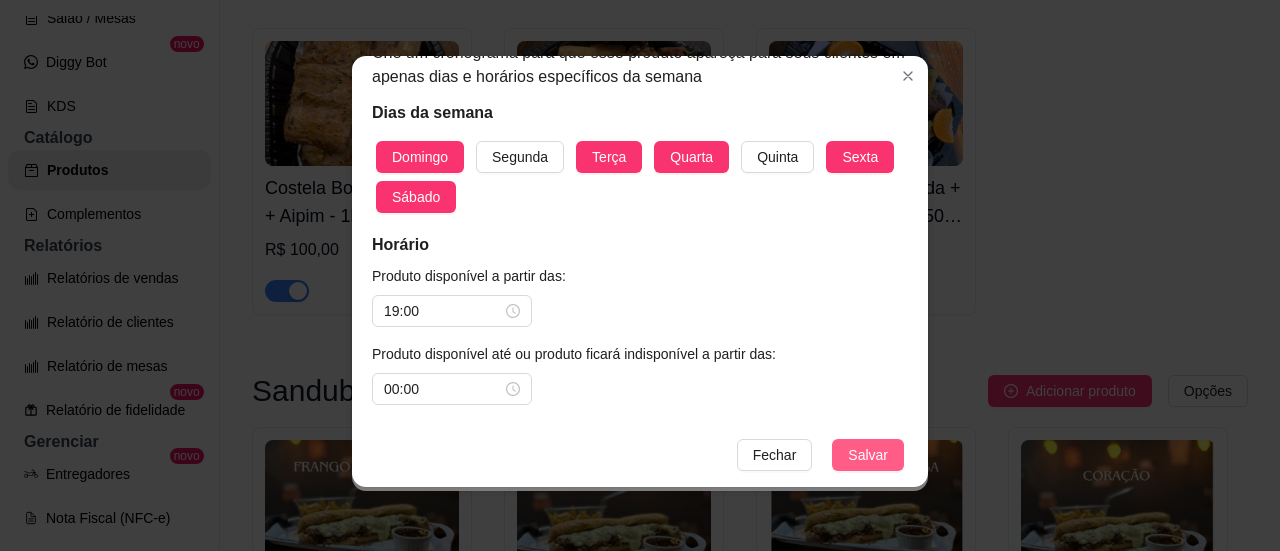 click on "Salvar" at bounding box center [868, 455] 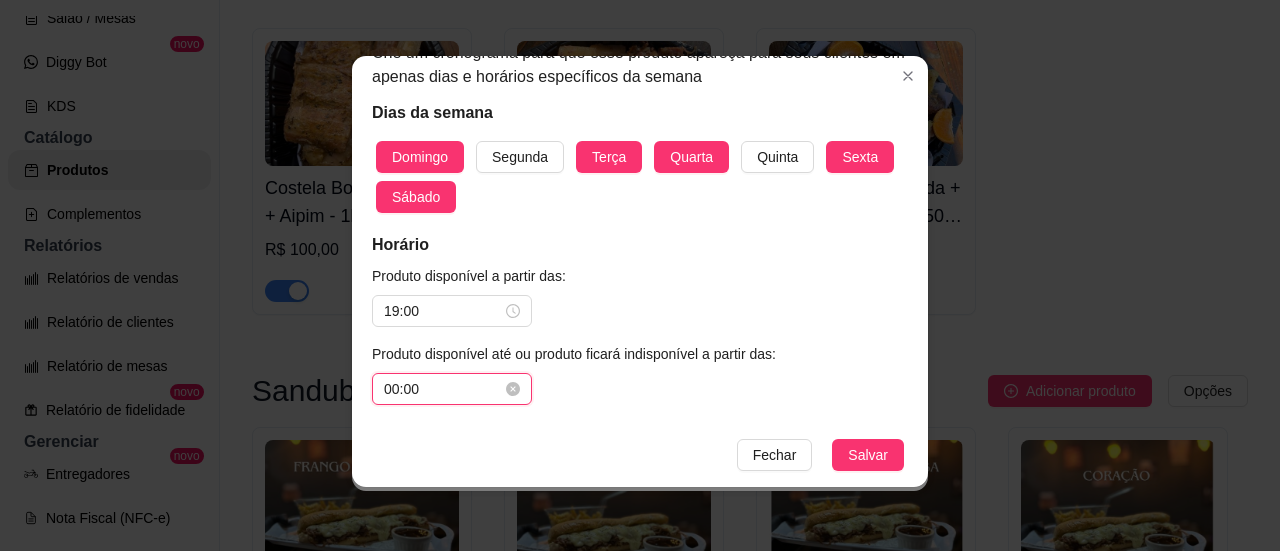 click on "00:00" at bounding box center (443, 389) 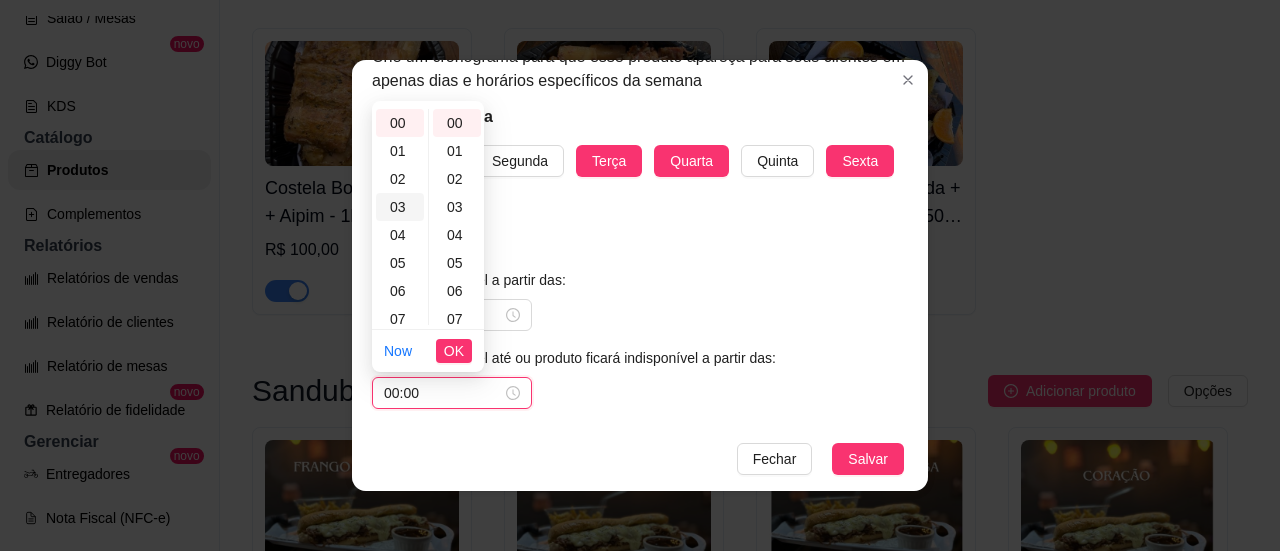scroll, scrollTop: 0, scrollLeft: 0, axis: both 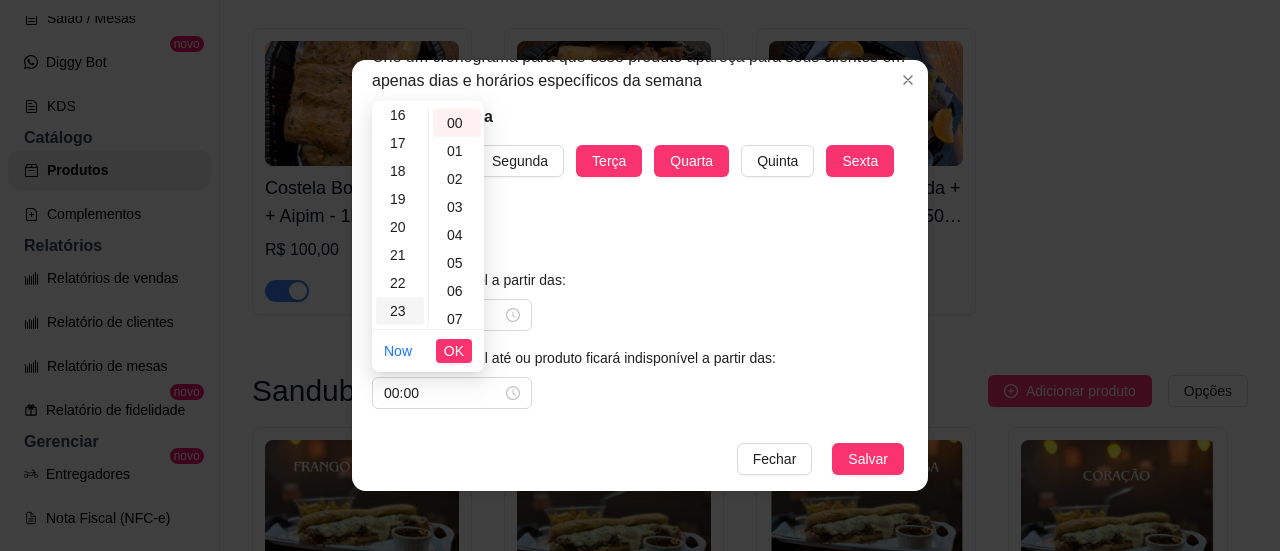 click on "23" at bounding box center (400, 311) 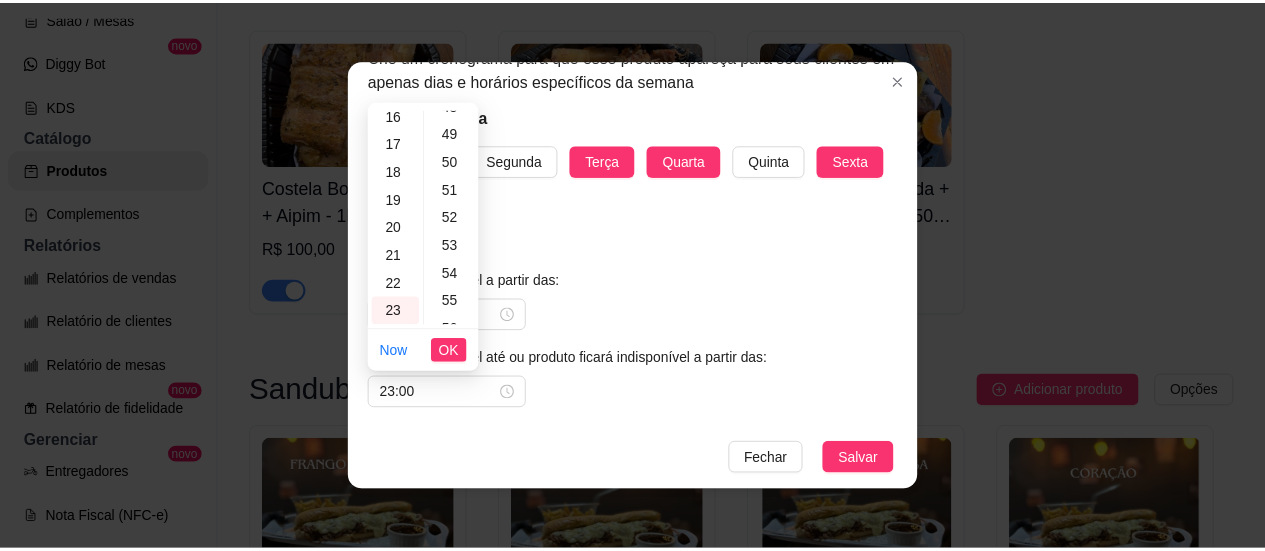 scroll, scrollTop: 1464, scrollLeft: 0, axis: vertical 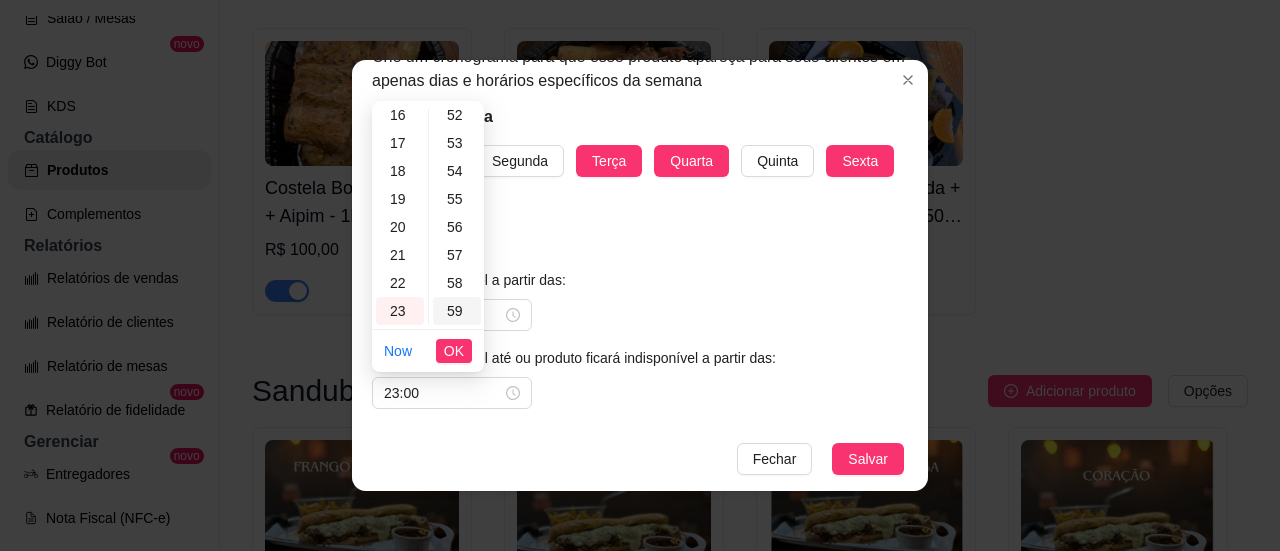 drag, startPoint x: 453, startPoint y: 312, endPoint x: 448, endPoint y: 326, distance: 14.866069 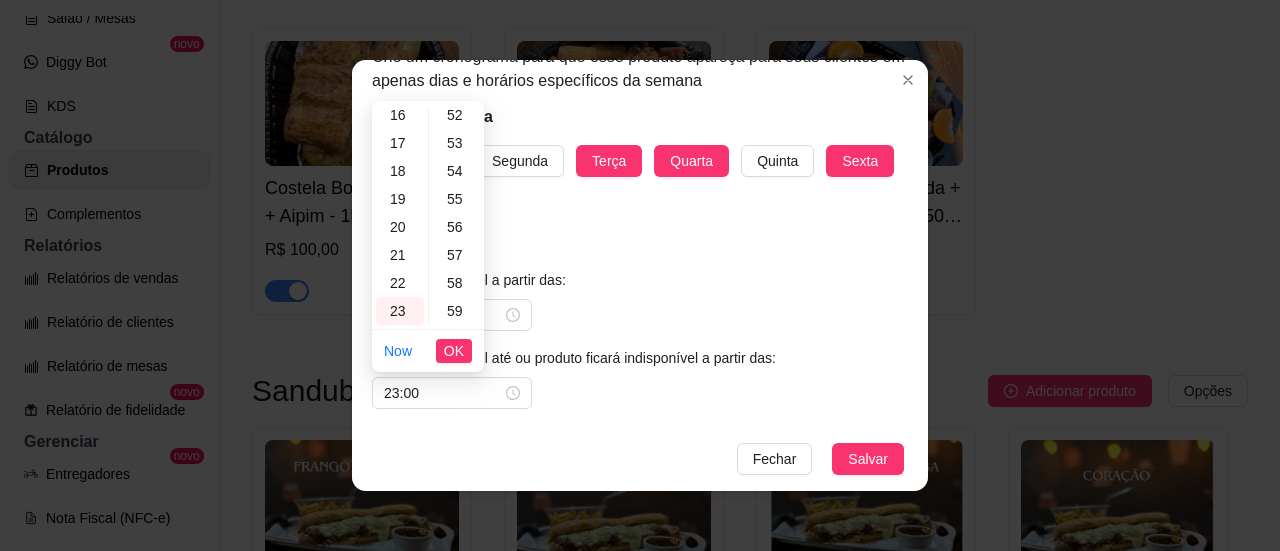 type on "23:59" 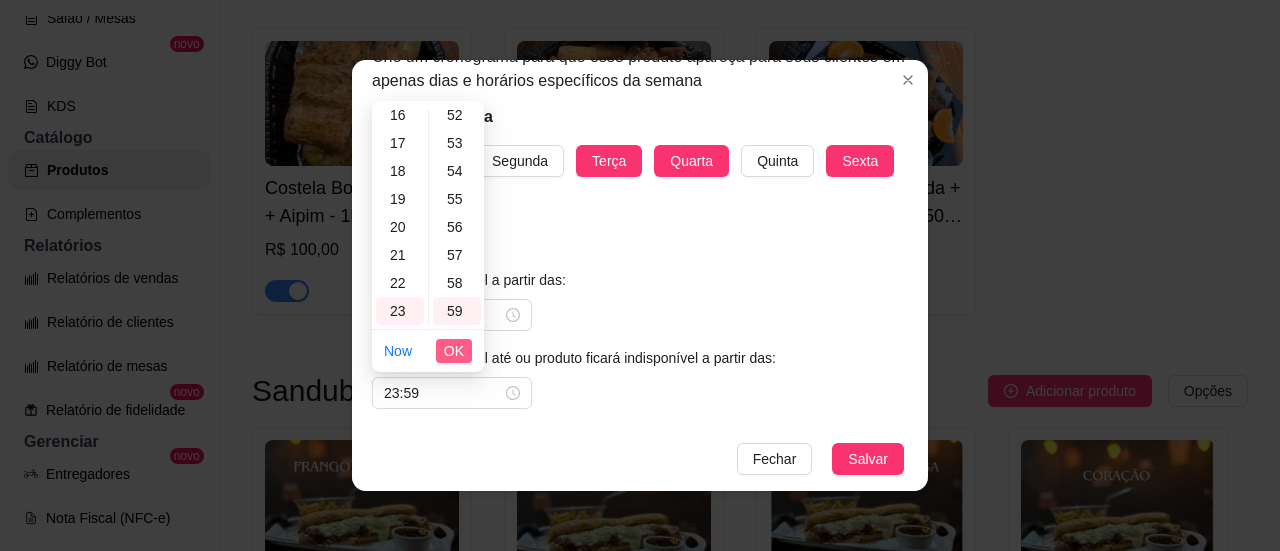 click on "OK" at bounding box center (454, 351) 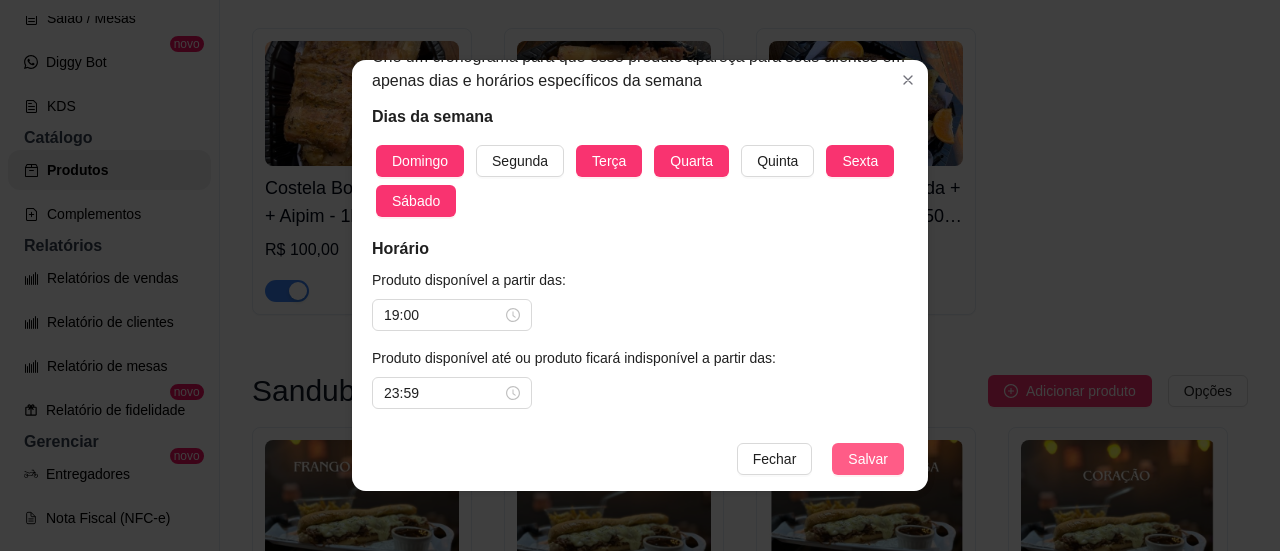 click on "Salvar" at bounding box center (868, 459) 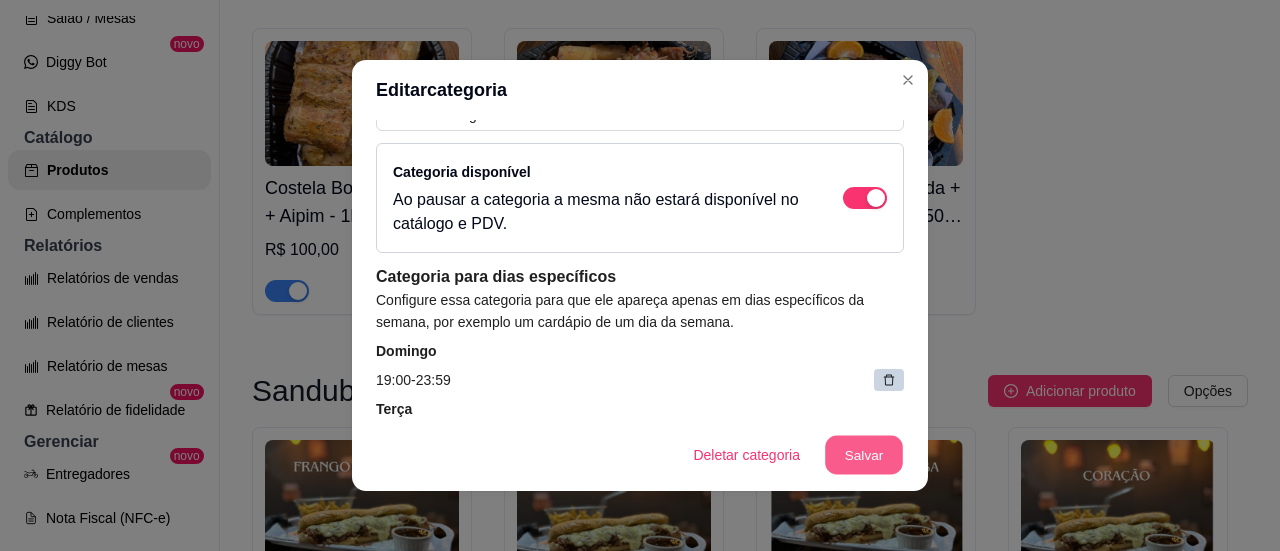 click on "Salvar" at bounding box center [864, 455] 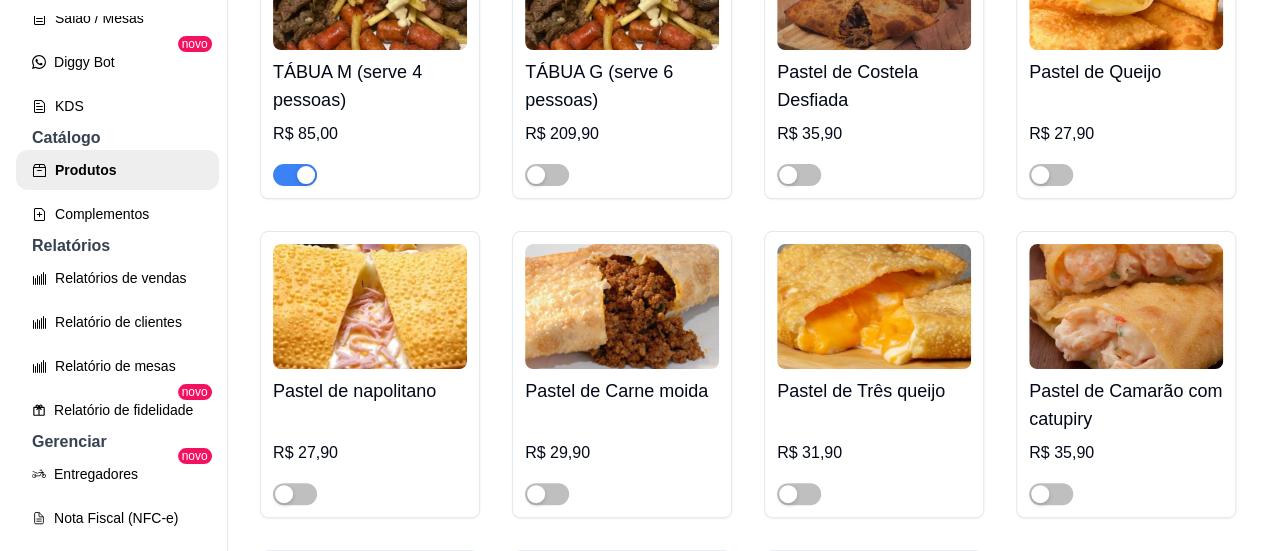 scroll, scrollTop: 6000, scrollLeft: 0, axis: vertical 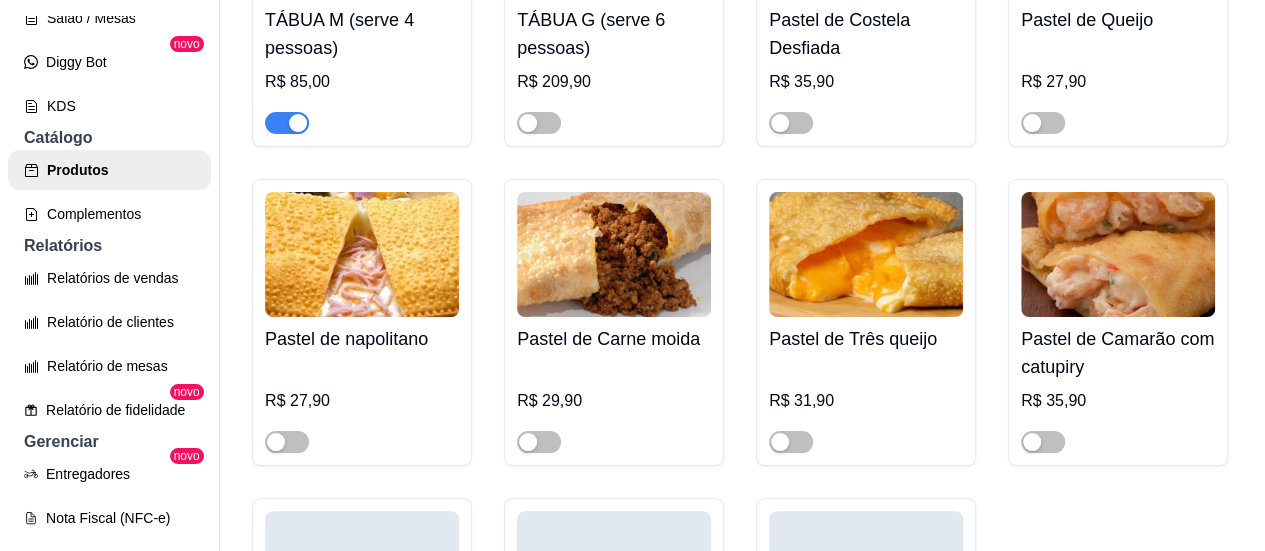 click on "V Varandinha - ... Loja Aberta Loja Diggy Pro até 25/08 Dia a dia Pedidos balcão (PDV) Gestor de Pedidos Lista de Pedidos Salão / Mesas Diggy Bot novo KDS Catálogo Produtos Complementos Relatórios Relatórios de vendas Relatório de clientes Relatório de mesas Relatório de fidelidade novo Gerenciar Entregadores novo Nota Fiscal (NFC-e) Controle de caixa Controle de fiado Cupons Clientes Estoque Configurações Diggy Planos Precisa de ajuda? Sair Produtos Adicionar categoria Reodernar categorias Aqui você cadastra e gerencia seu produtos e categorias MARMITEX ativa Adicionar produto Opções Feijoada Completa R$ 29,99 FRANGO GRELHADO R$ 19,99 FRANGO Á MILANESA R$ 19,99 CONTRÁ FILÉ R$ 22,99 FILÉ DE PEIXE - GRELHADO OU EMPANADO R$ 21,99 OVO FRITO R$ 16,99 STROGONOFF DE FRANGO R$ 21,99 FRANGO A PARMEGIANA R$ 22,99 LINGUIÇA ACEBOLADA R$ 19,99 COSTELA SUINA COM BARBECUE R$ 22,99 COSTELA BOVINA R$ 22,99 CUPIM ASSADO R$ 22,99 LINGUIÇA DE CHURRASCO R$ 22,99" at bounding box center (632, 275) 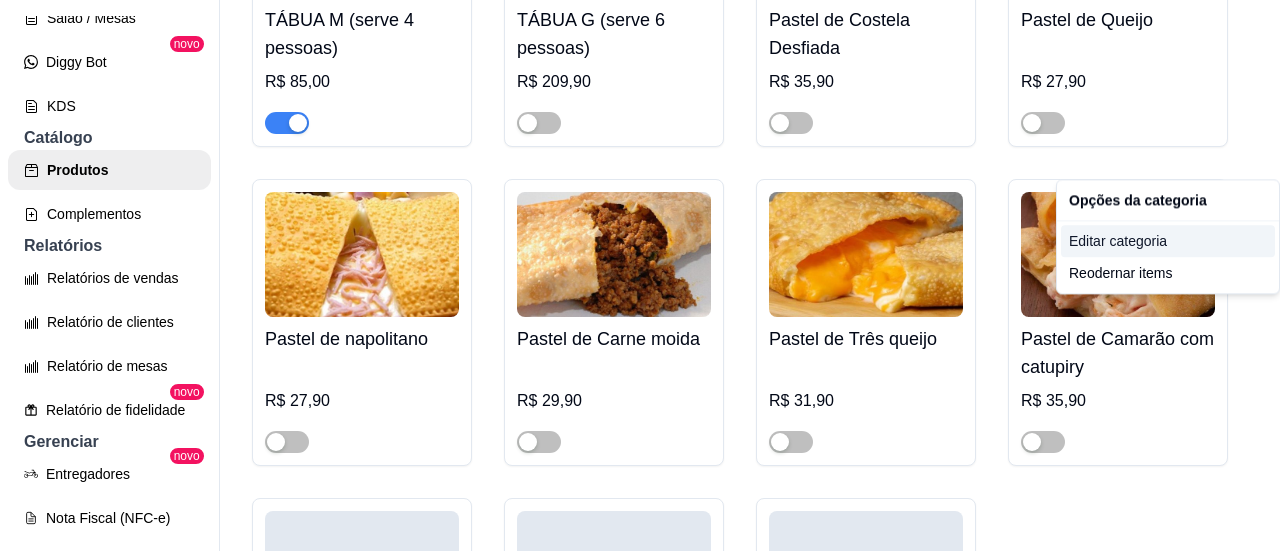 click on "Editar categoria" at bounding box center (1168, 241) 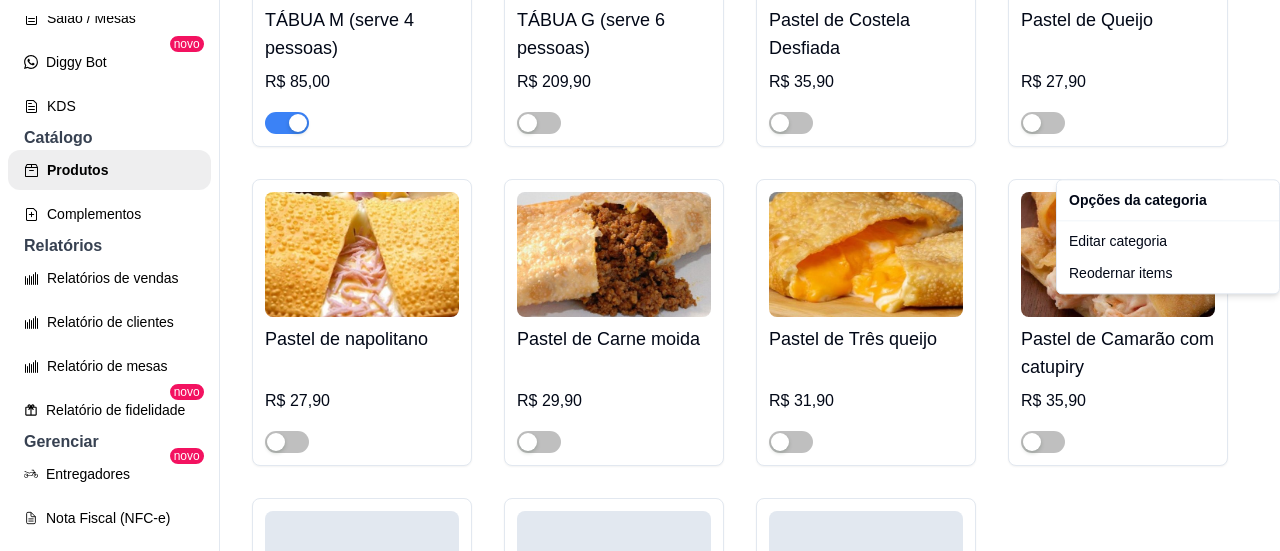 scroll, scrollTop: 4720, scrollLeft: 0, axis: vertical 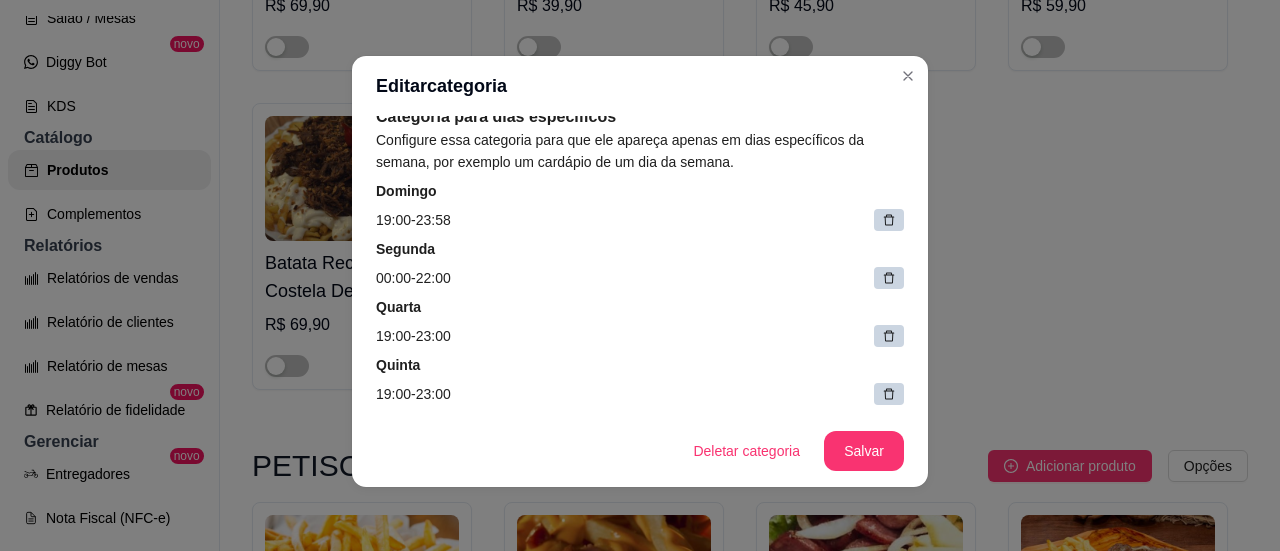 click at bounding box center (889, 278) 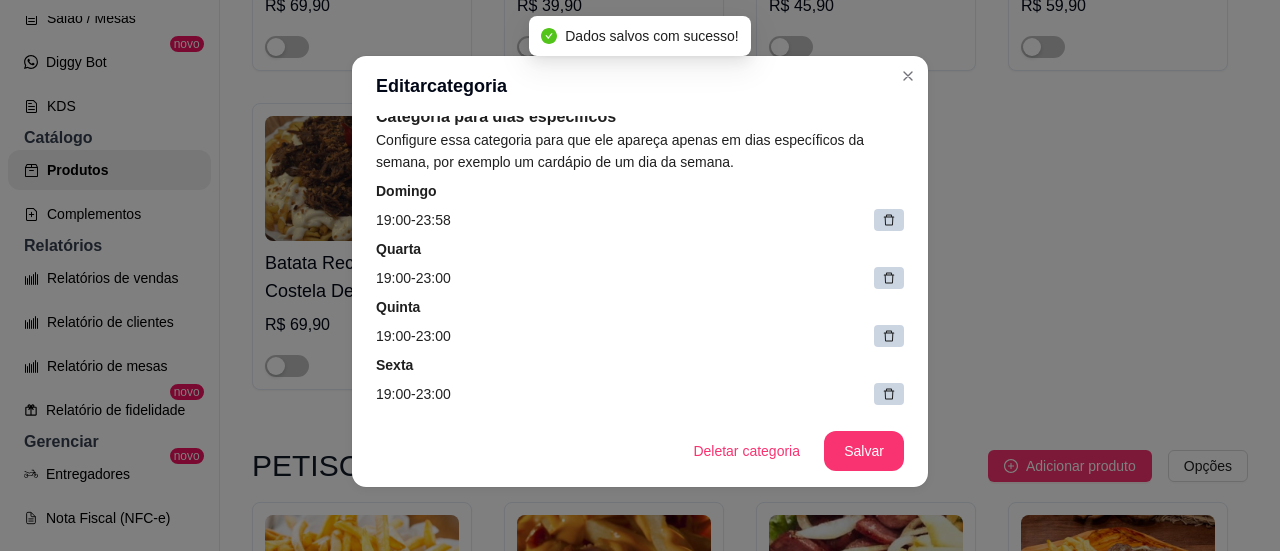 click 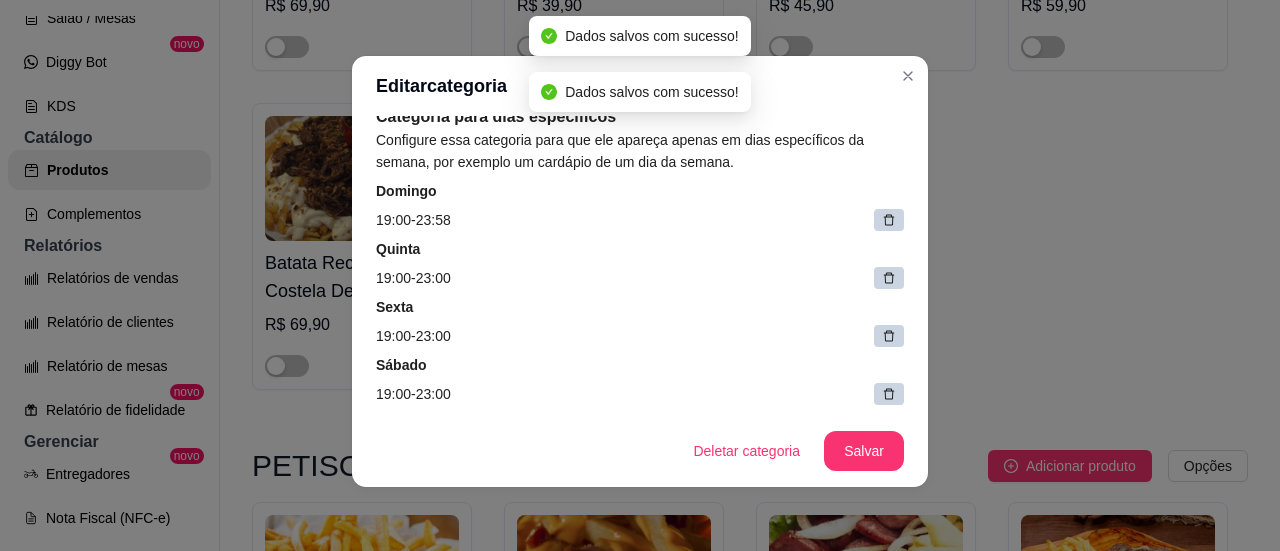 click 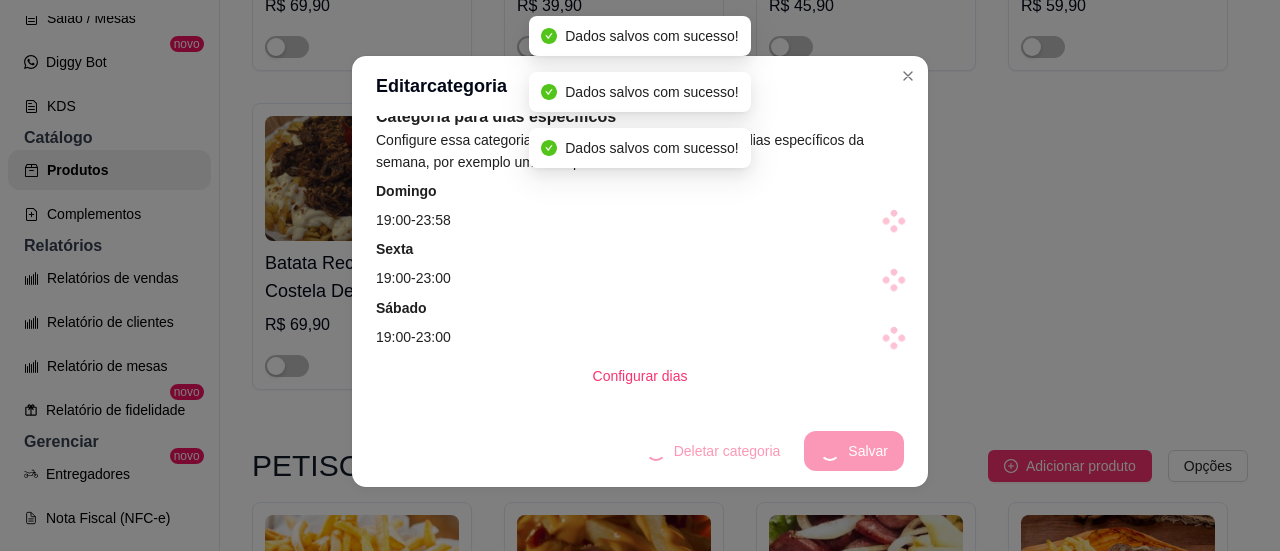 scroll, scrollTop: 181, scrollLeft: 0, axis: vertical 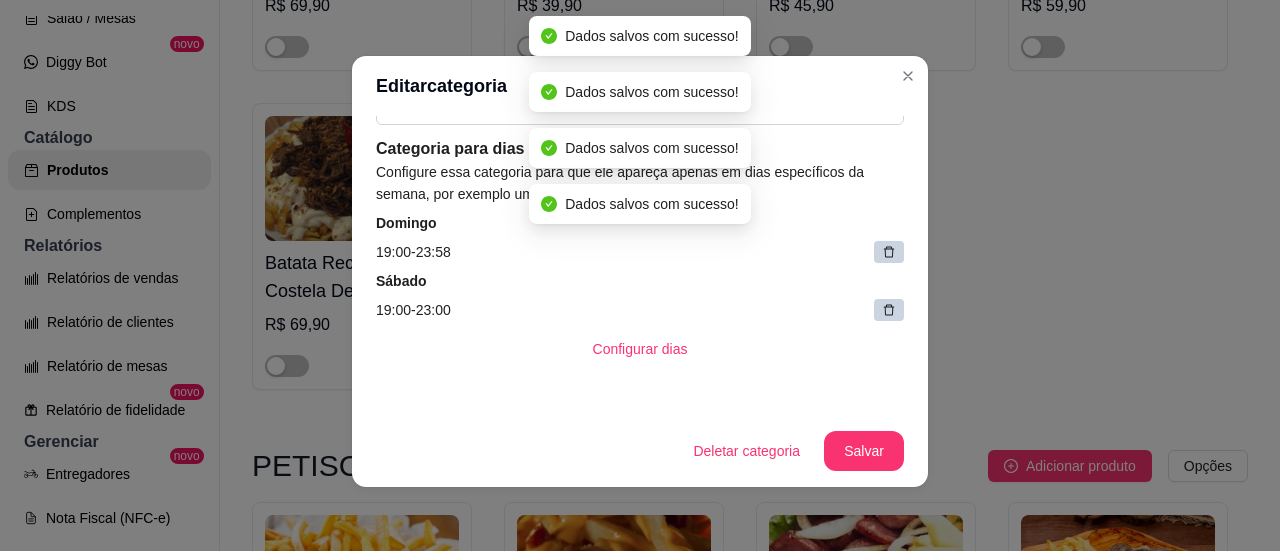 click on "Sábado" at bounding box center (640, 281) 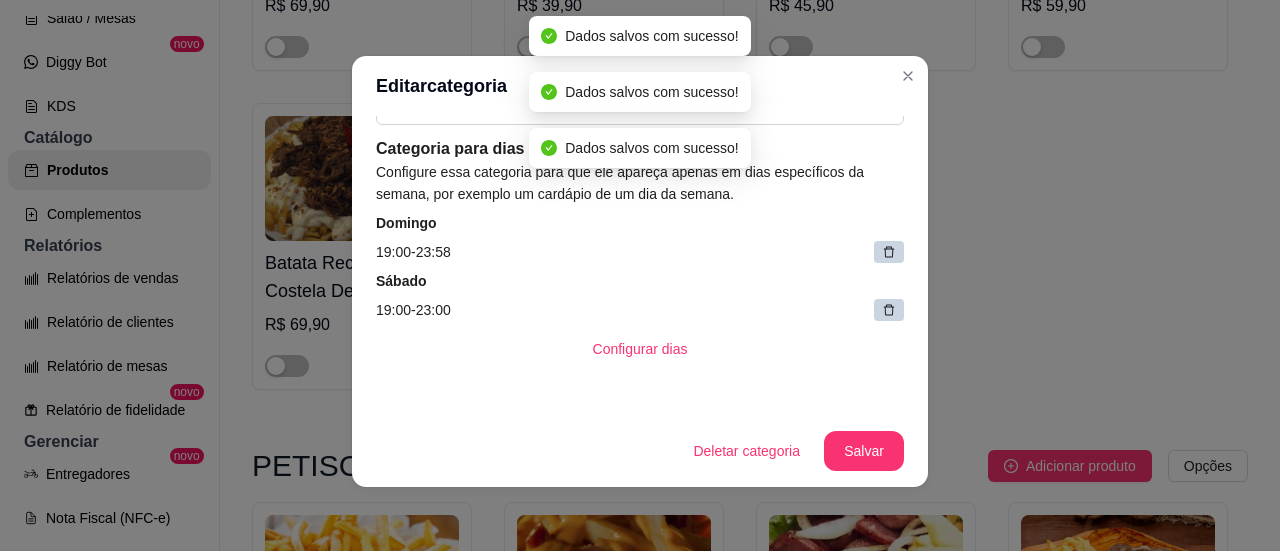click on "Sábado [TIME] - [TIME]" at bounding box center (640, 296) 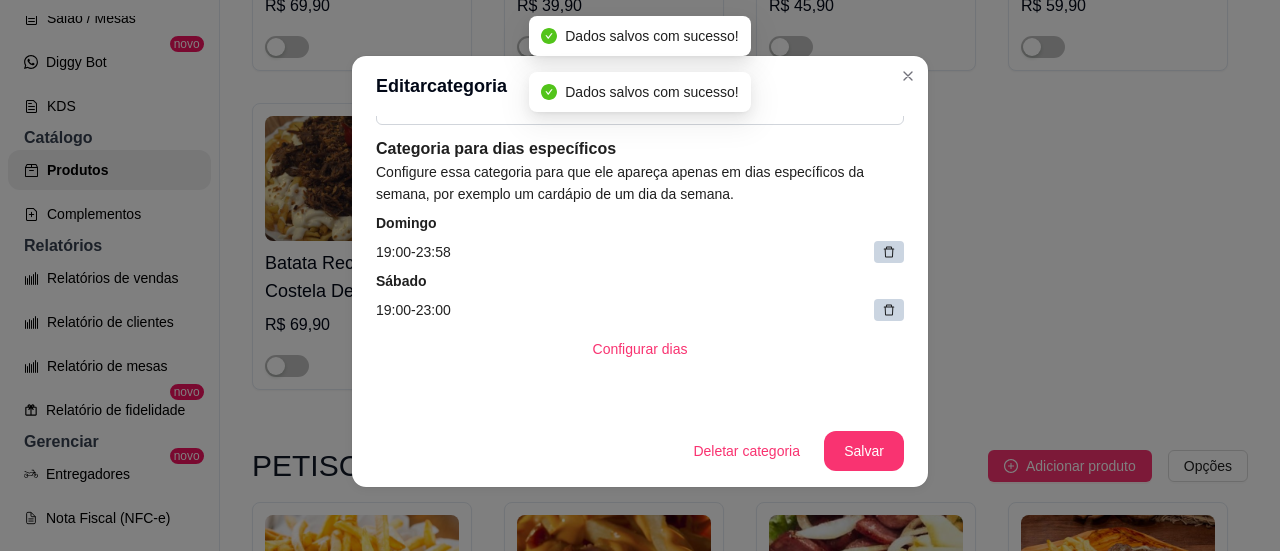 click on "Sábado [TIME] - [TIME]" at bounding box center [640, 296] 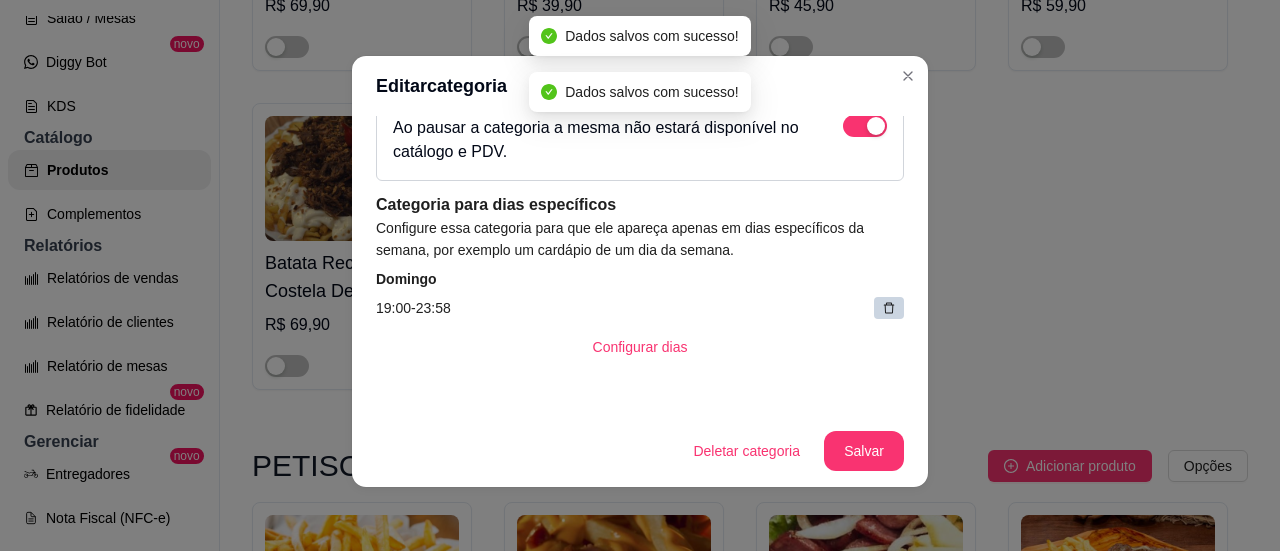scroll, scrollTop: 123, scrollLeft: 0, axis: vertical 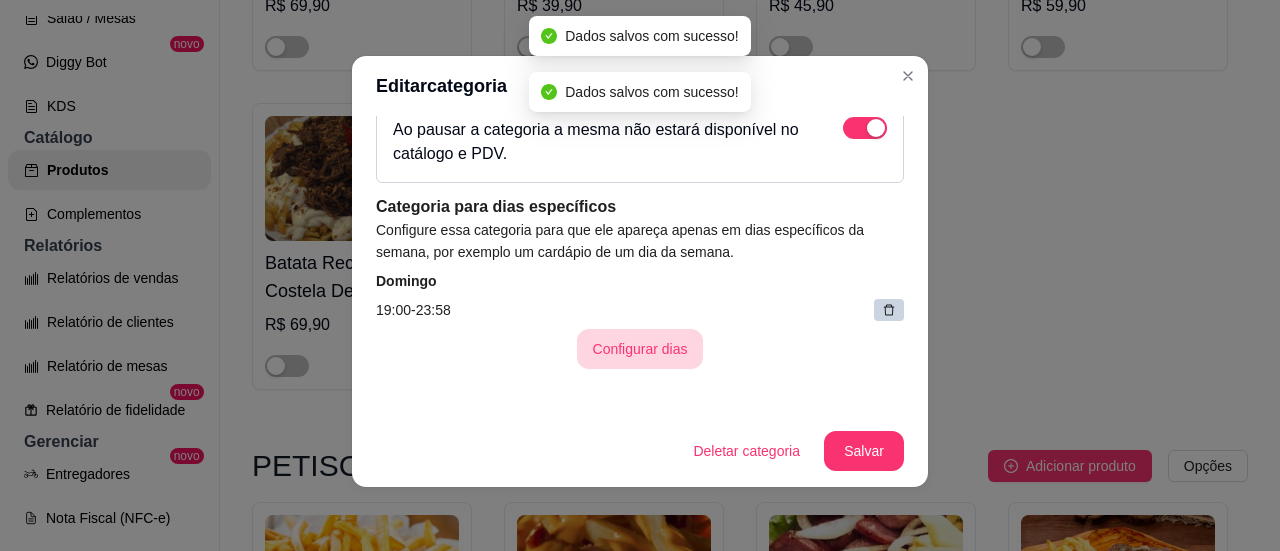 click on "Configurar dias" at bounding box center [640, 349] 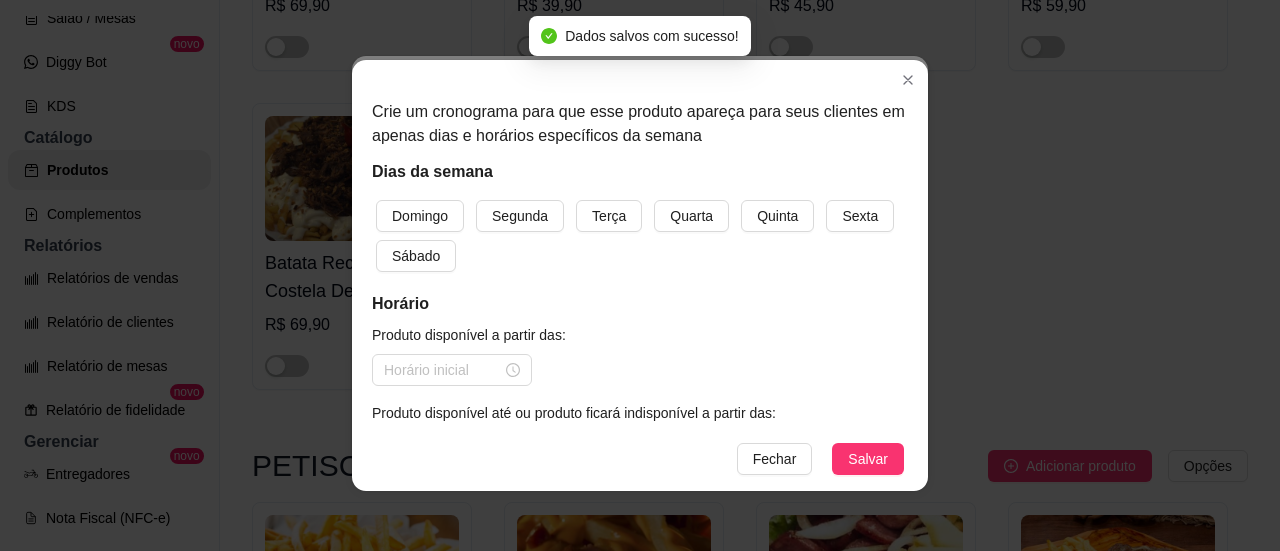 click on "Domingo" at bounding box center (420, 216) 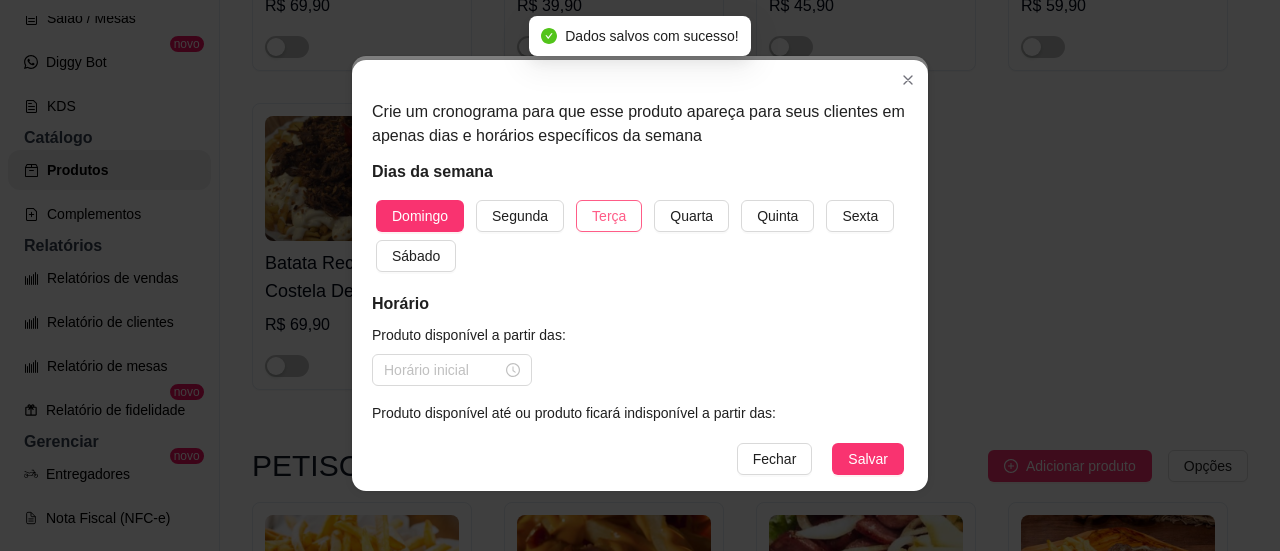 drag, startPoint x: 591, startPoint y: 219, endPoint x: 628, endPoint y: 227, distance: 37.85499 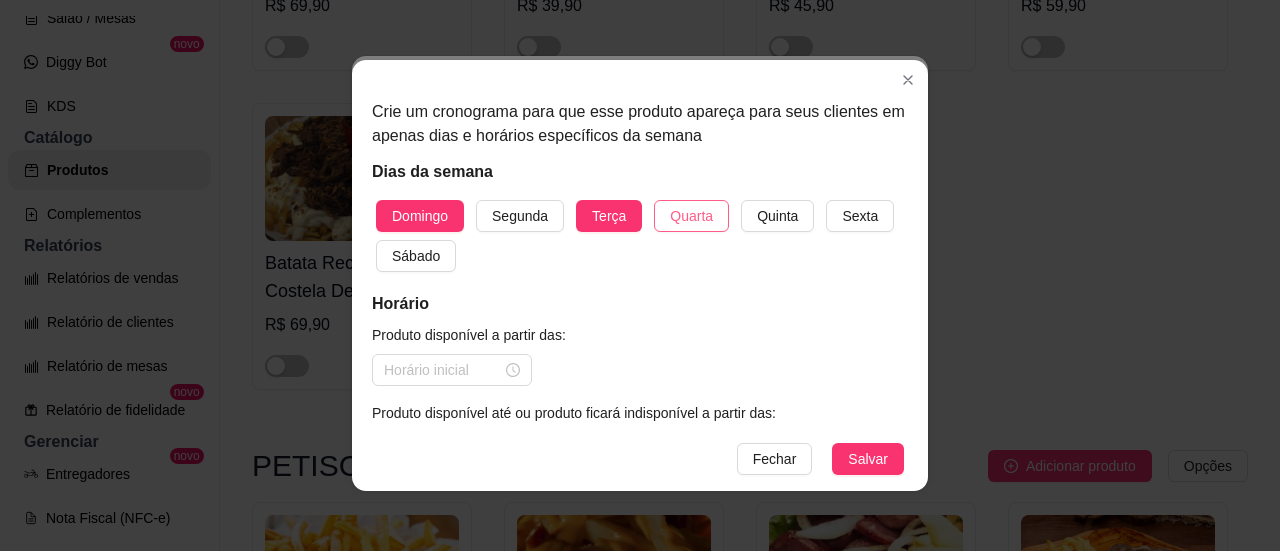 click on "Quarta" at bounding box center [691, 216] 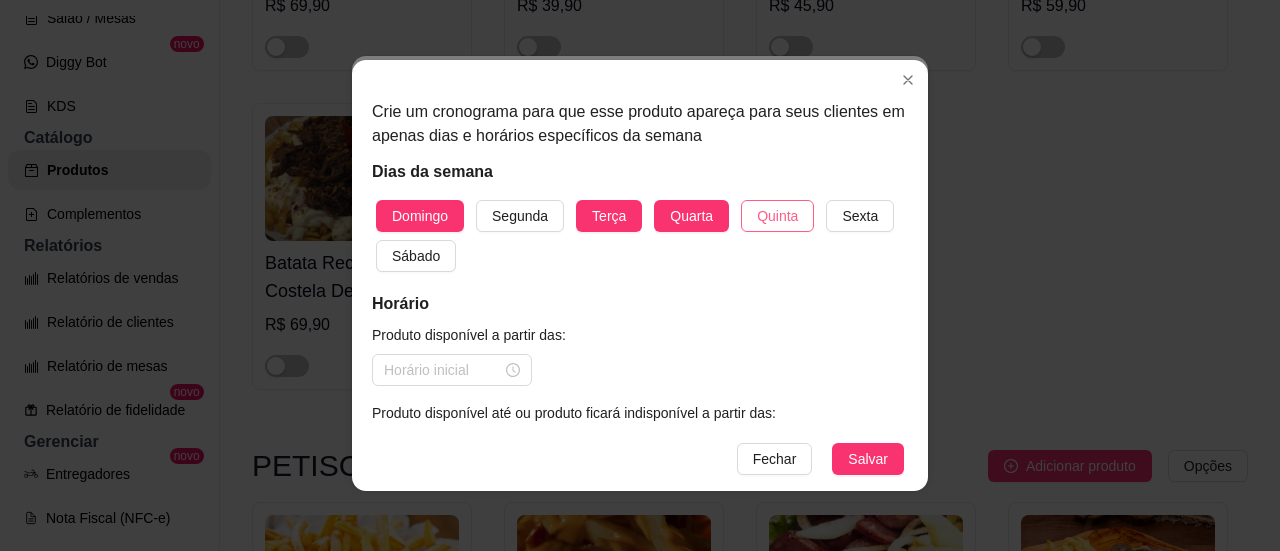 drag, startPoint x: 768, startPoint y: 215, endPoint x: 852, endPoint y: 216, distance: 84.00595 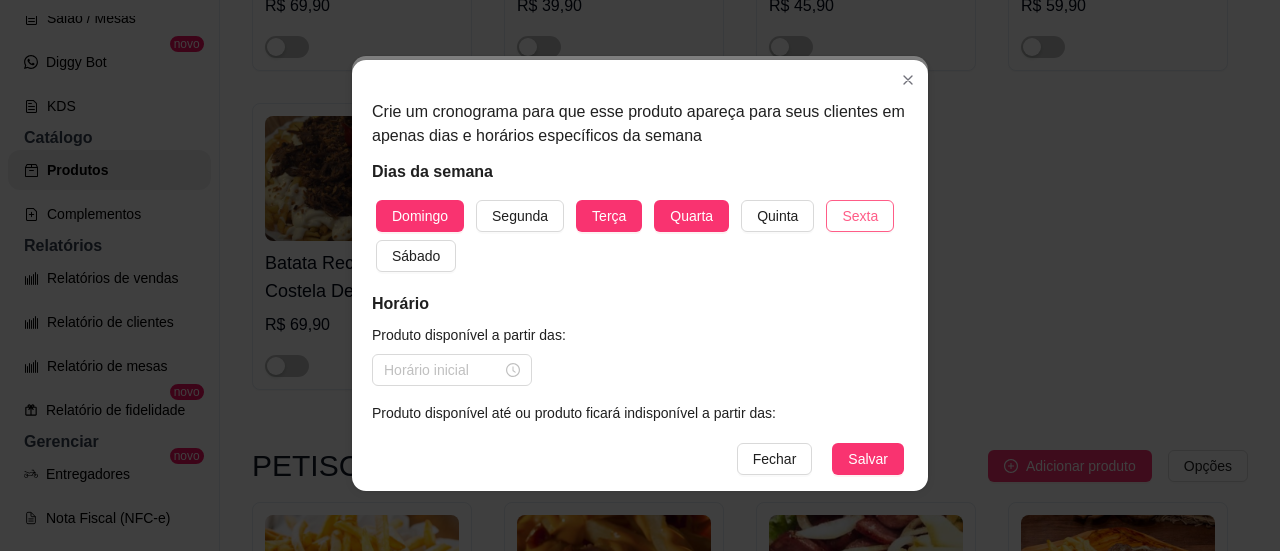click on "Quinta" at bounding box center [777, 216] 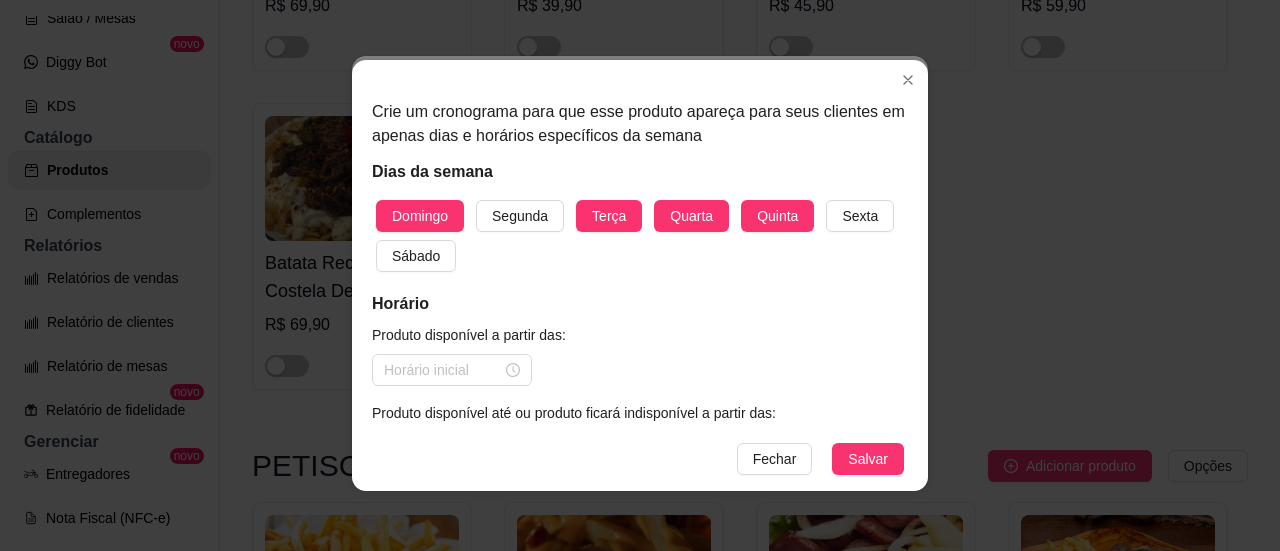 drag, startPoint x: 852, startPoint y: 216, endPoint x: 617, endPoint y: 240, distance: 236.22235 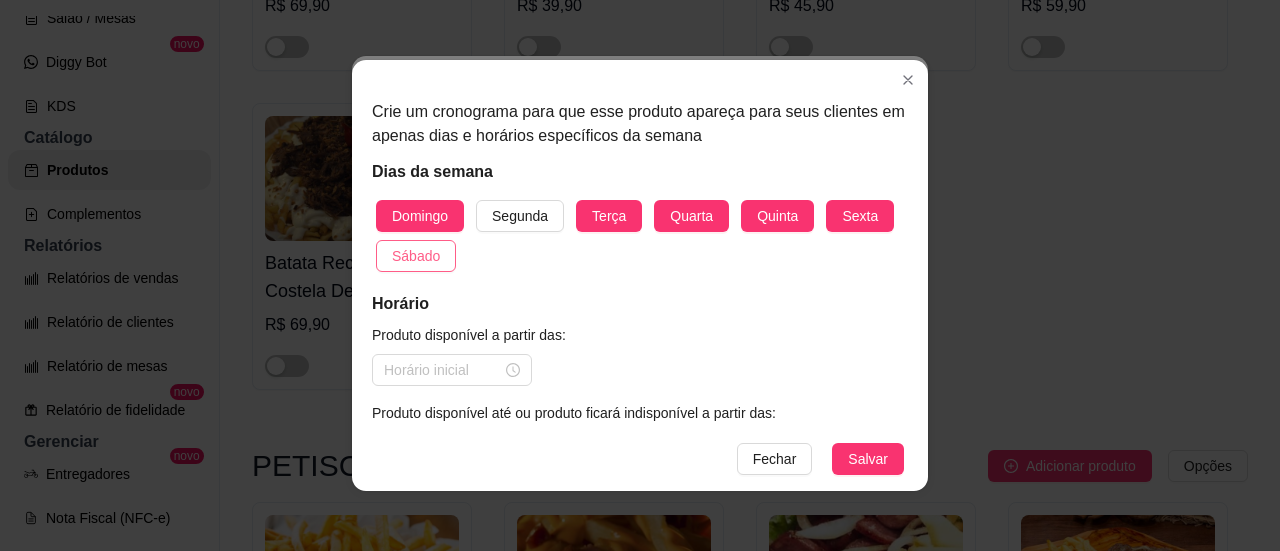 click on "Sábado" at bounding box center [416, 256] 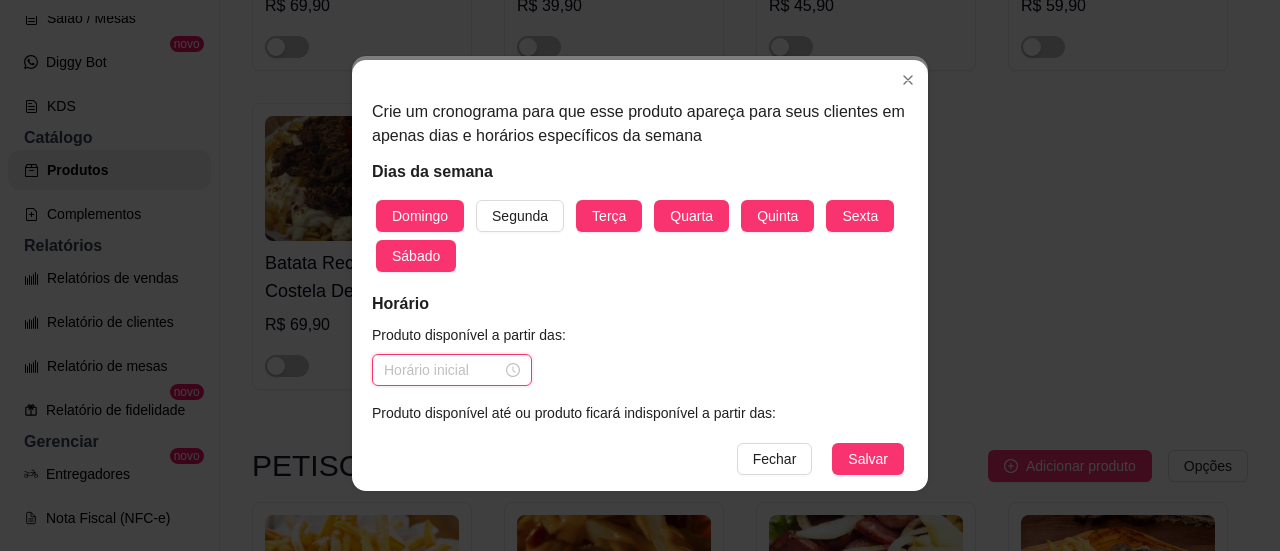 click at bounding box center [443, 370] 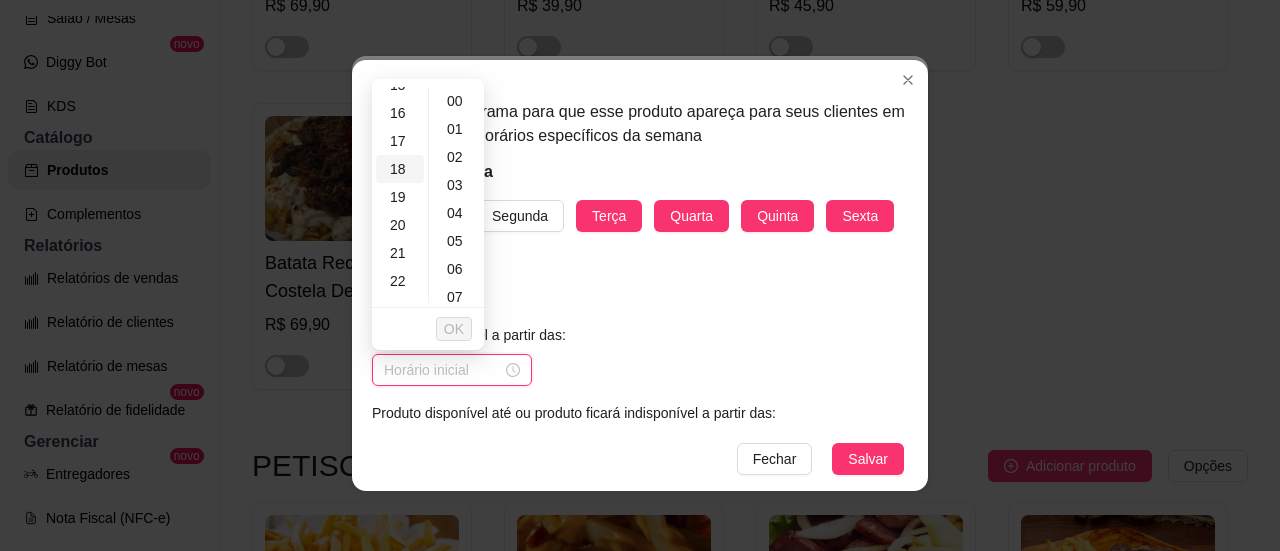 scroll, scrollTop: 456, scrollLeft: 0, axis: vertical 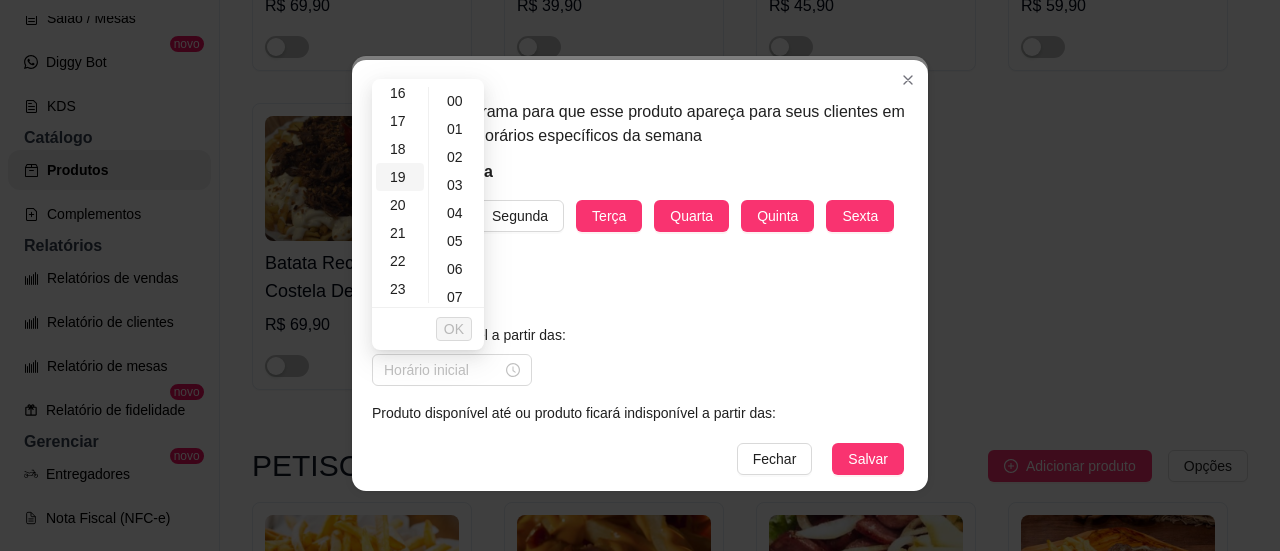 click on "19" at bounding box center [400, 177] 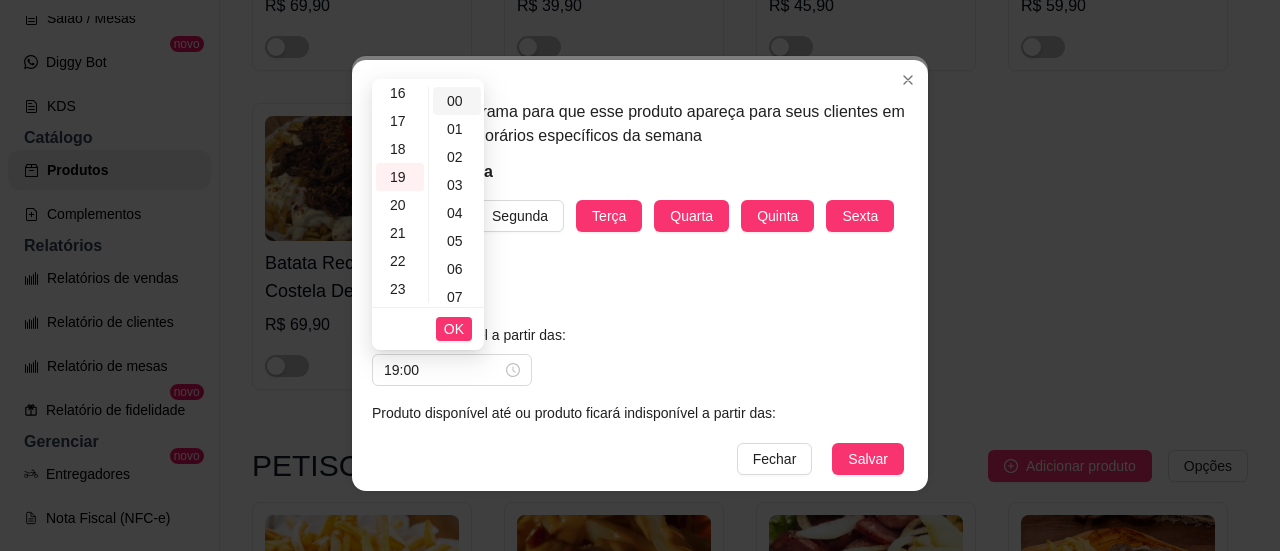 click on "00" at bounding box center (457, 101) 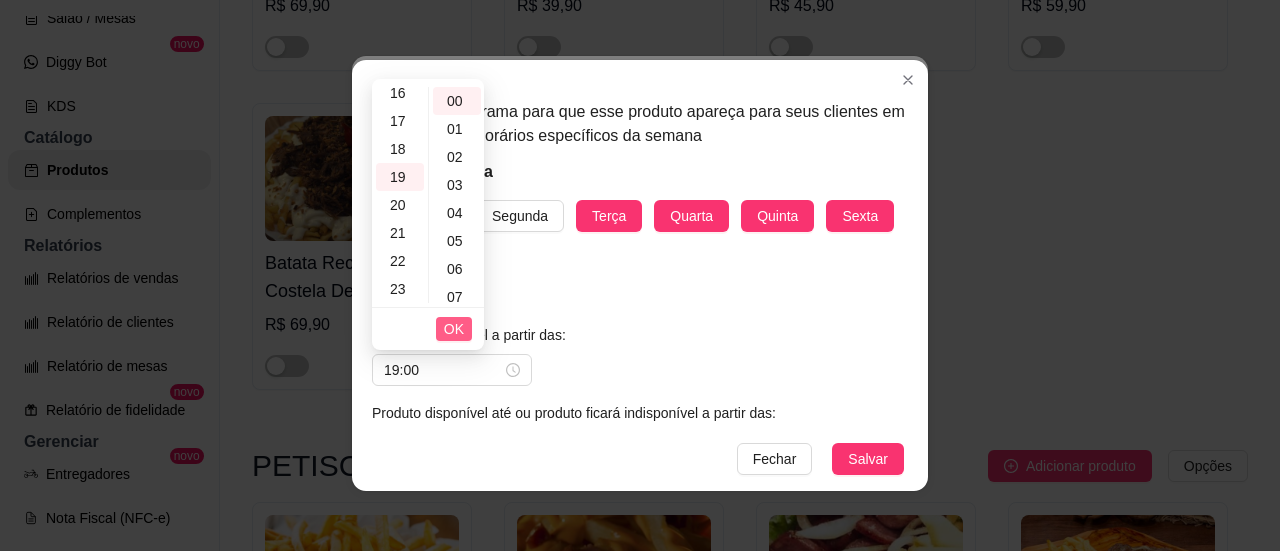 drag, startPoint x: 449, startPoint y: 331, endPoint x: 466, endPoint y: 333, distance: 17.117243 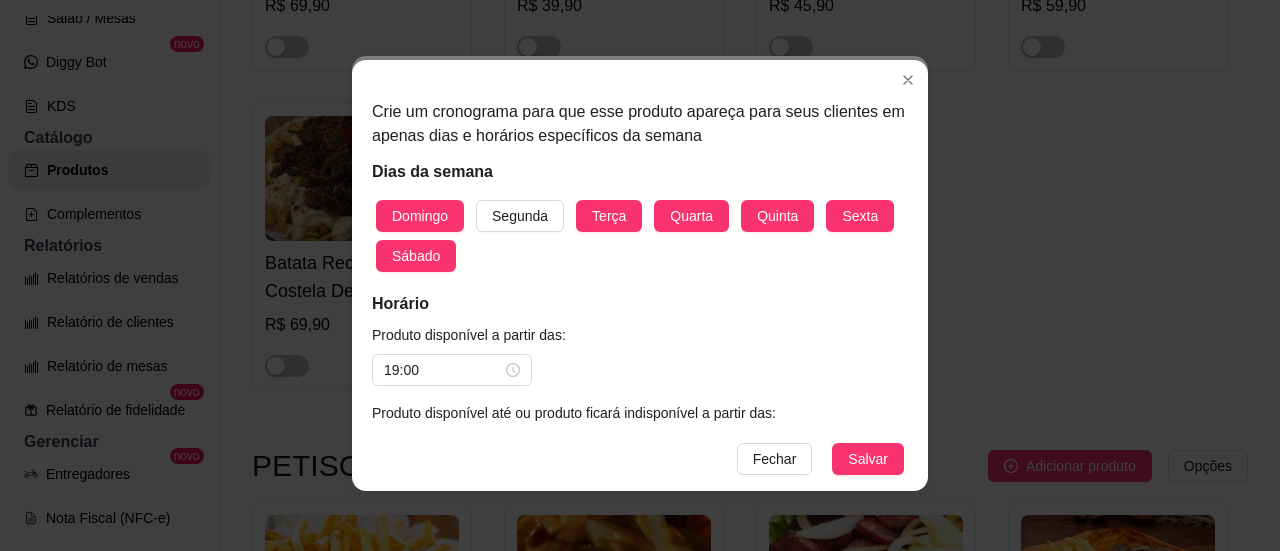 scroll, scrollTop: 55, scrollLeft: 0, axis: vertical 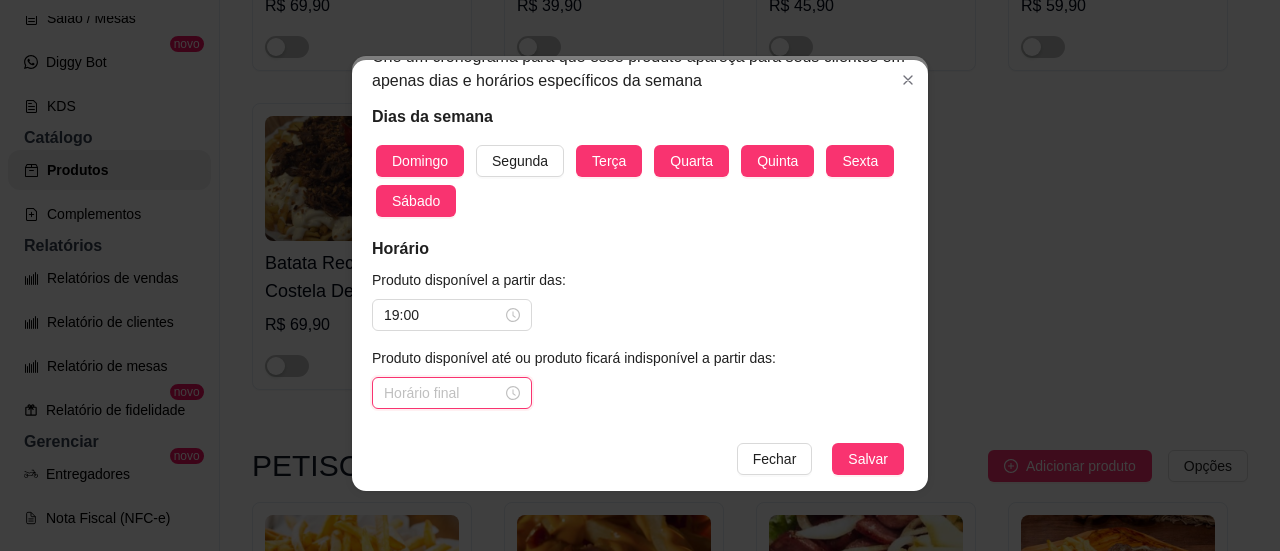 click at bounding box center (443, 393) 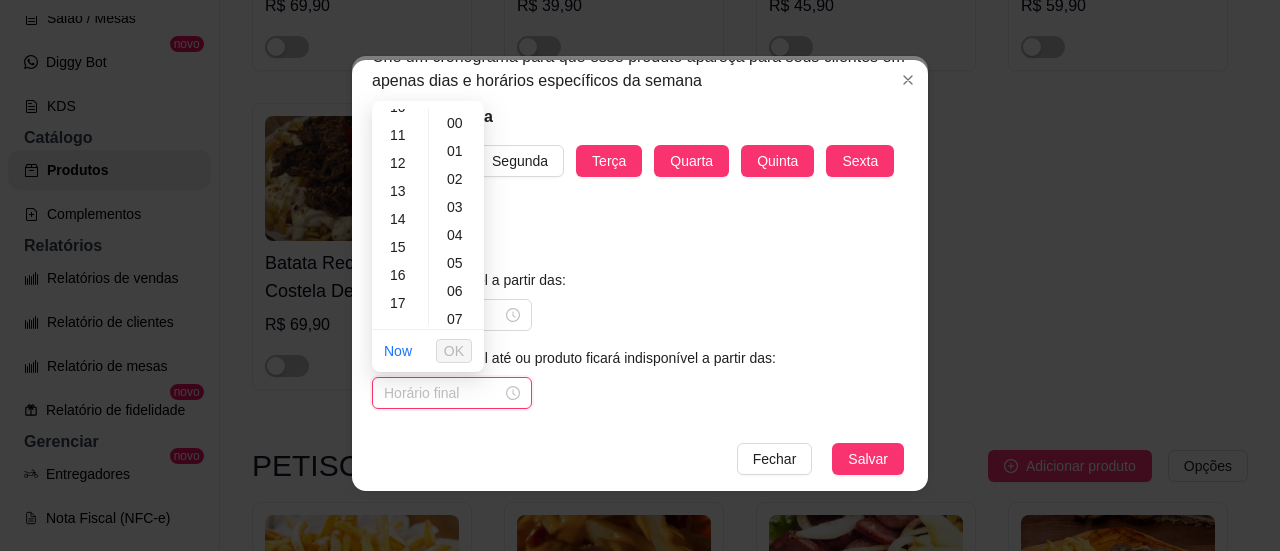 scroll, scrollTop: 456, scrollLeft: 0, axis: vertical 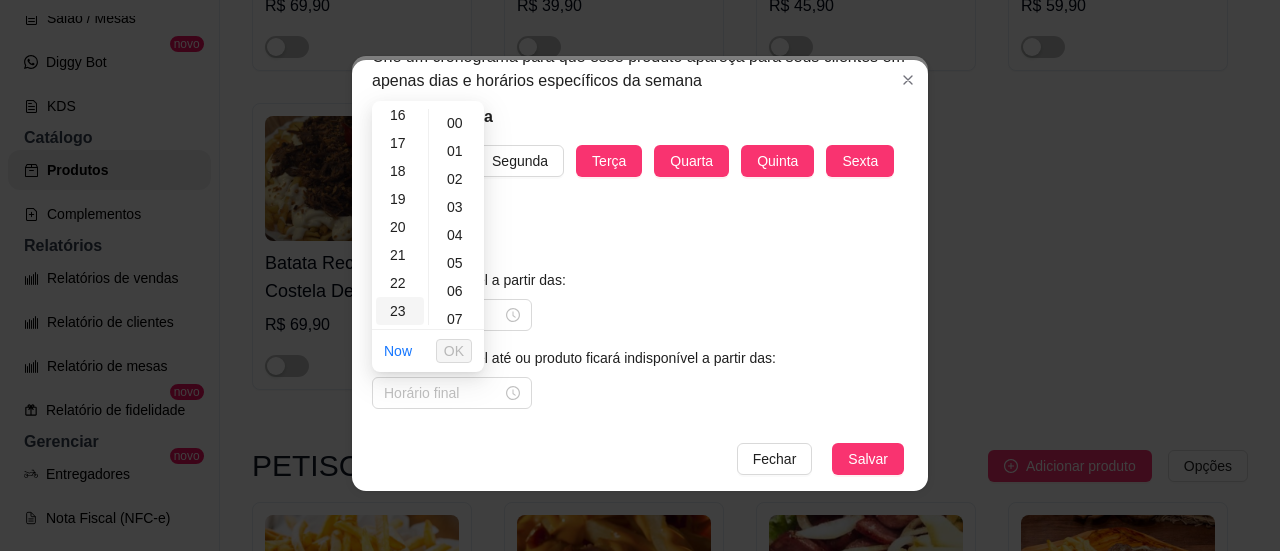 click on "23" at bounding box center [400, 311] 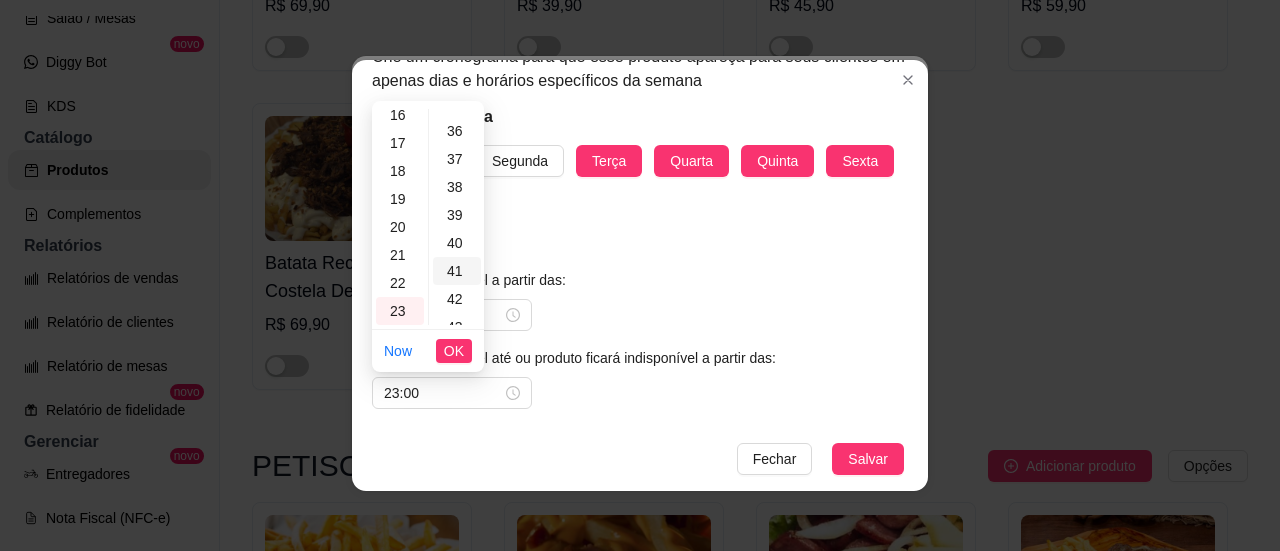 scroll, scrollTop: 1464, scrollLeft: 0, axis: vertical 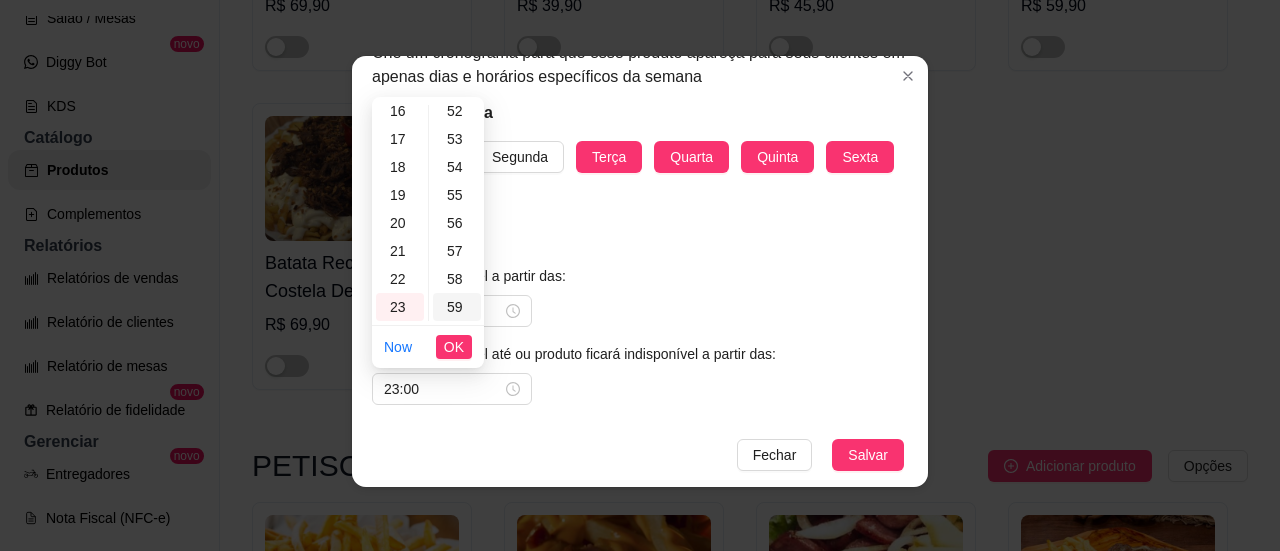 click on "59" at bounding box center (457, 307) 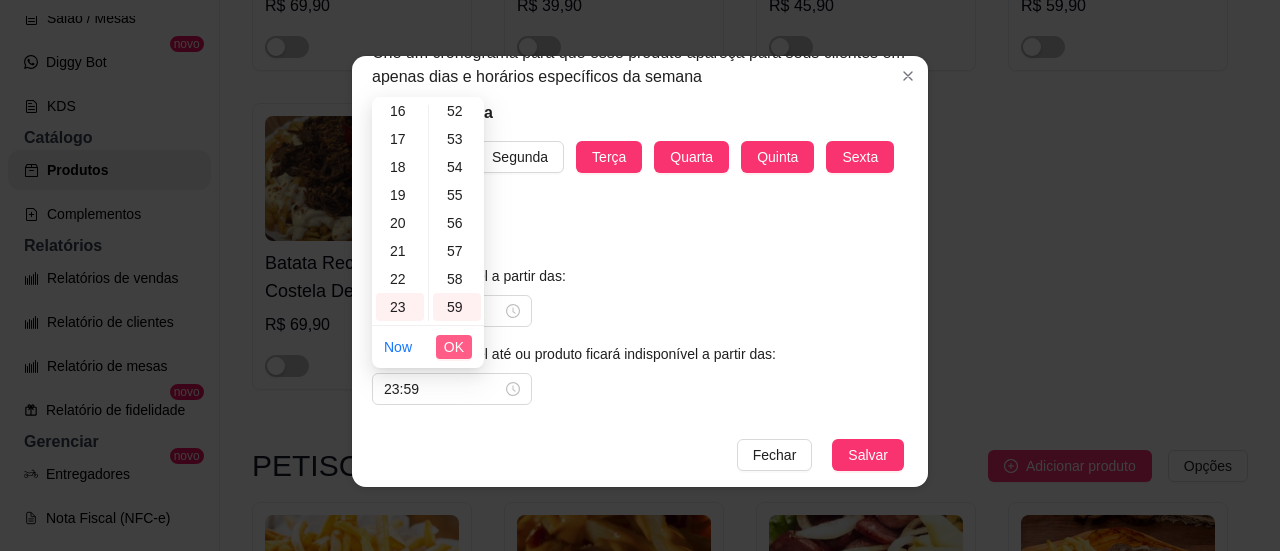 click on "OK" at bounding box center [454, 347] 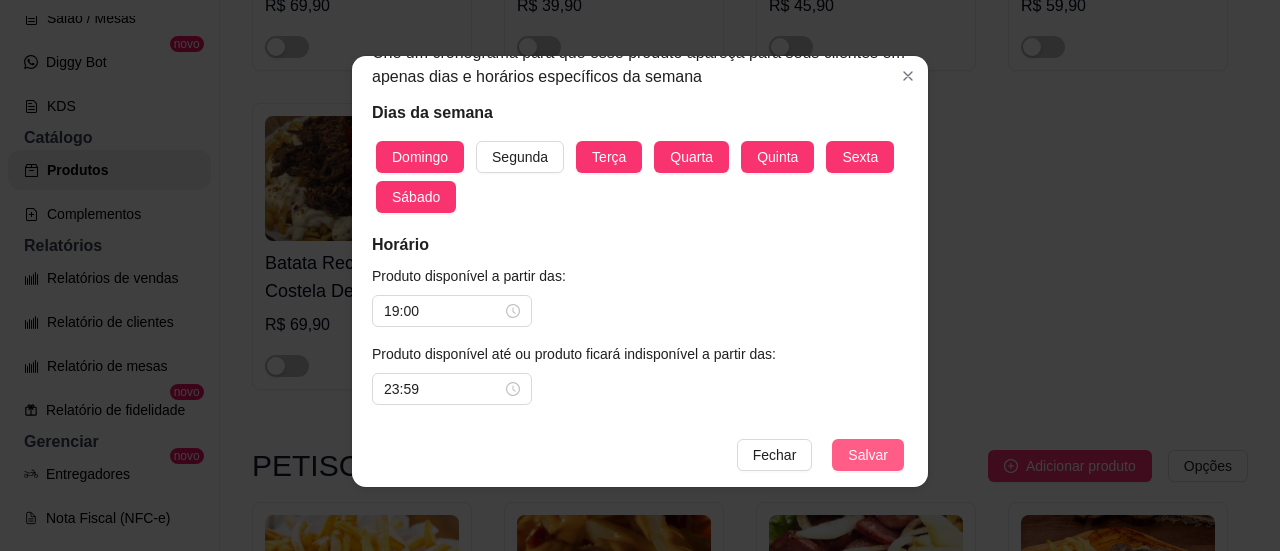 click on "Salvar" at bounding box center (868, 455) 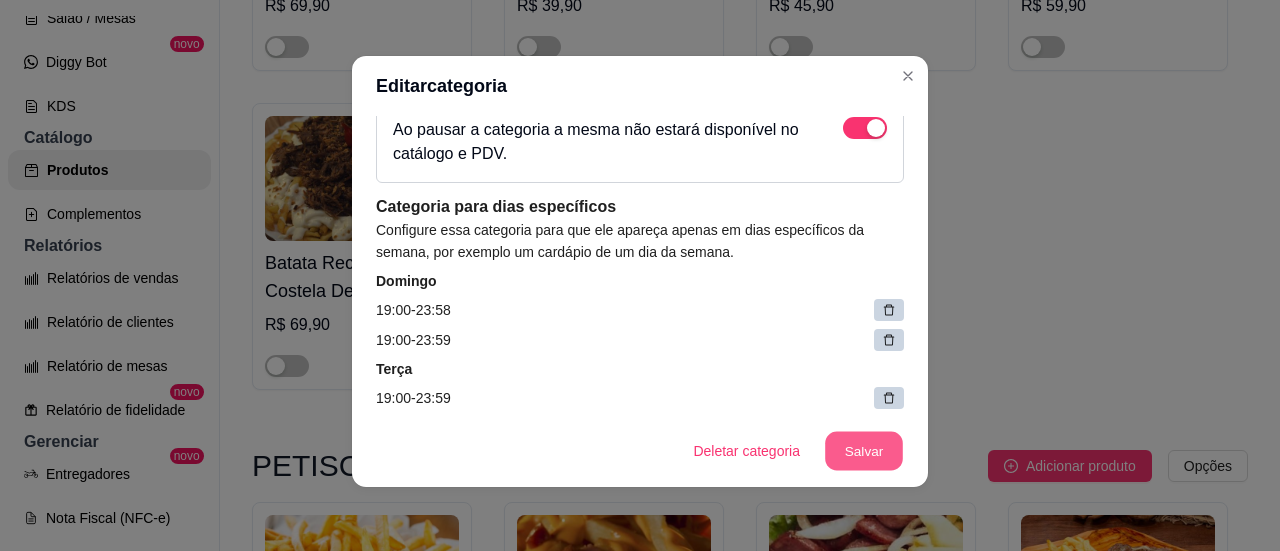 click on "Salvar" at bounding box center (864, 451) 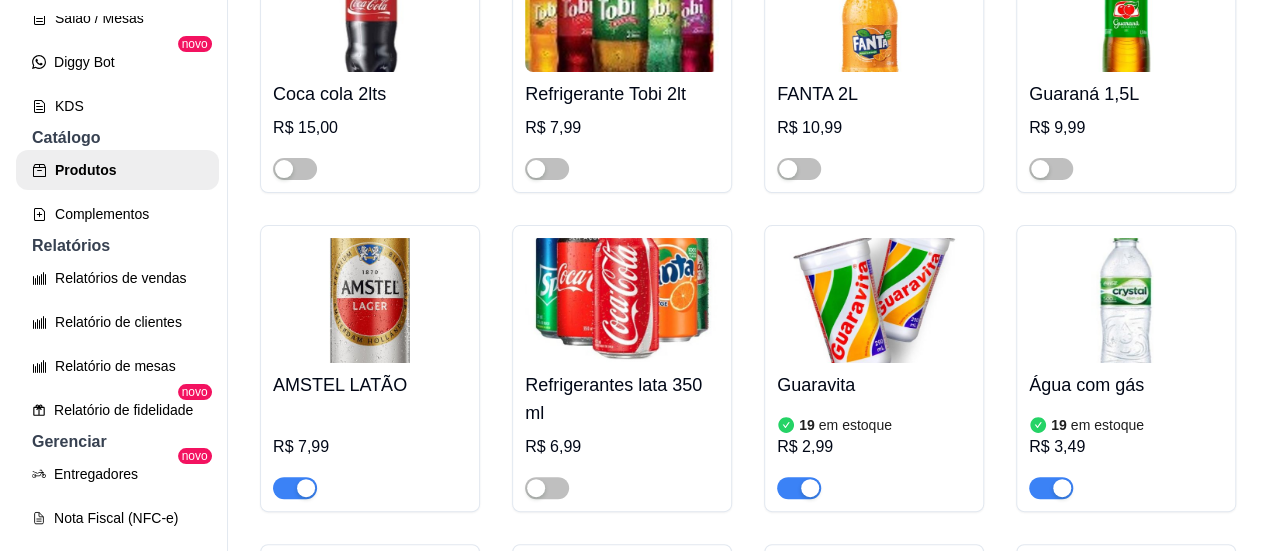 scroll, scrollTop: 8280, scrollLeft: 0, axis: vertical 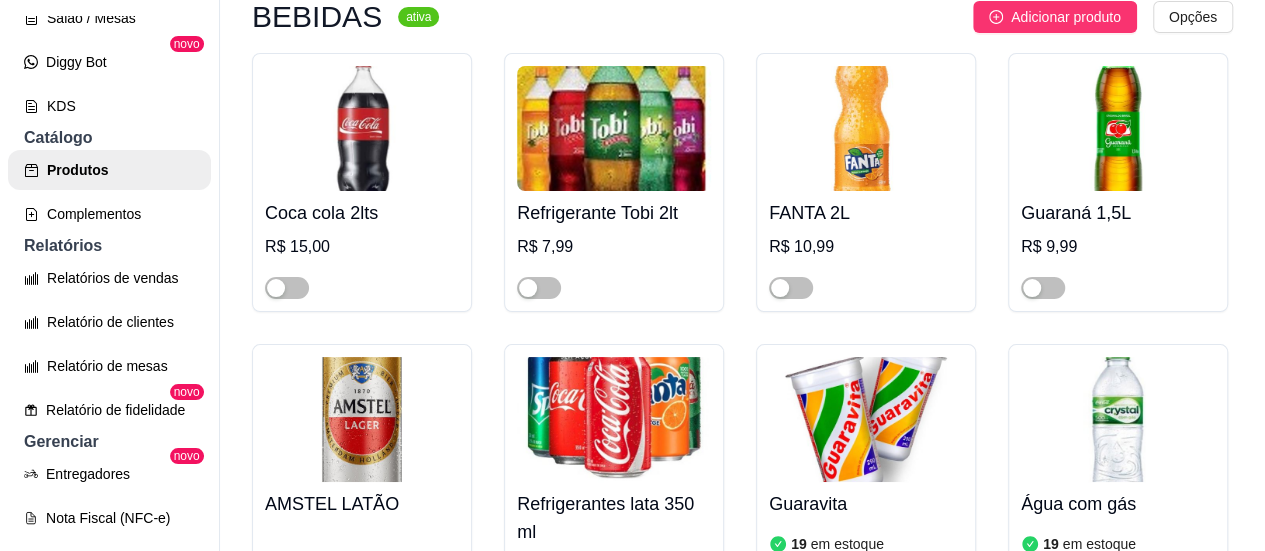 click on "V Varandinha - ... Loja Aberta Loja Diggy Pro até 25/08 Dia a dia Pedidos balcão (PDV) Gestor de Pedidos Lista de Pedidos Salão / Mesas Diggy Bot novo KDS Catálogo Produtos Complementos Relatórios Relatórios de vendas Relatório de clientes Relatório de mesas Relatório de fidelidade novo Gerenciar Entregadores novo Nota Fiscal (NFC-e) Controle de caixa Controle de fiado Cupons Clientes Estoque Configurações Diggy Planos Precisa de ajuda? Sair Produtos Adicionar categoria Reodernar categorias Aqui você cadastra e gerencia seu produtos e categorias MARMITEX ativa Adicionar produto Opções Feijoada Completa R$ 29,99 FRANGO GRELHADO R$ 19,99 FRANGO Á MILANESA R$ 19,99 CONTRÁ FILÉ R$ 22,99 FILÉ DE PEIXE - GRELHADO OU EMPANADO R$ 21,99 OVO FRITO R$ 16,99 STROGONOFF DE FRANGO R$ 21,99 FRANGO A PARMEGIANA R$ 22,99 LINGUIÇA ACEBOLADA R$ 19,99 COSTELA SUINA COM BARBECUE R$ 22,99 COSTELA BOVINA R$ 22,99 CUPIM ASSADO R$ 22,99 LINGUIÇA DE CHURRASCO R$ 22,99" at bounding box center (632, 275) 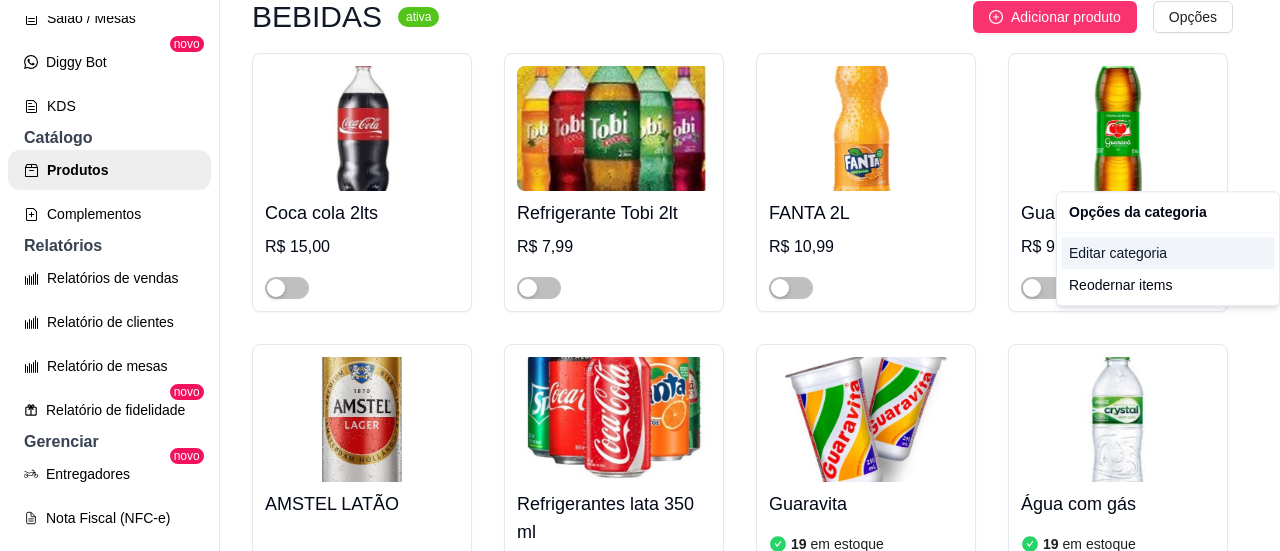 click on "Editar categoria" at bounding box center [1168, 253] 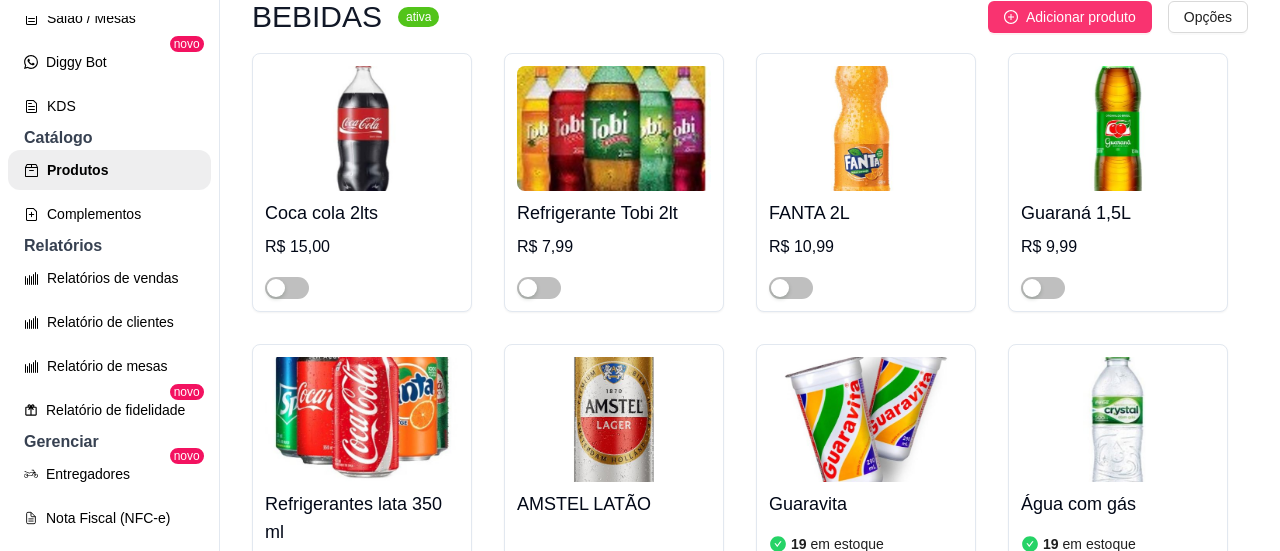 scroll, scrollTop: 6708, scrollLeft: 0, axis: vertical 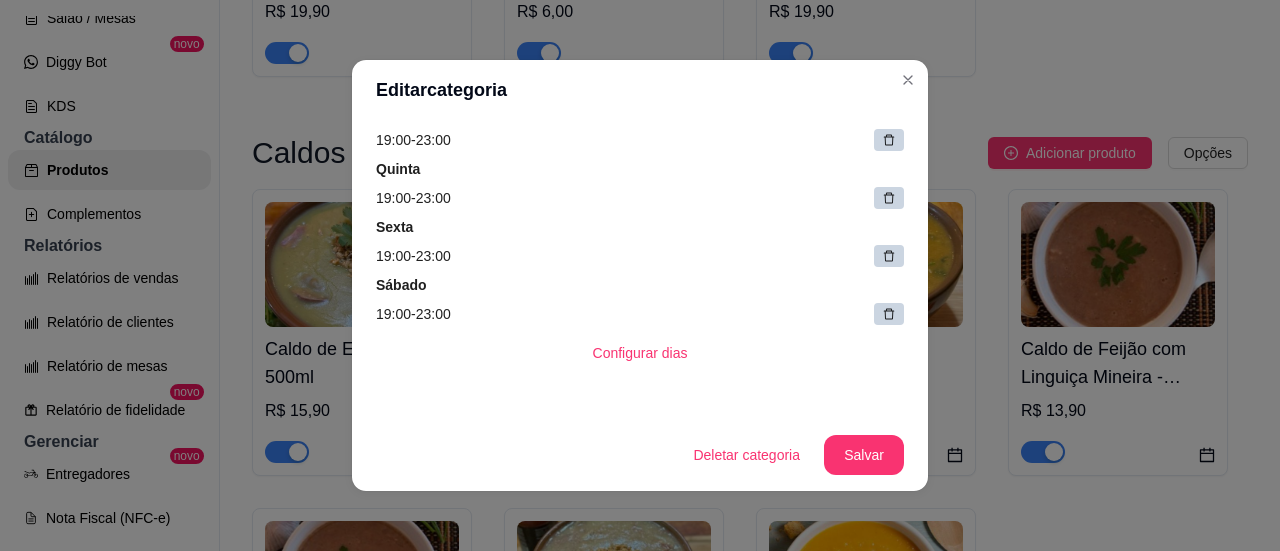 click 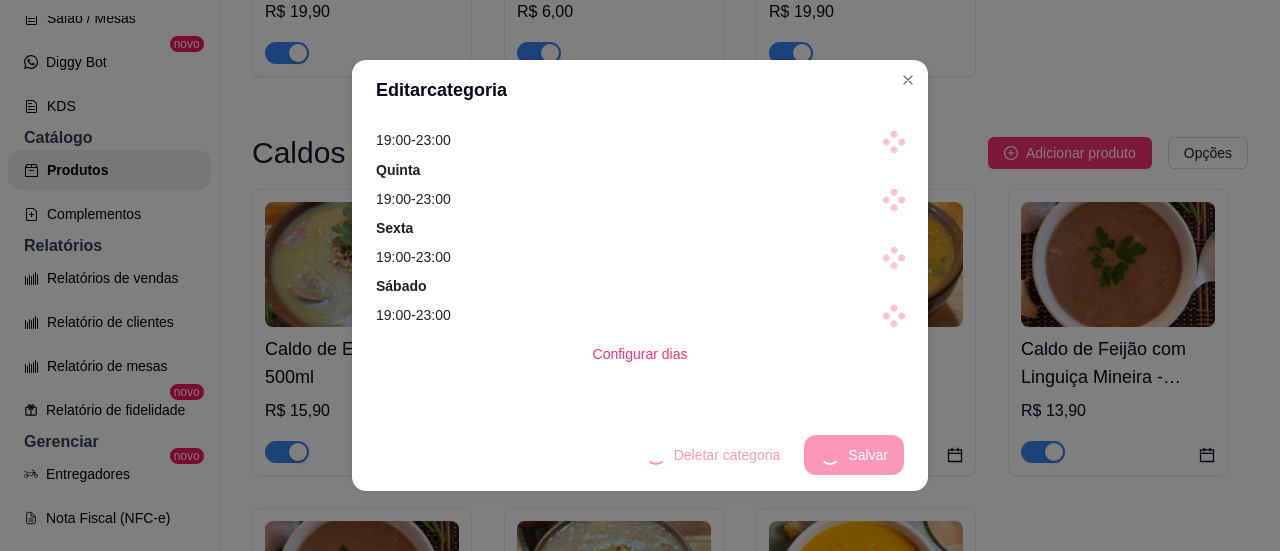 scroll, scrollTop: 356, scrollLeft: 0, axis: vertical 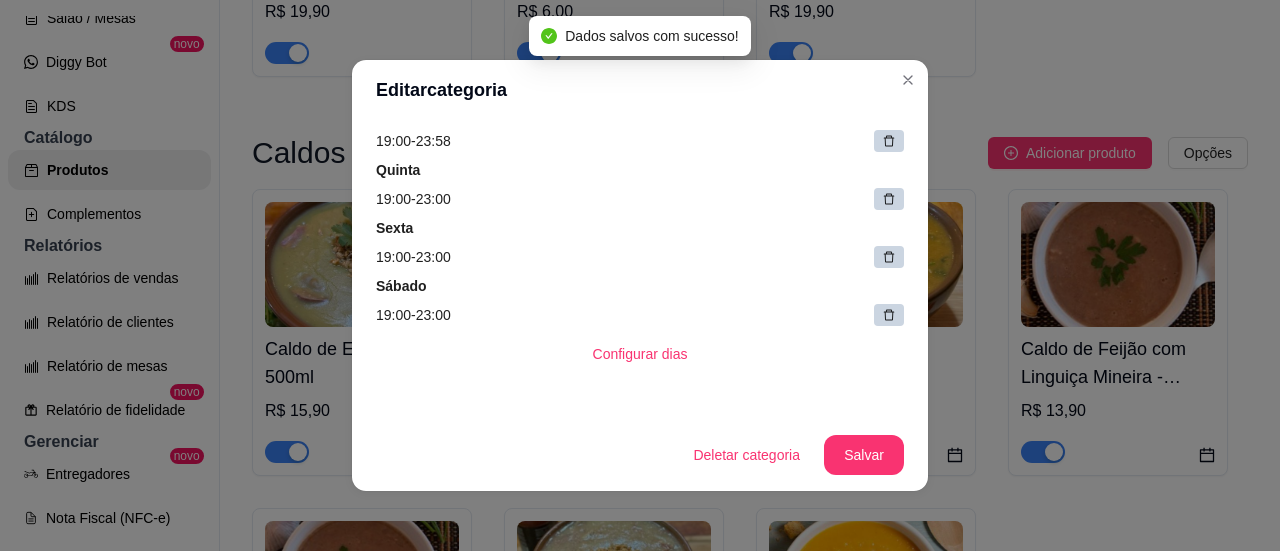 click 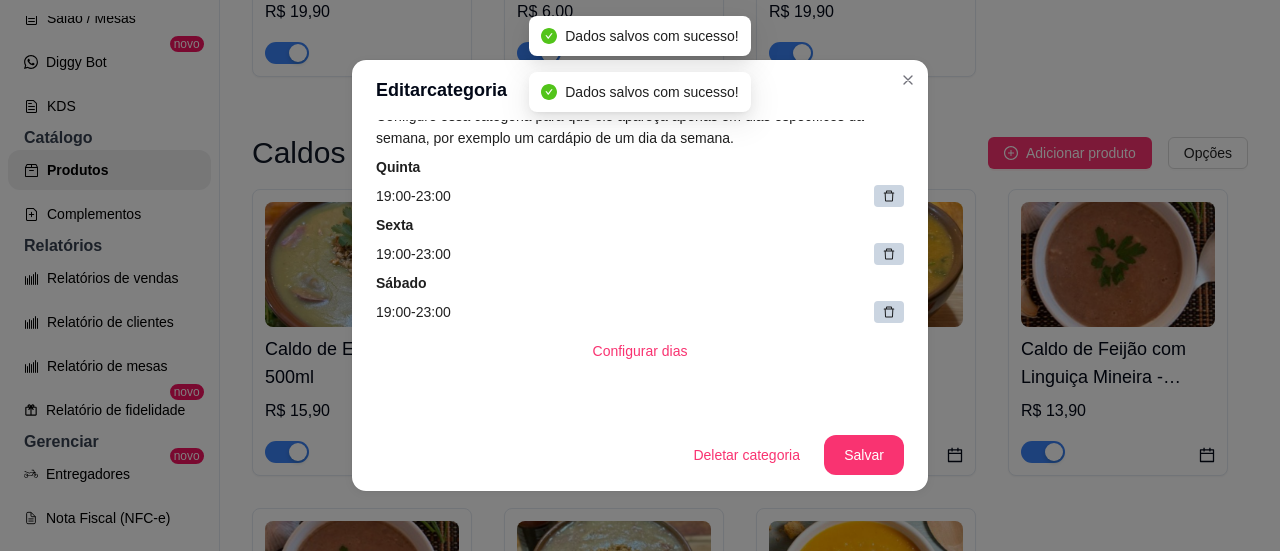 scroll, scrollTop: 238, scrollLeft: 0, axis: vertical 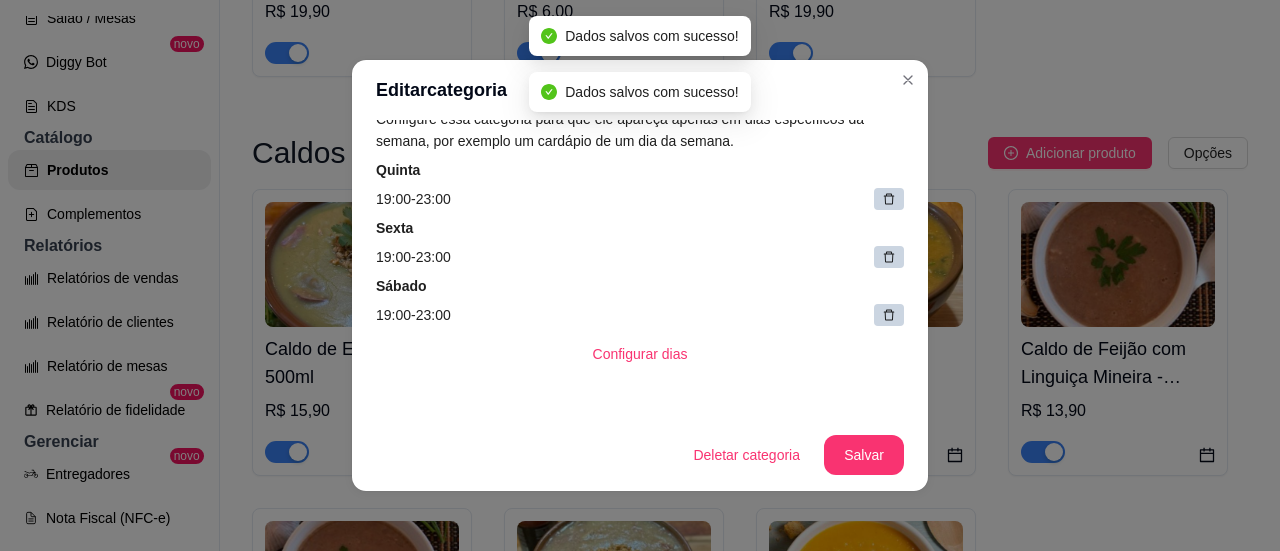 click on "Configure essa categoria para que ele apareça apenas em dias específicos da semana, por exemplo um cardápio de um dia da semana." at bounding box center (640, 130) 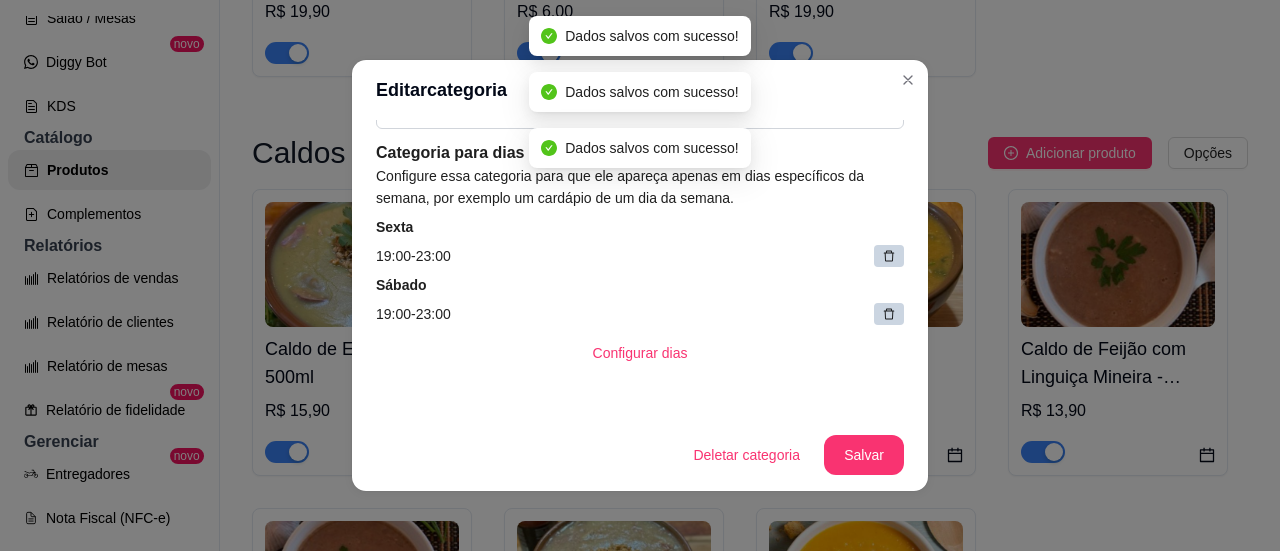 click at bounding box center (889, 256) 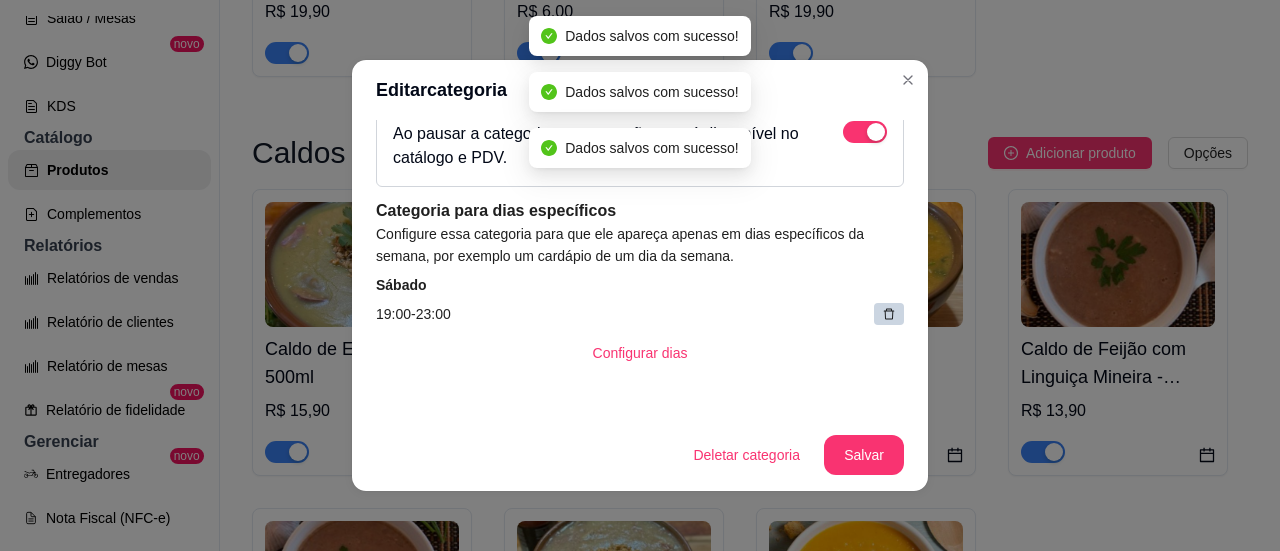 click 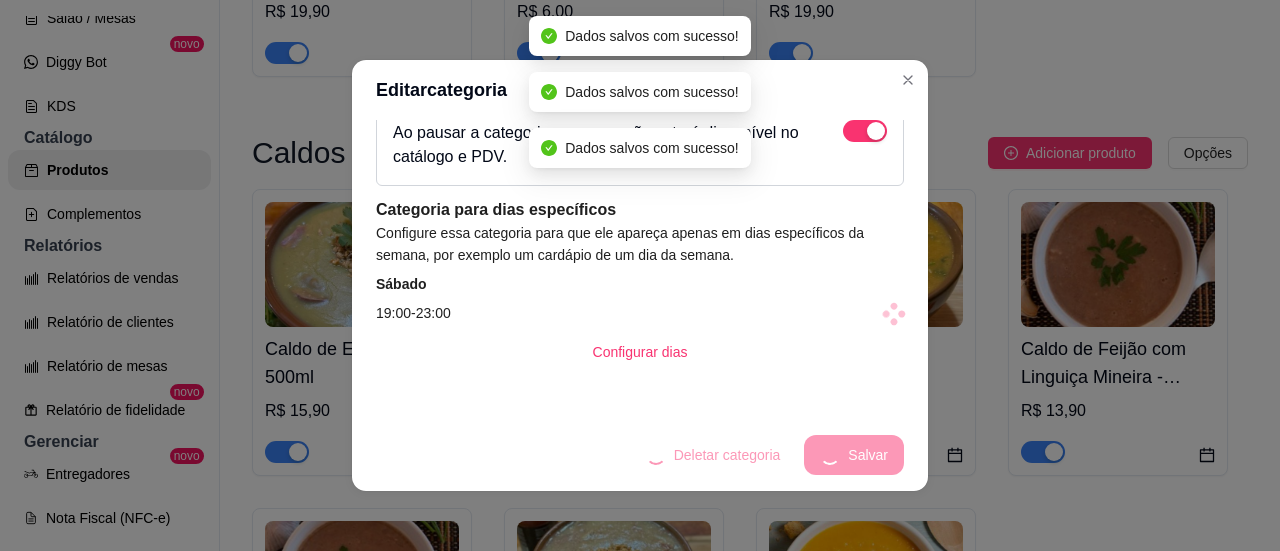 scroll, scrollTop: 57, scrollLeft: 0, axis: vertical 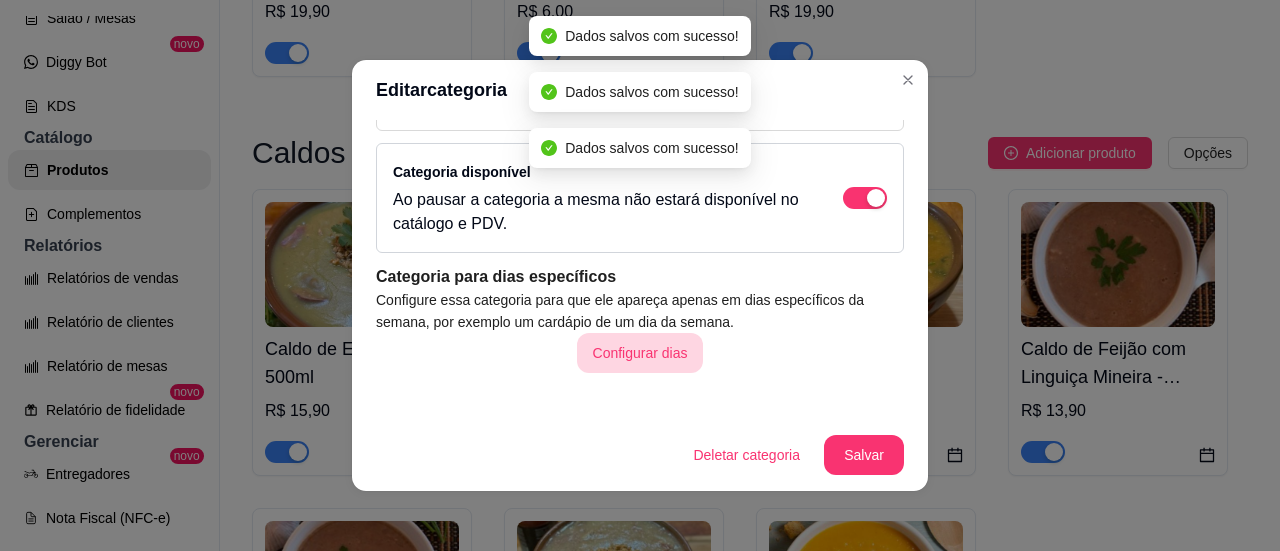 click on "Configurar dias" at bounding box center [640, 353] 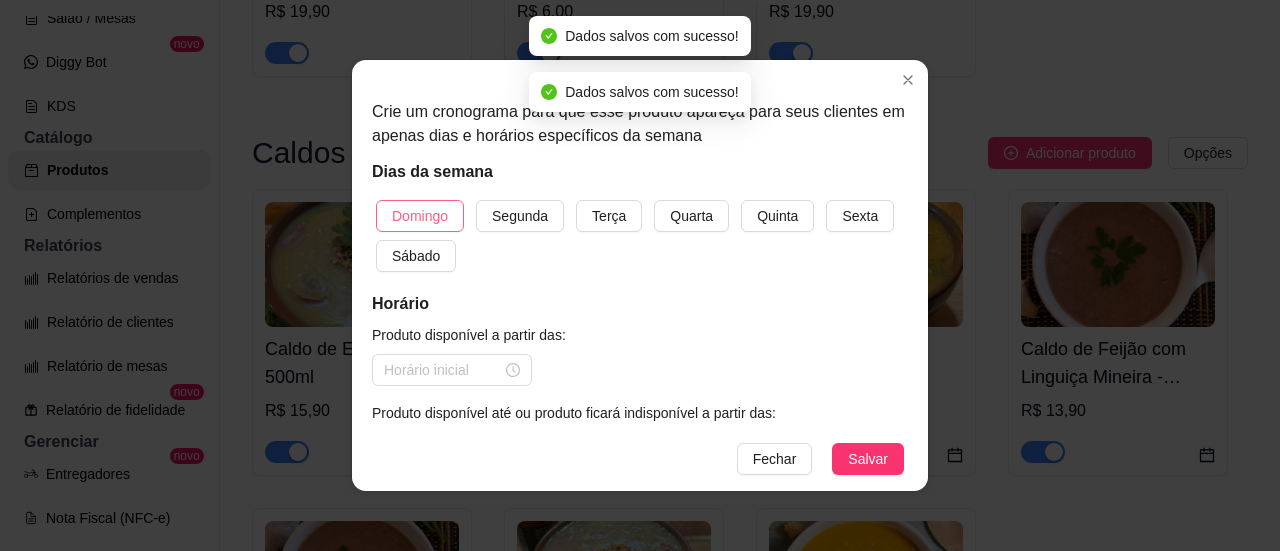 click on "Domingo" at bounding box center (420, 216) 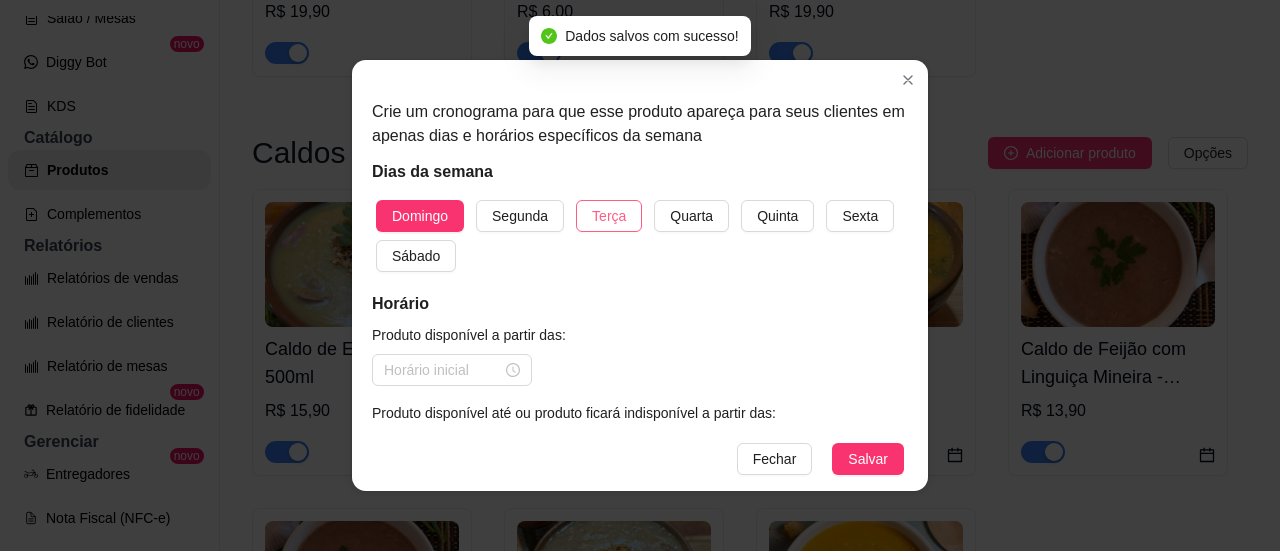 drag, startPoint x: 610, startPoint y: 201, endPoint x: 694, endPoint y: 219, distance: 85.90693 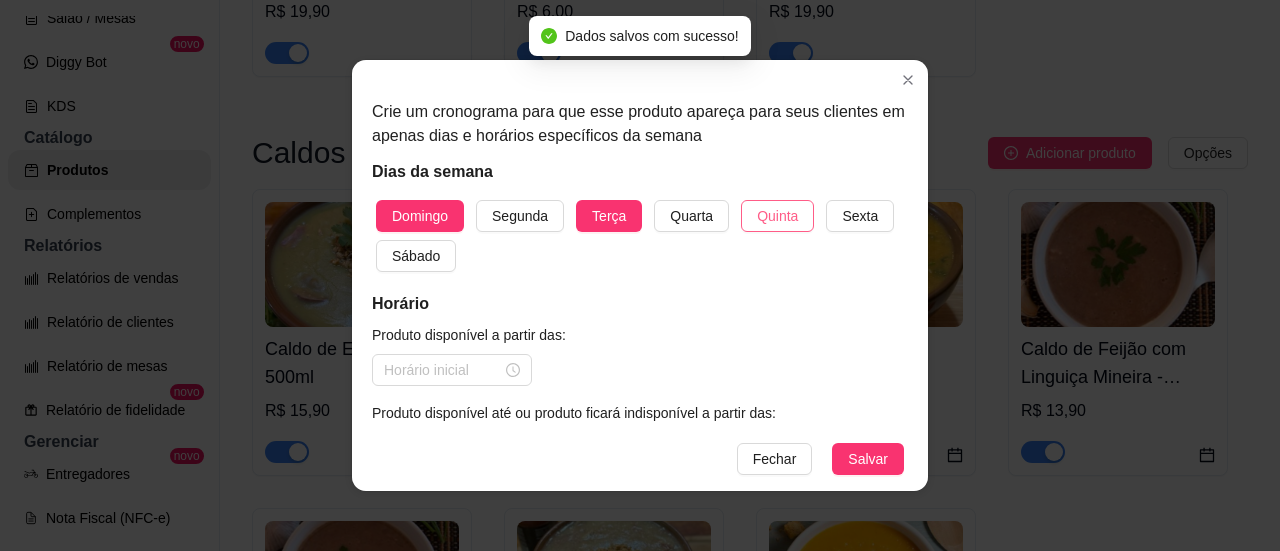 drag, startPoint x: 694, startPoint y: 219, endPoint x: 791, endPoint y: 219, distance: 97 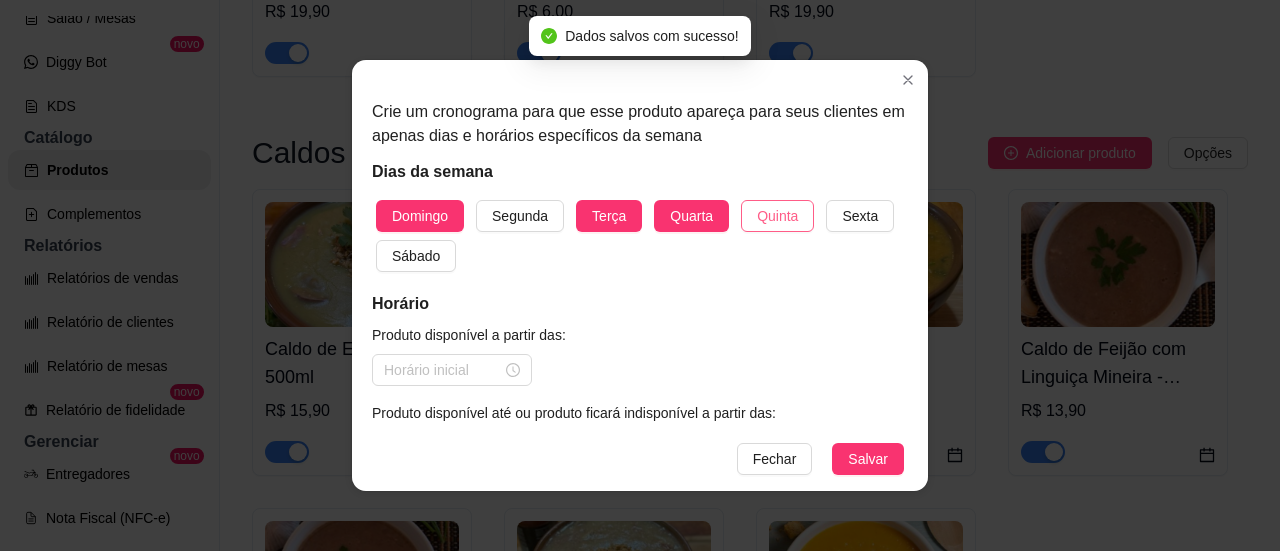 click on "Quinta" at bounding box center [777, 216] 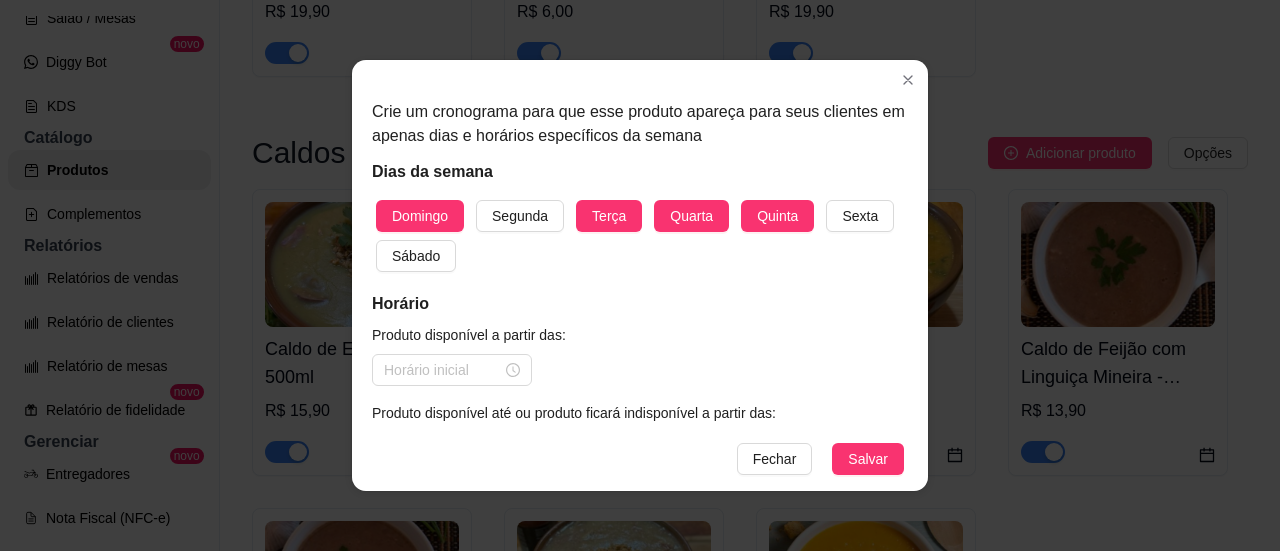drag, startPoint x: 867, startPoint y: 221, endPoint x: 766, endPoint y: 238, distance: 102.4207 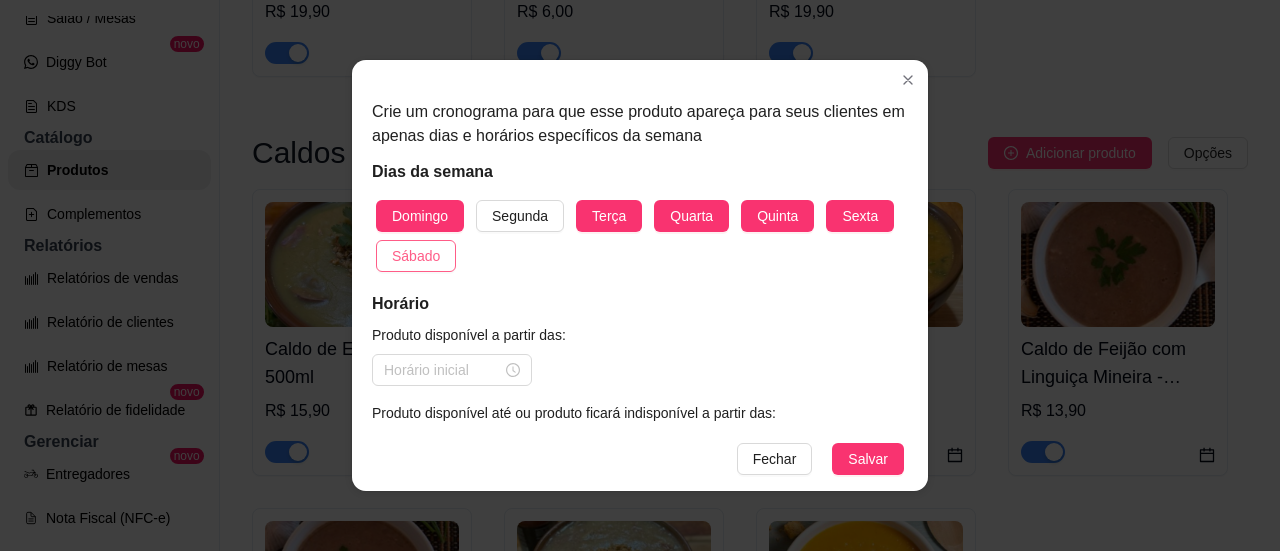 click on "Sábado" at bounding box center (416, 256) 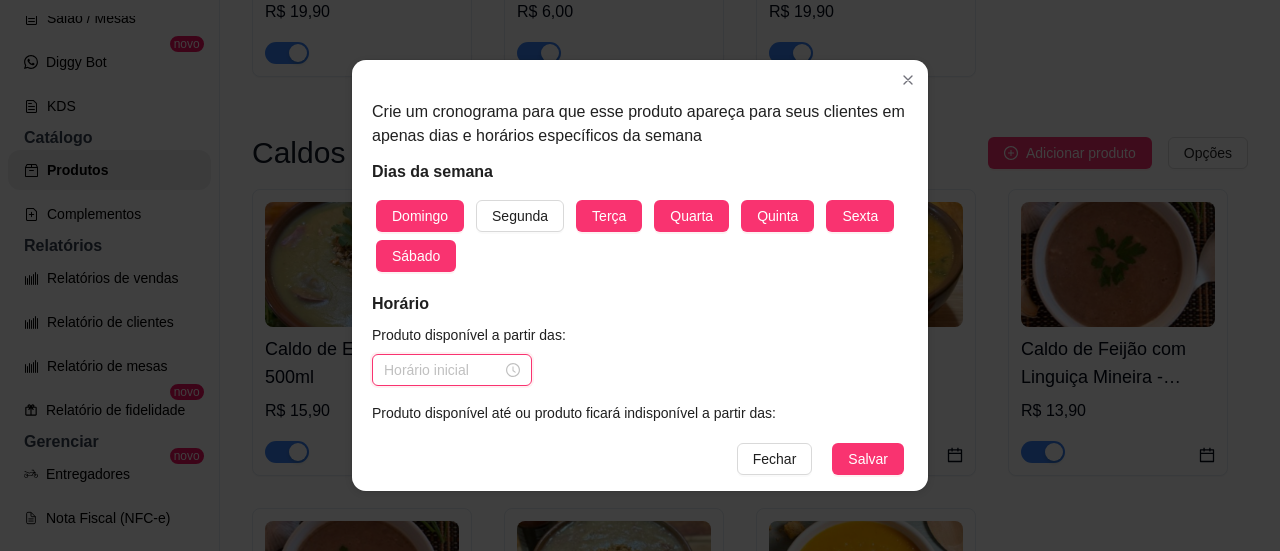 click at bounding box center (443, 370) 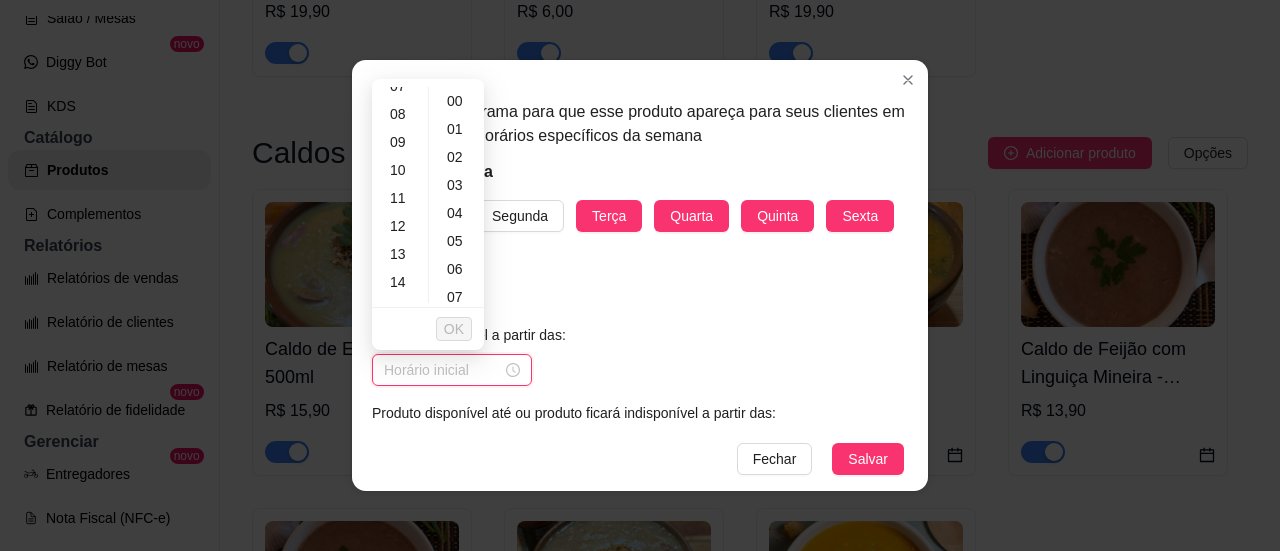 scroll, scrollTop: 456, scrollLeft: 0, axis: vertical 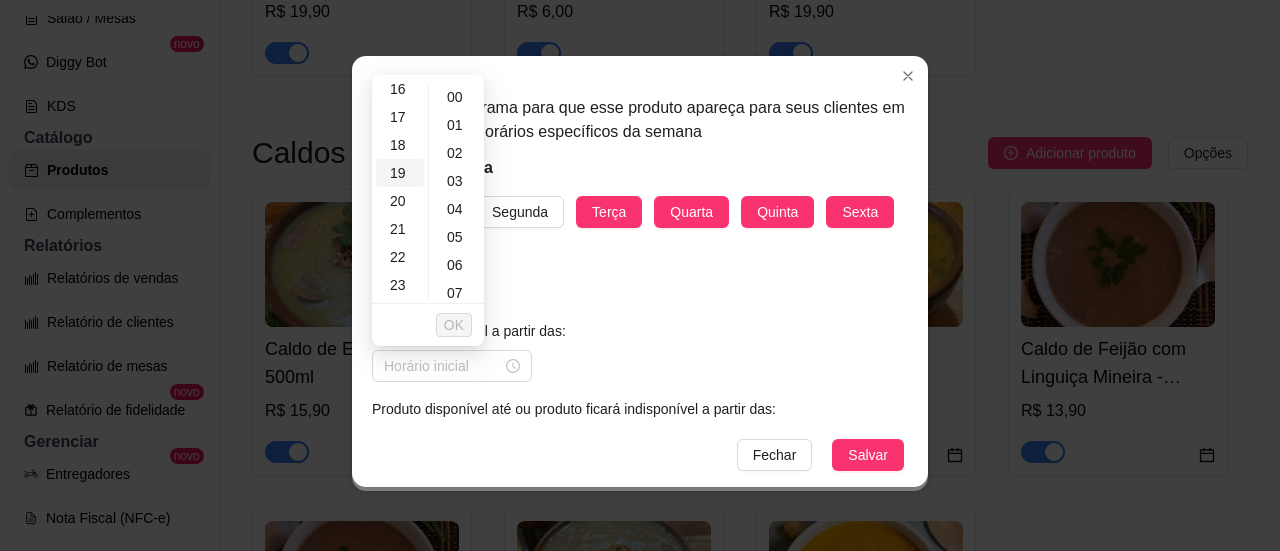 click on "19" at bounding box center [400, 173] 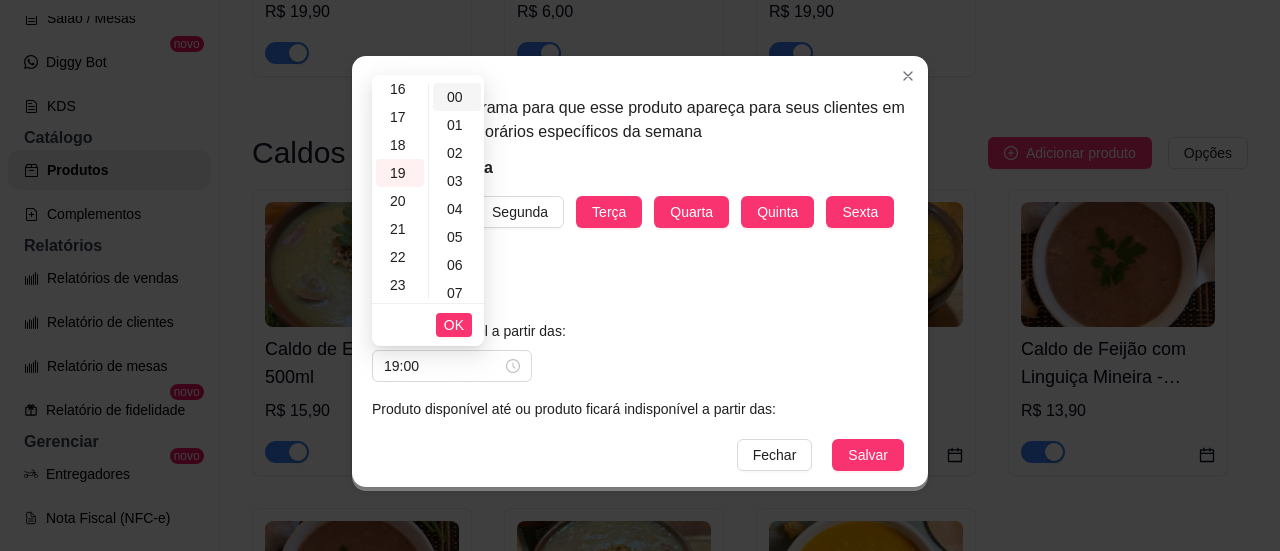 click on "00" at bounding box center (457, 97) 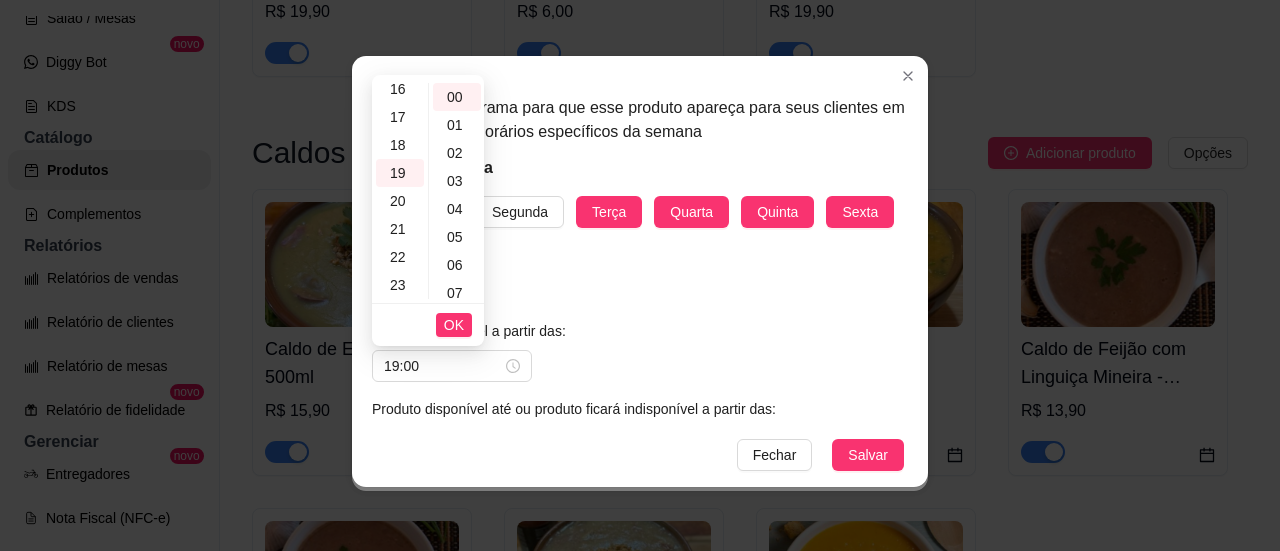 drag, startPoint x: 450, startPoint y: 314, endPoint x: 504, endPoint y: 331, distance: 56.61272 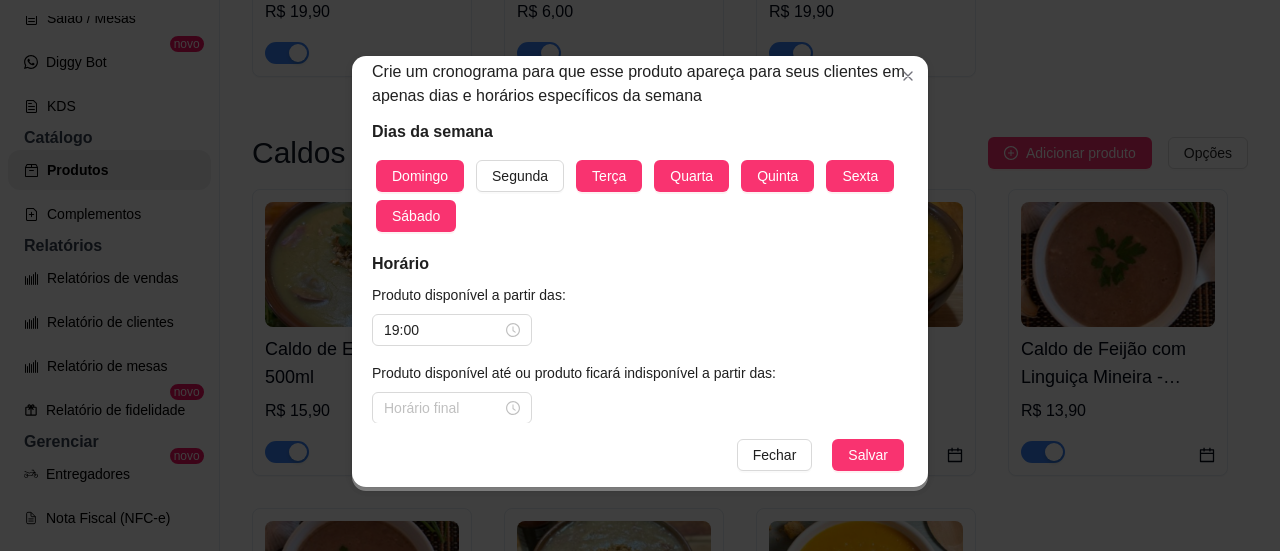 scroll, scrollTop: 55, scrollLeft: 0, axis: vertical 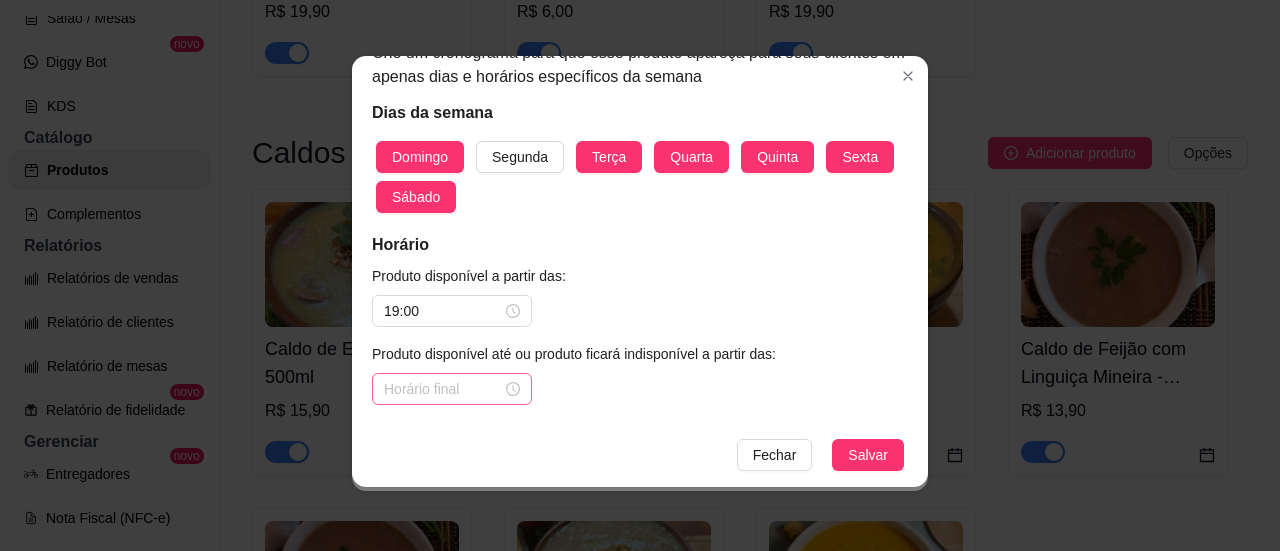 drag, startPoint x: 415, startPoint y: 409, endPoint x: 416, endPoint y: 389, distance: 20.024984 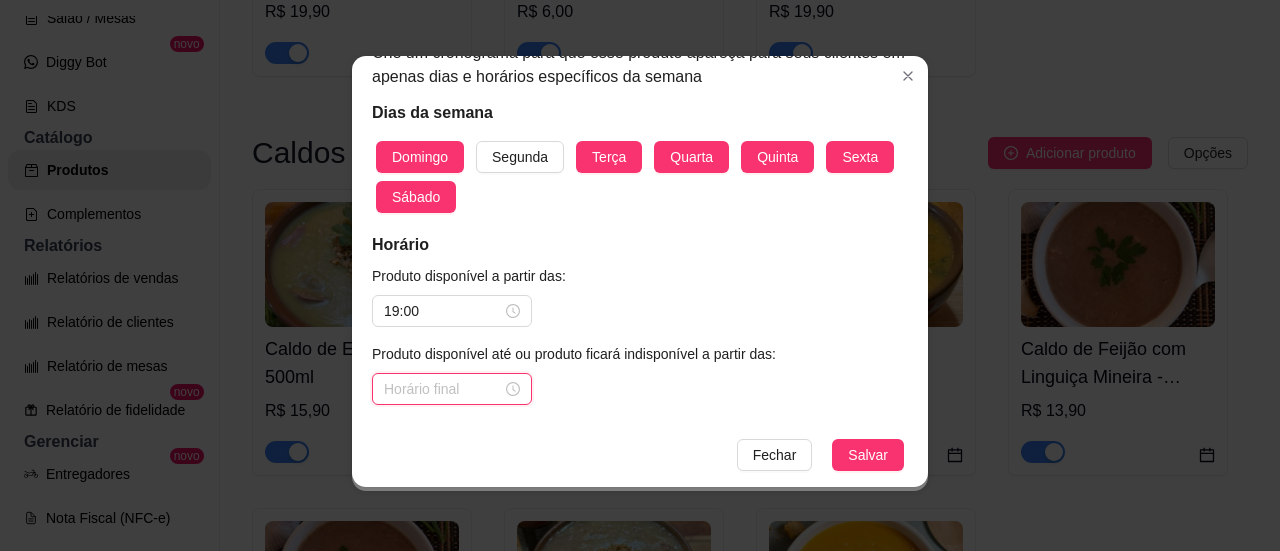 click at bounding box center (443, 389) 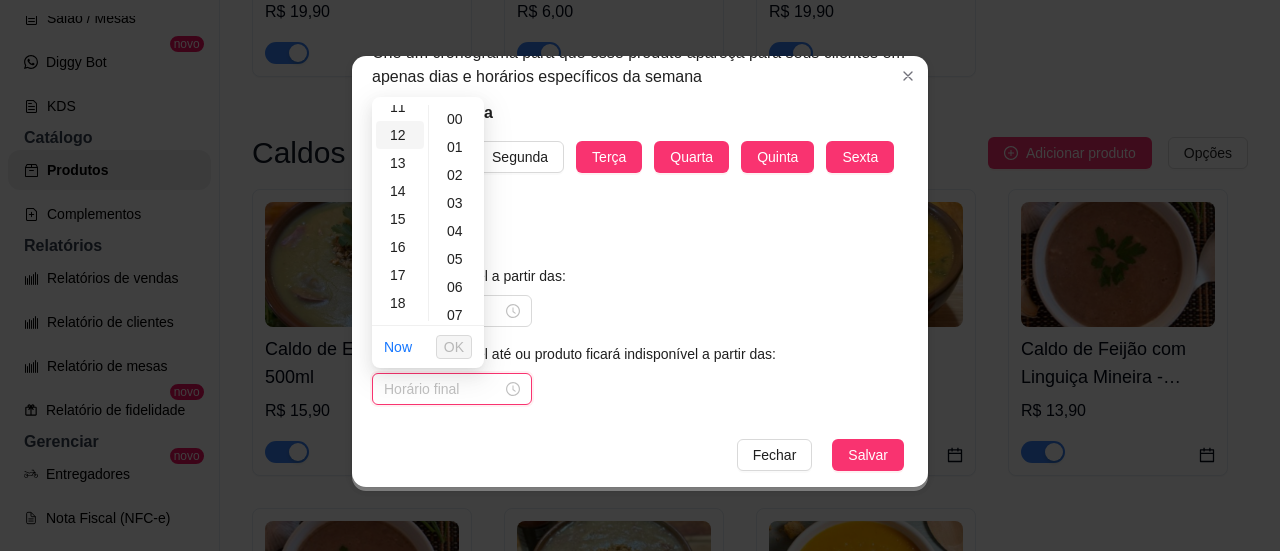 scroll, scrollTop: 456, scrollLeft: 0, axis: vertical 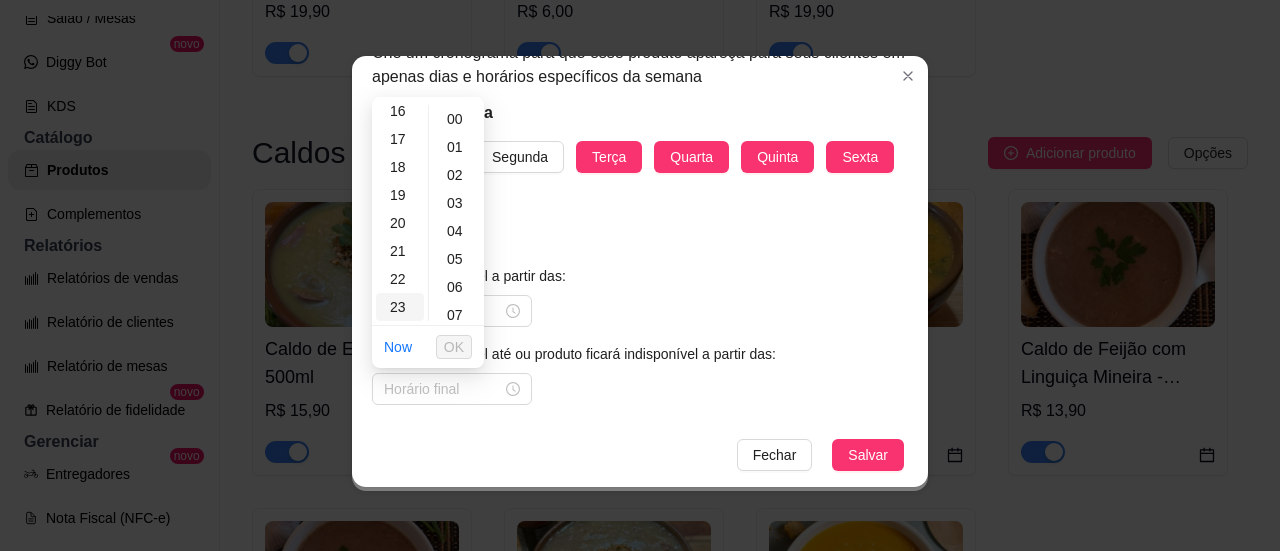 click on "23" at bounding box center [400, 307] 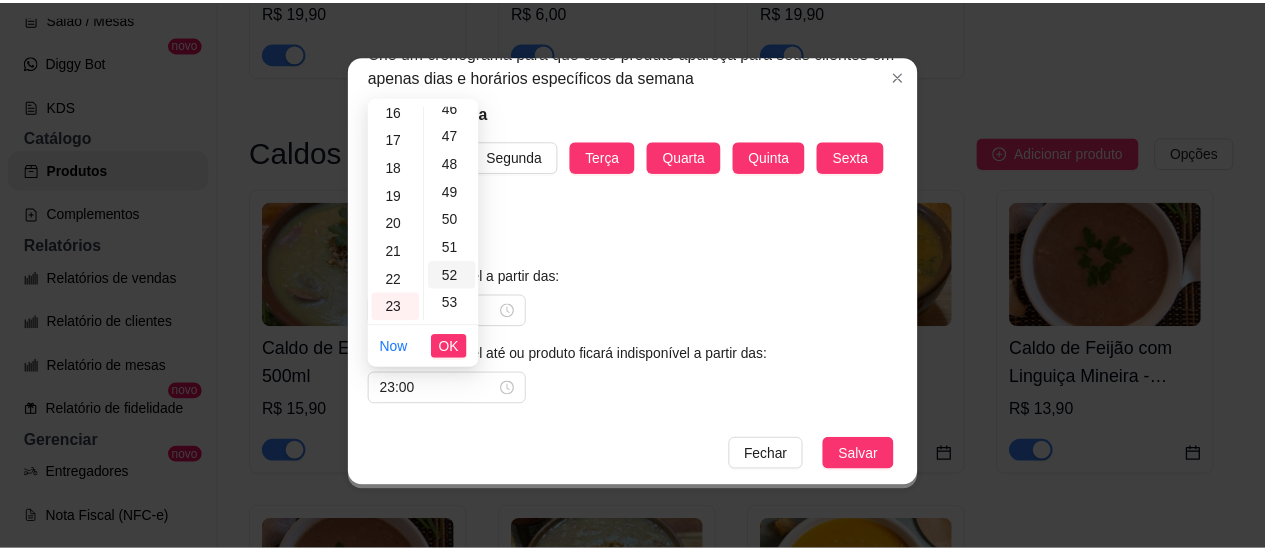 scroll, scrollTop: 1464, scrollLeft: 0, axis: vertical 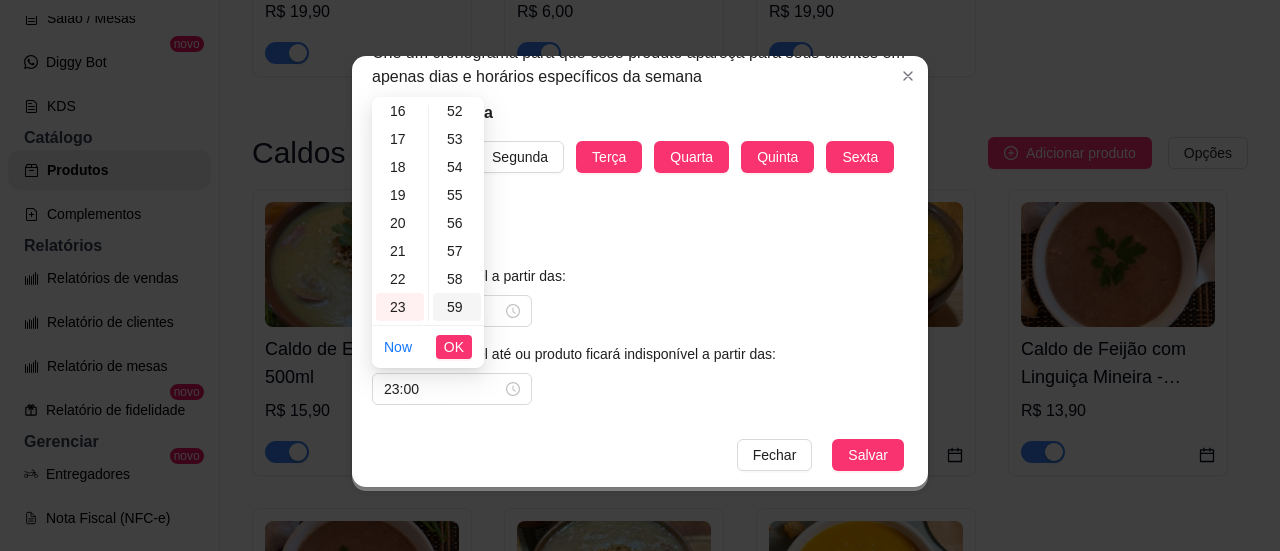 click on "59" at bounding box center (457, 307) 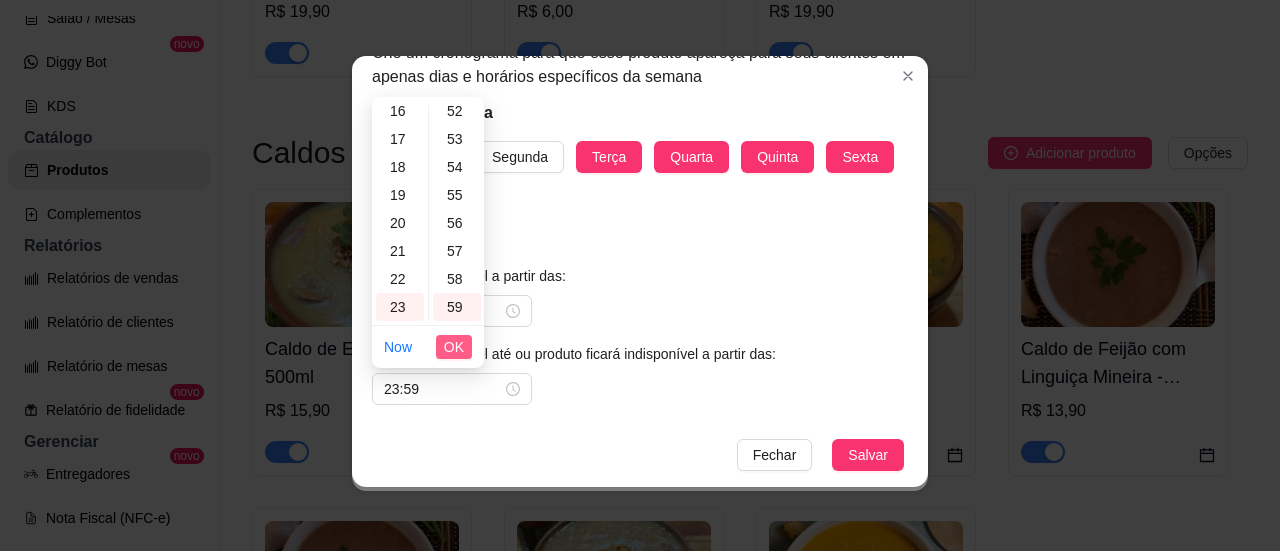click on "OK" at bounding box center [454, 347] 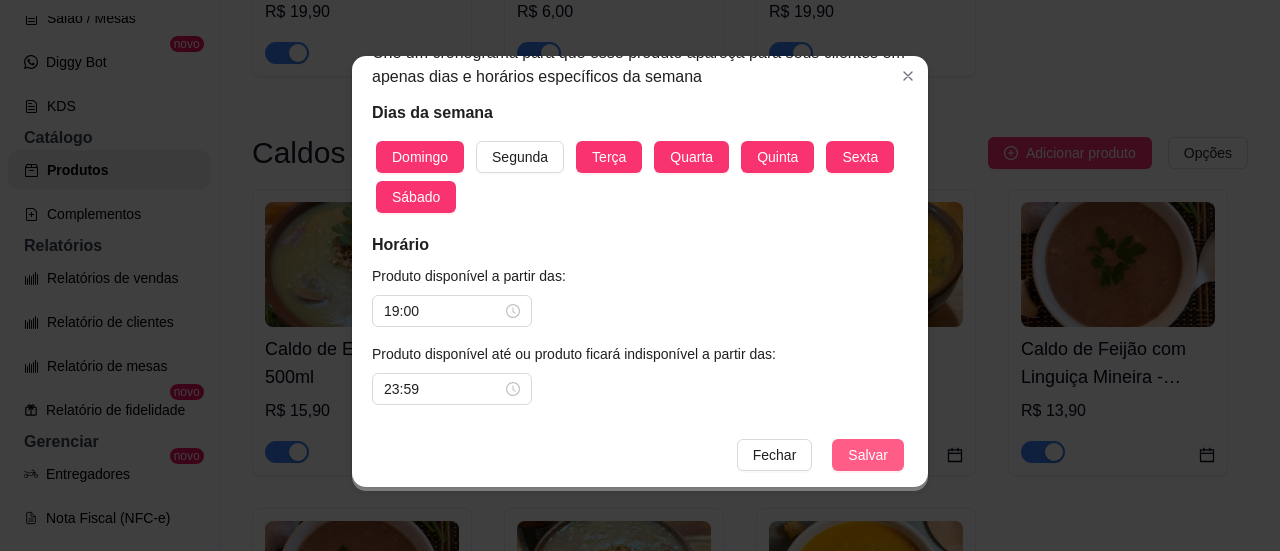 click on "Salvar" at bounding box center [868, 455] 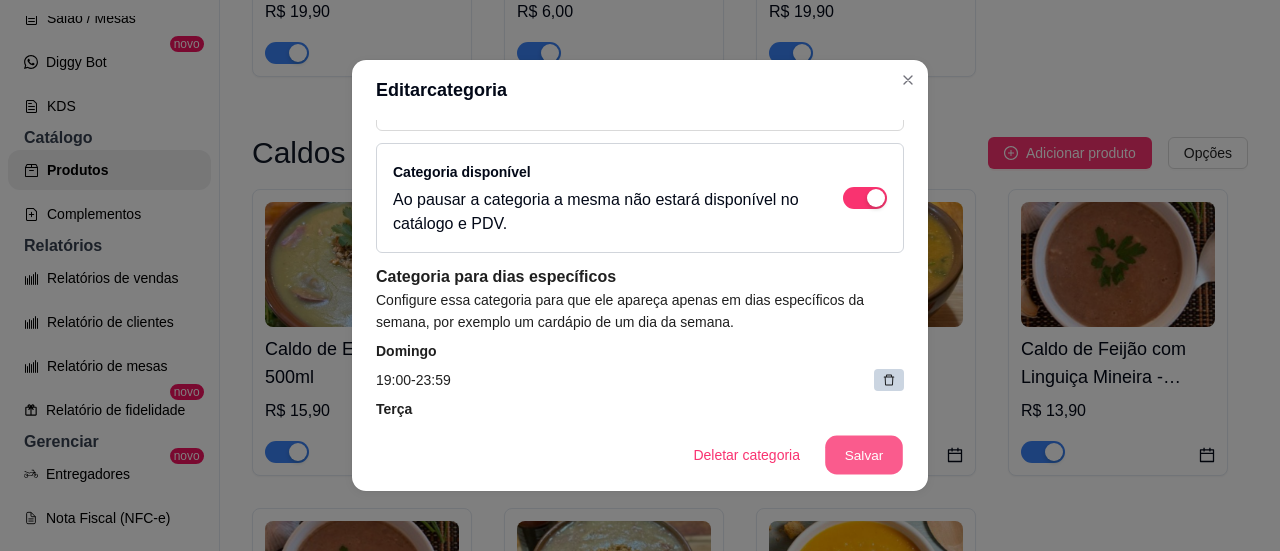 click on "Salvar" at bounding box center (864, 455) 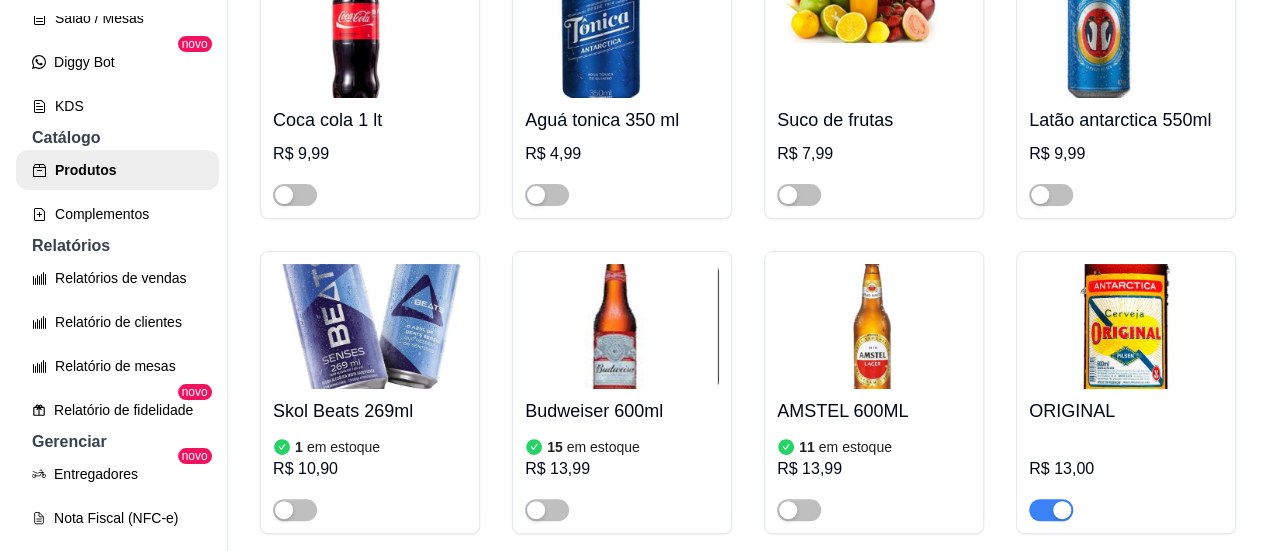 scroll, scrollTop: 10360, scrollLeft: 0, axis: vertical 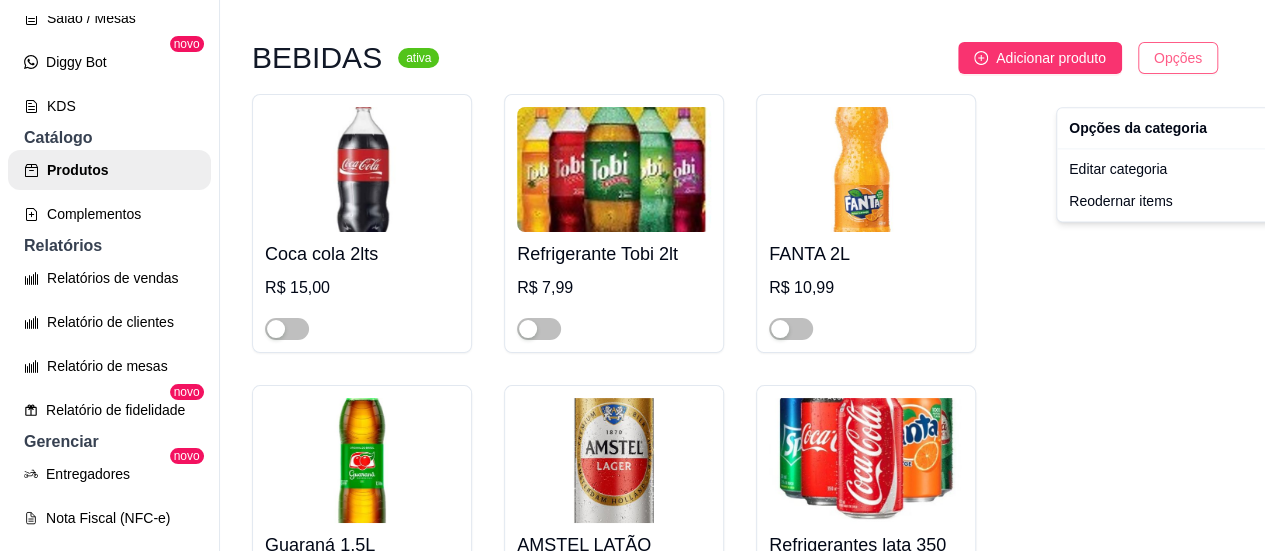 click on "V Varandinha - ... Loja Aberta Loja Diggy Pro até 25/08 Dia a dia Pedidos balcão (PDV) Gestor de Pedidos Lista de Pedidos Salão / Mesas Diggy Bot novo KDS Catálogo Produtos Complementos Relatórios Relatórios de vendas Relatório de clientes Relatório de mesas Relatório de fidelidade novo Gerenciar Entregadores novo Nota Fiscal (NFC-e) Controle de caixa Controle de fiado Cupons Clientes Estoque Configurações Diggy Planos Precisa de ajuda? Sair Produtos Adicionar categoria Reodernar categorias Aqui você cadastra e gerencia seu produtos e categorias MARMITEX ativa Adicionar produto Opções Feijoada Completa R$ 29,99 FRANGO GRELHADO R$ 19,99 FRANGO Á MILANESA R$ 19,99 CONTRÁ FILÉ R$ 22,99 FILÉ DE PEIXE - GRELHADO OU EMPANADO R$ 21,99 OVO FRITO R$ 16,99 STROGONOFF DE FRANGO R$ 21,99 FRANGO A PARMEGIANA R$ 22,99 LINGUIÇA ACEBOLADA R$ 19,99 COSTELA SUINA COM BARBECUE R$ 22,99 COSTELA BOVINA R$ 22,99 CUPIM ASSADO R$ 22,99 LINGUIÇA DE CHURRASCO R$ 22,99" at bounding box center [632, 275] 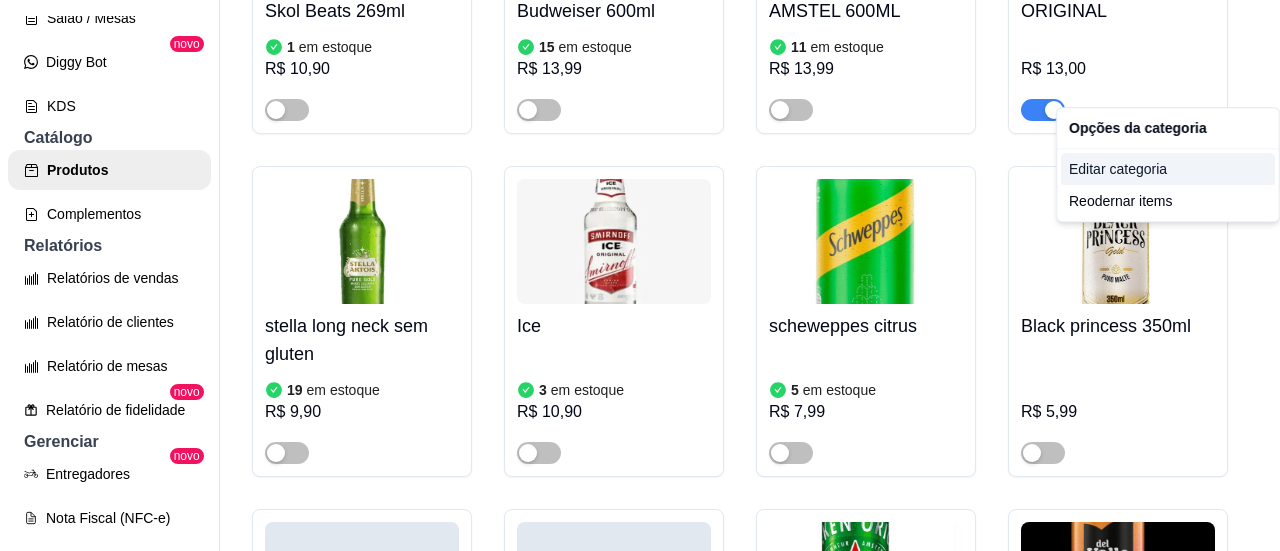 click on "Editar categoria" at bounding box center [1168, 169] 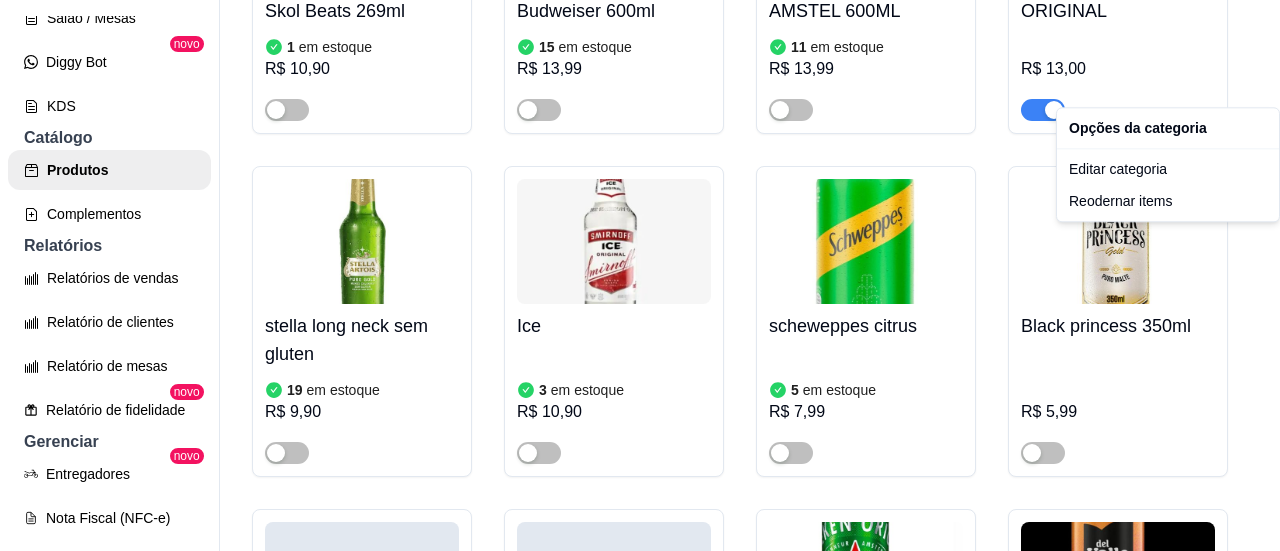 scroll, scrollTop: 8204, scrollLeft: 0, axis: vertical 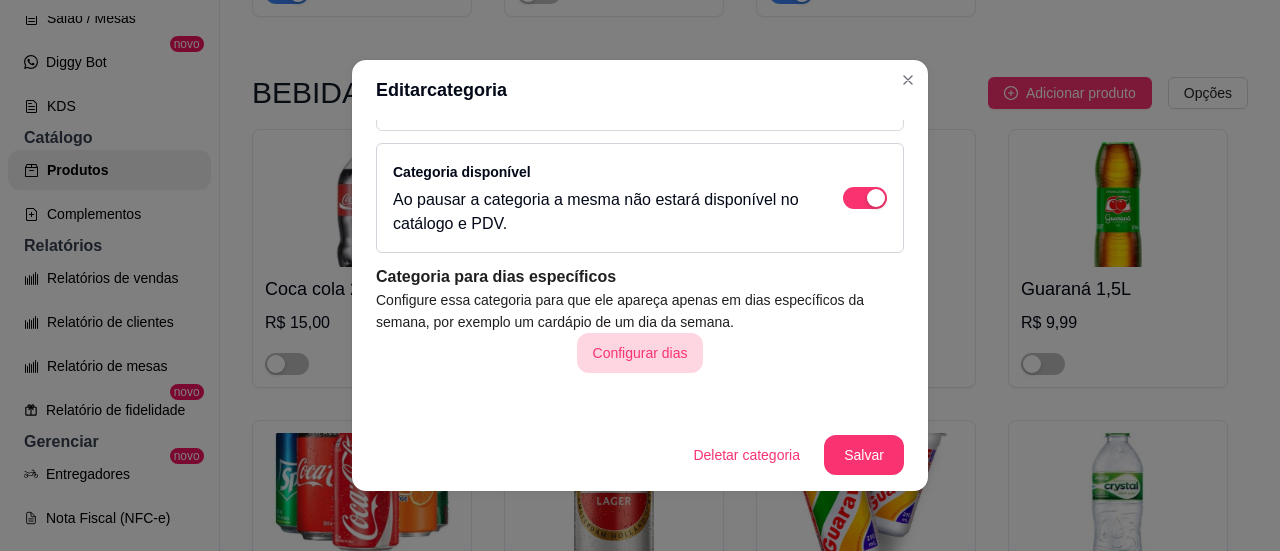 click on "Configurar dias" at bounding box center (640, 353) 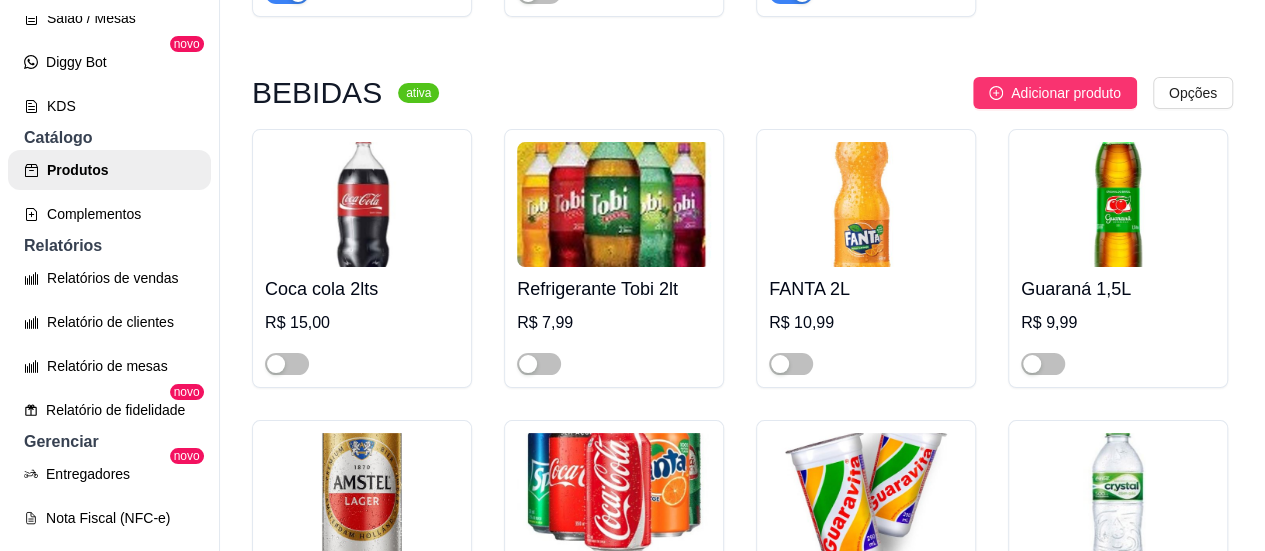 scroll, scrollTop: 10040, scrollLeft: 0, axis: vertical 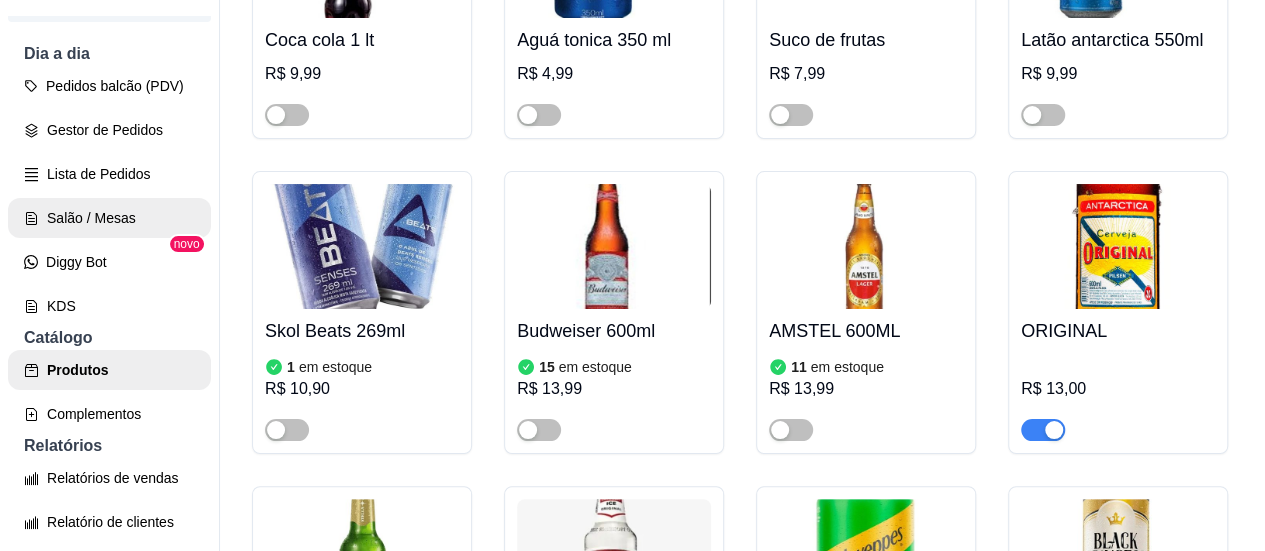 click on "Salão / Mesas" at bounding box center (109, 218) 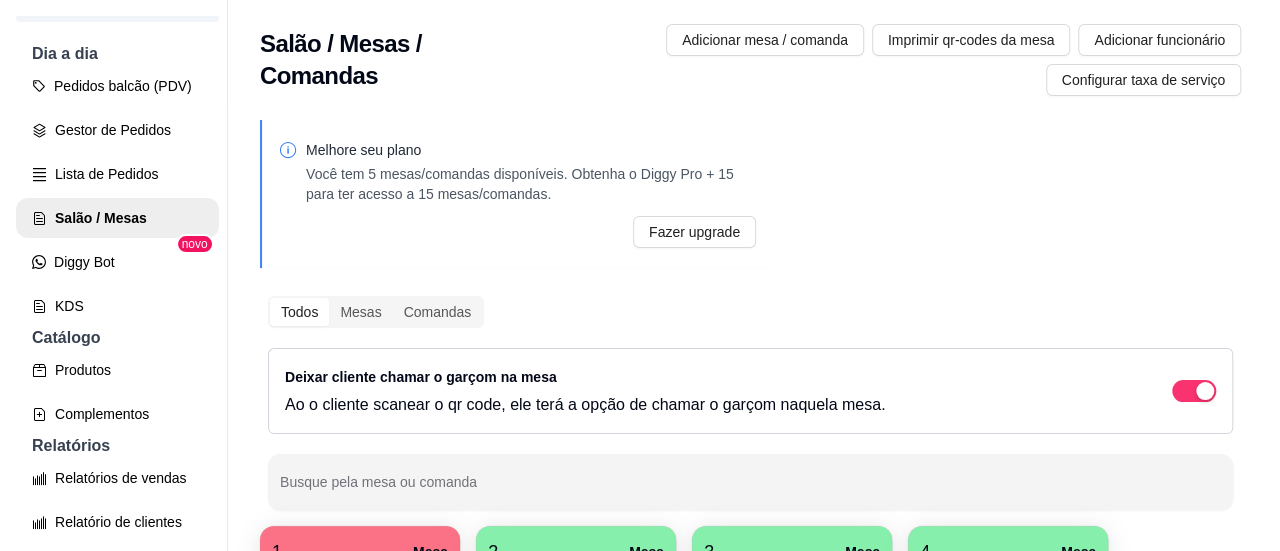 scroll, scrollTop: 200, scrollLeft: 0, axis: vertical 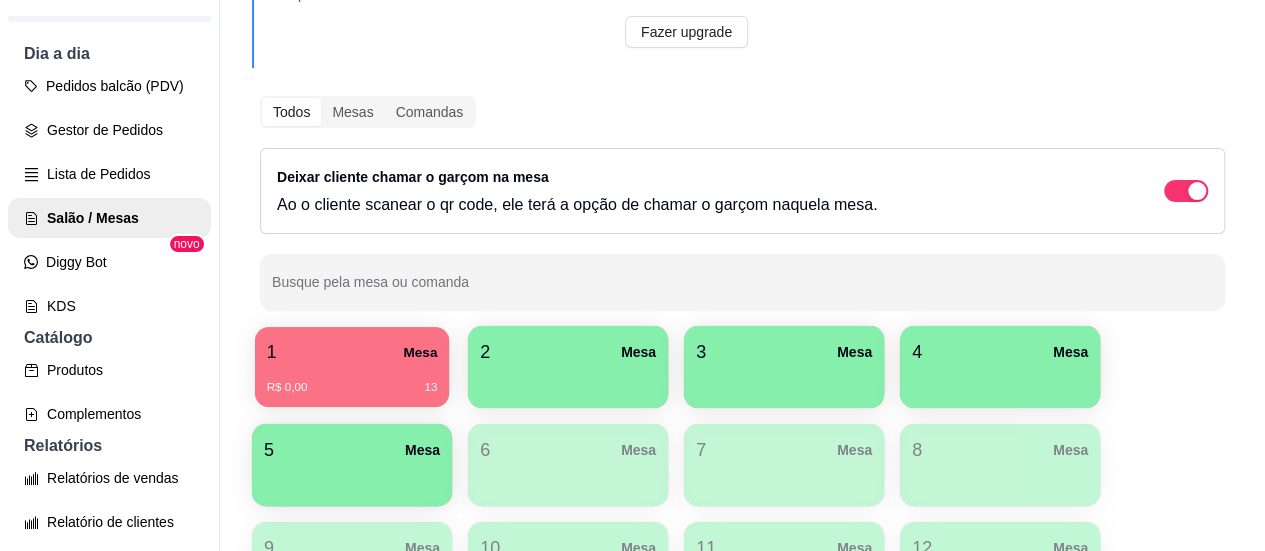 click on "R$ 0,00 13" at bounding box center [352, 380] 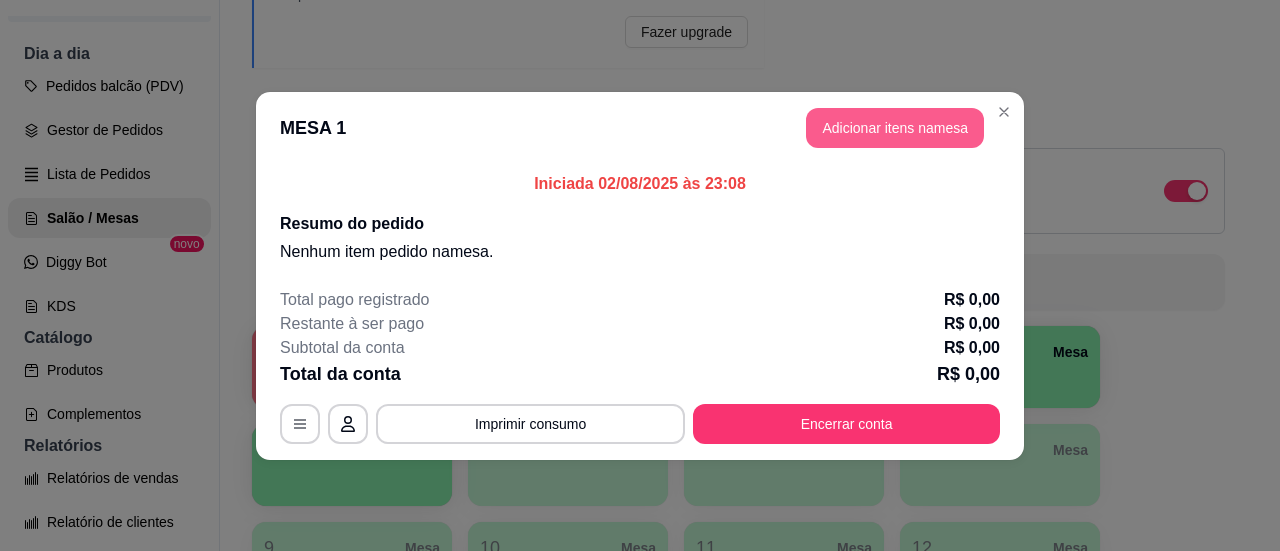 click on "Adicionar itens na  mesa" at bounding box center [895, 128] 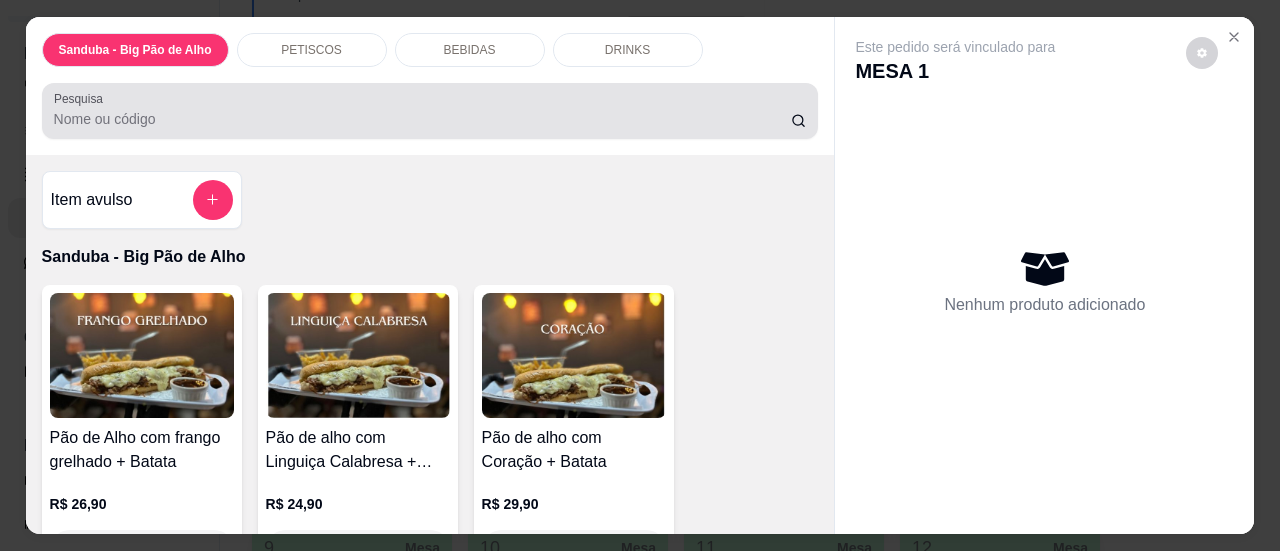 click on "Pesquisa" at bounding box center [422, 119] 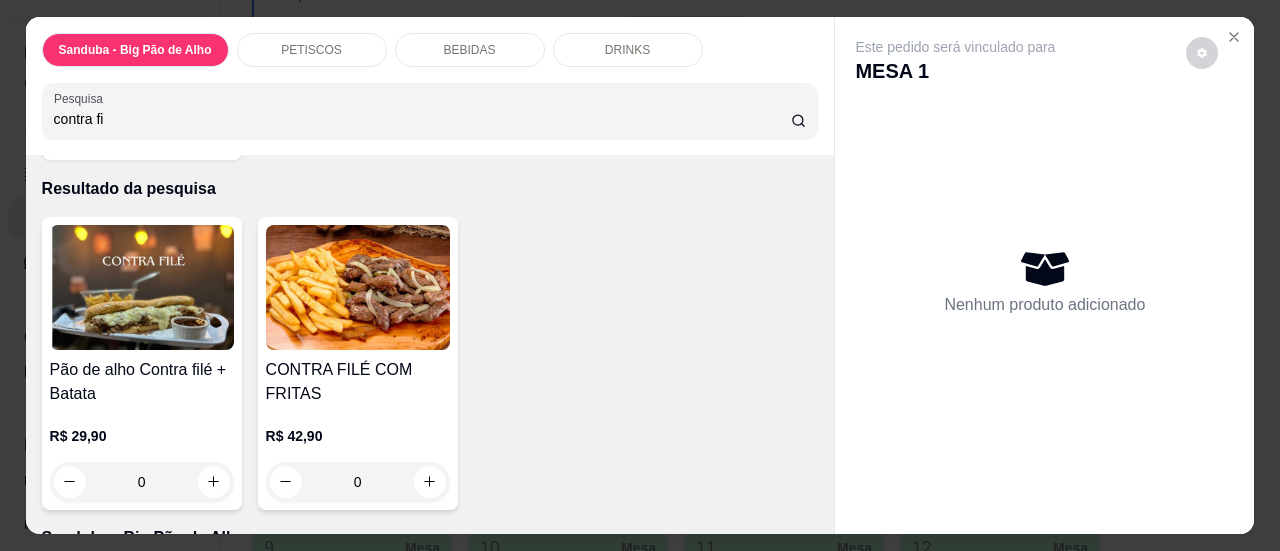 scroll, scrollTop: 100, scrollLeft: 0, axis: vertical 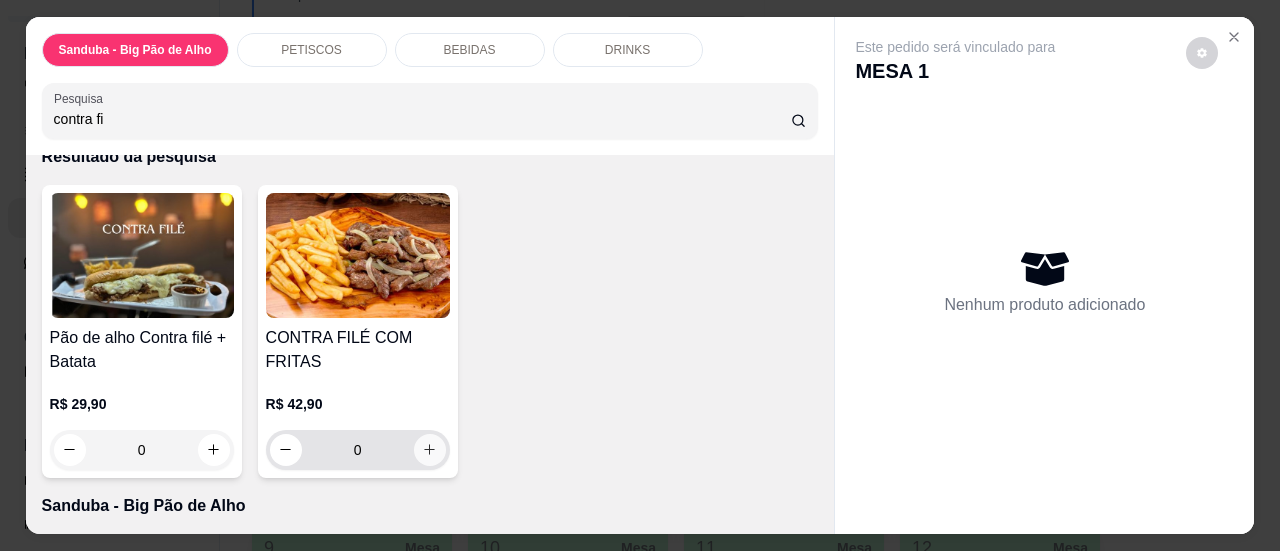 type on "contra fi" 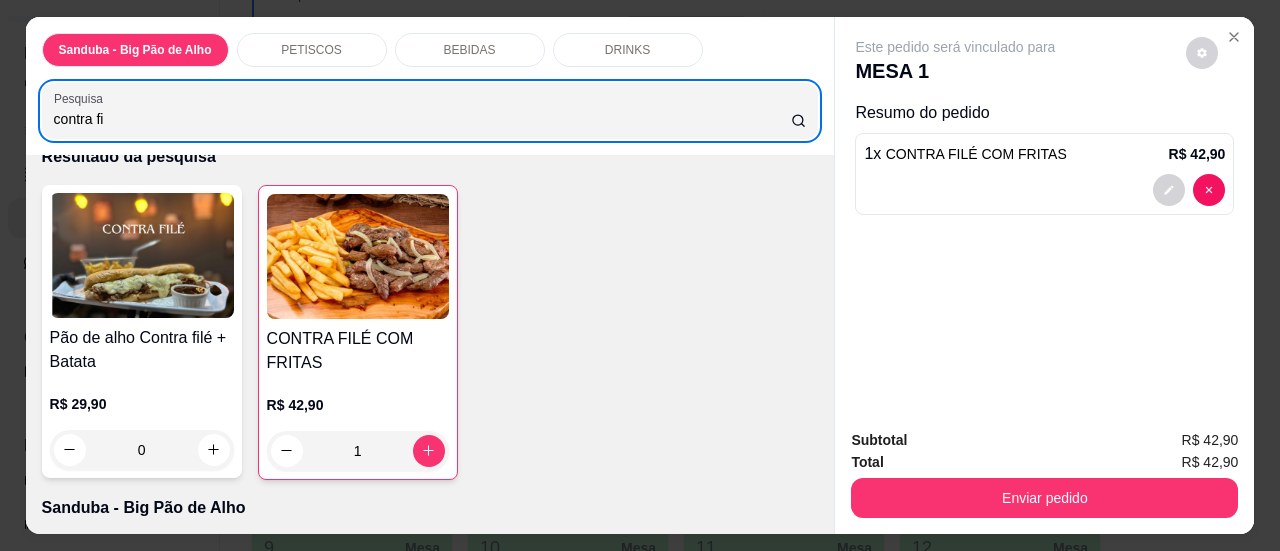 drag, startPoint x: 344, startPoint y: 130, endPoint x: 0, endPoint y: 113, distance: 344.4198 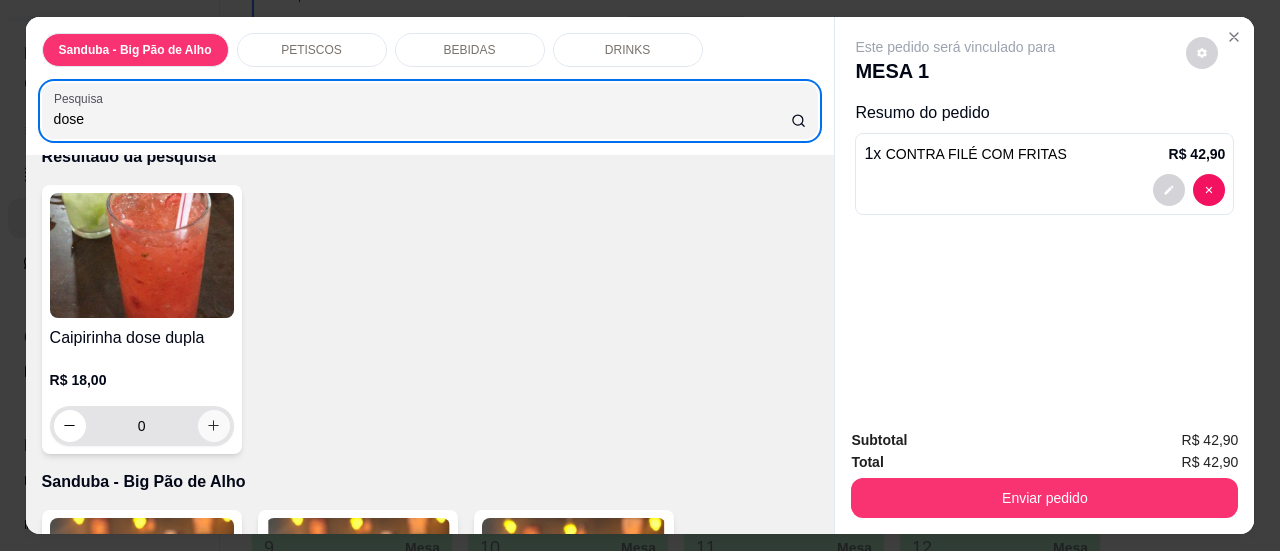type on "dose" 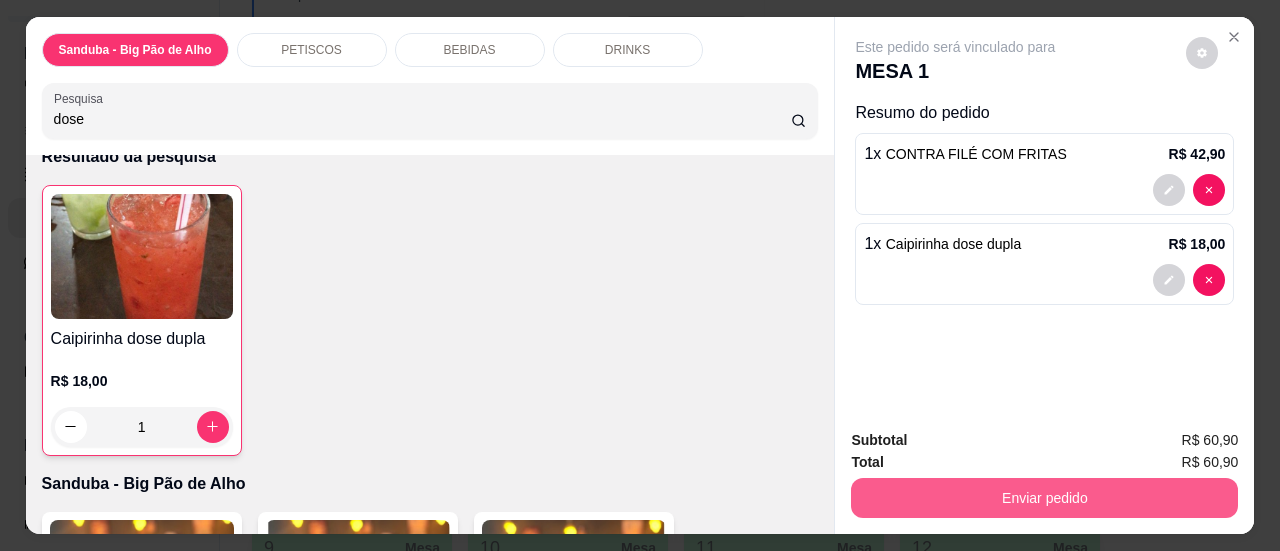 click on "Enviar pedido" at bounding box center (1044, 498) 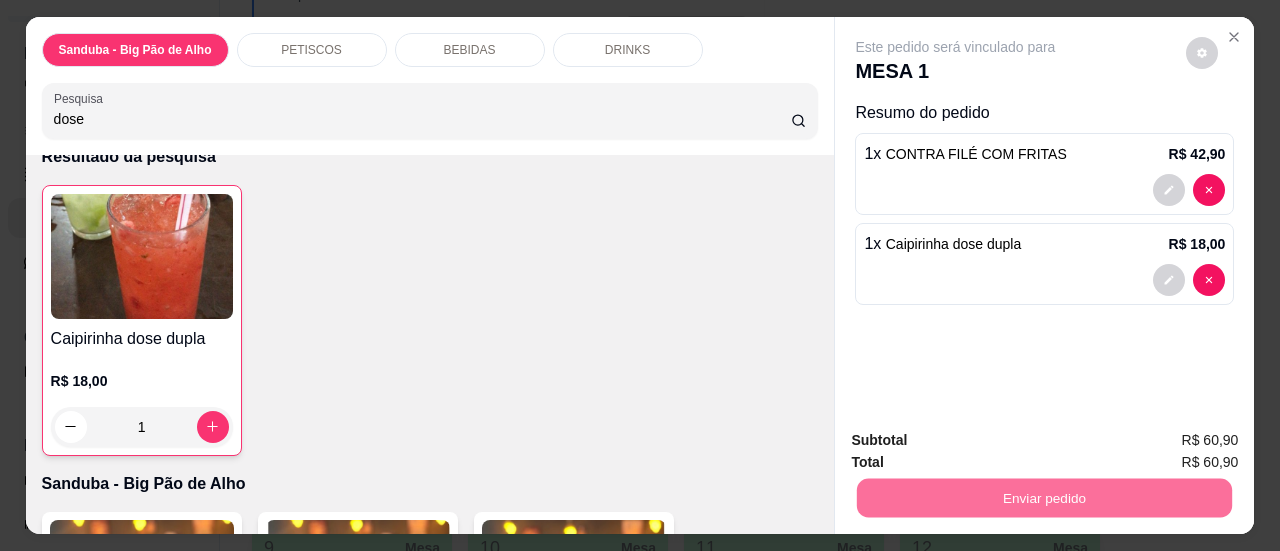 click on "Sim, quero registrar" at bounding box center (1168, 442) 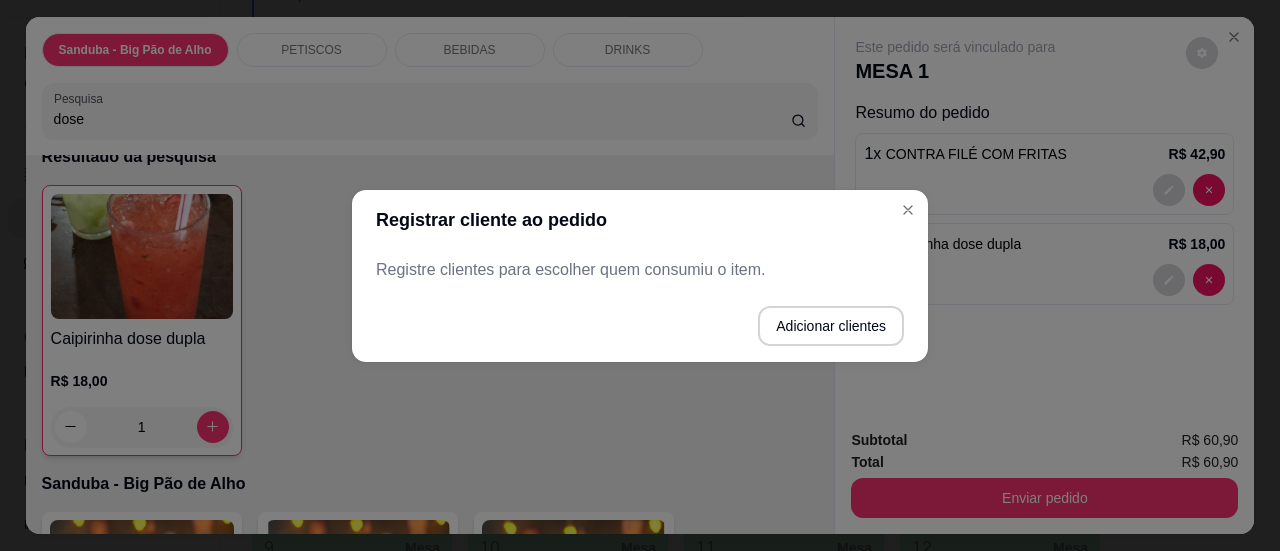 click on "Adicionar clientes" at bounding box center (831, 326) 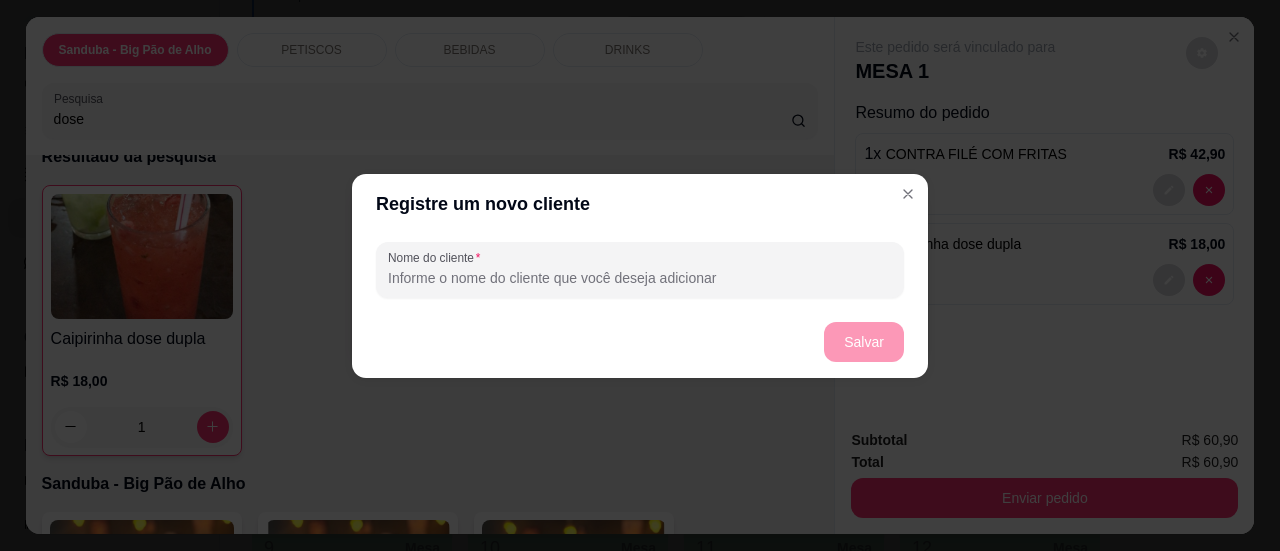 click on "Nome do cliente" at bounding box center [640, 278] 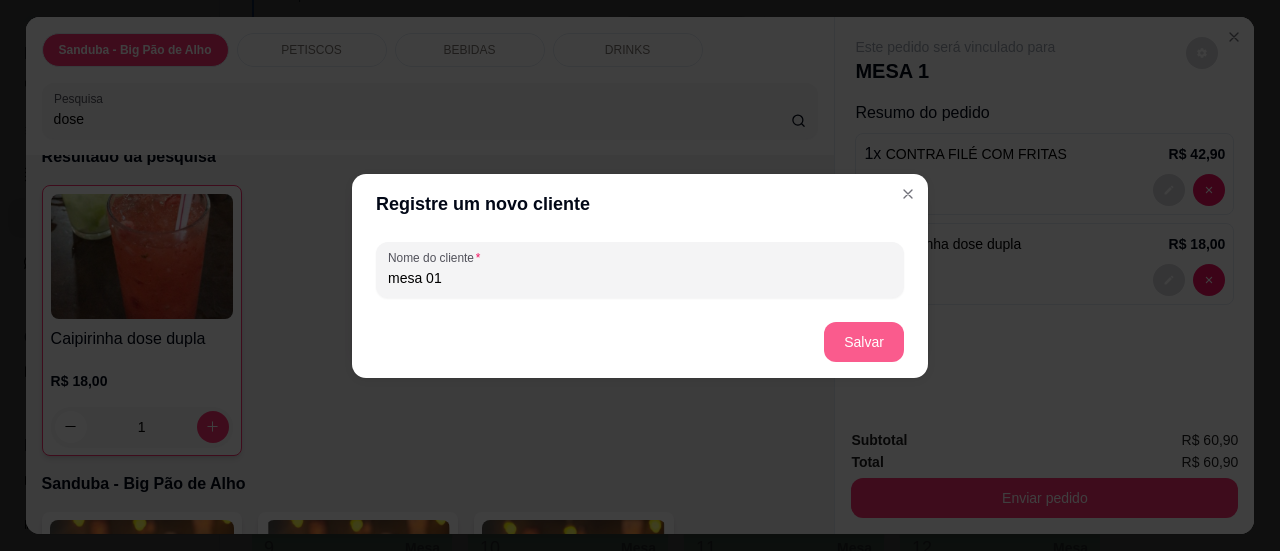 type on "mesa 01" 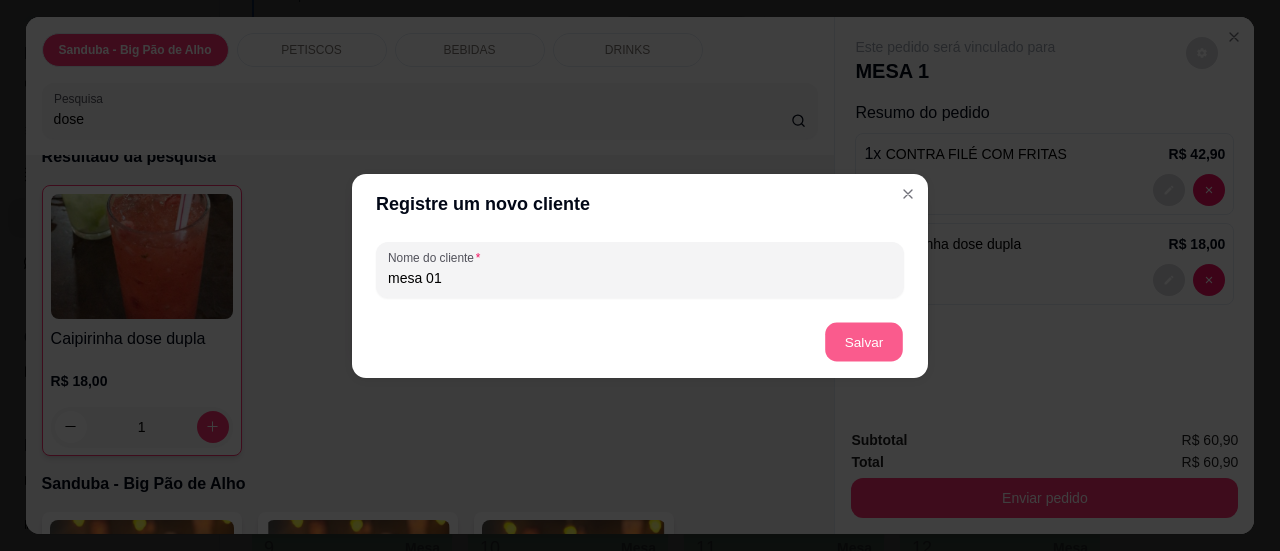 click on "Salvar" at bounding box center [864, 341] 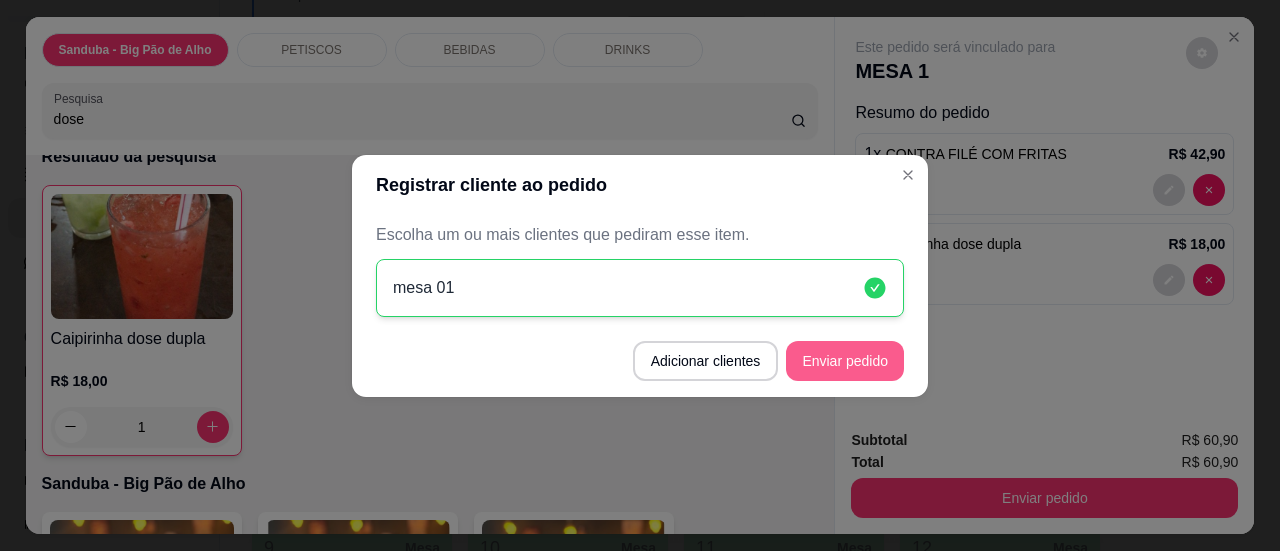 click on "Enviar pedido" at bounding box center (845, 361) 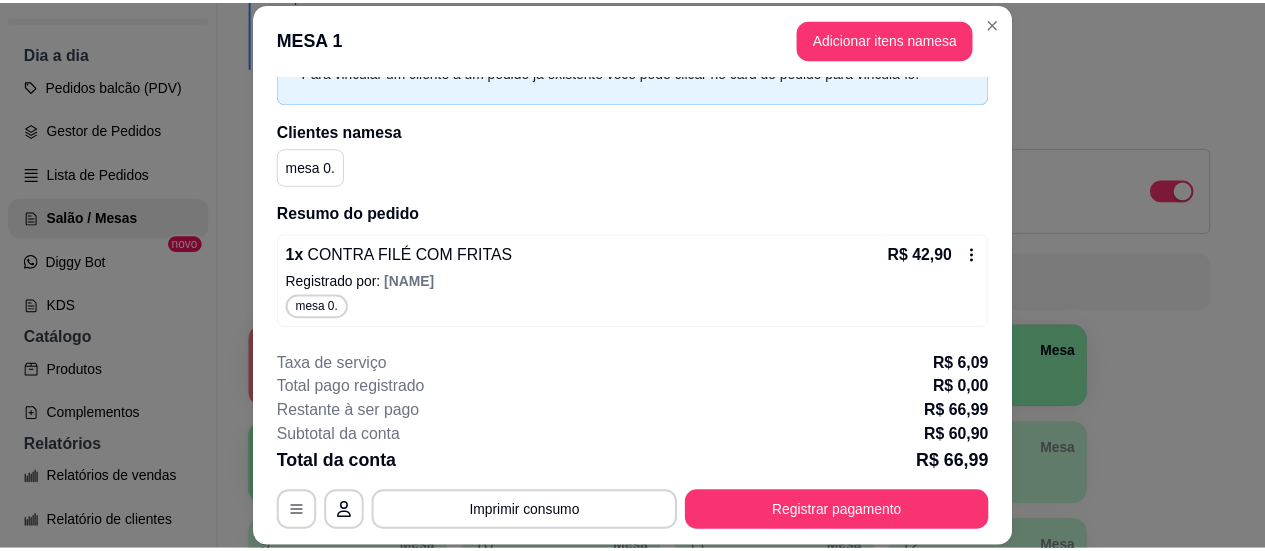 scroll, scrollTop: 214, scrollLeft: 0, axis: vertical 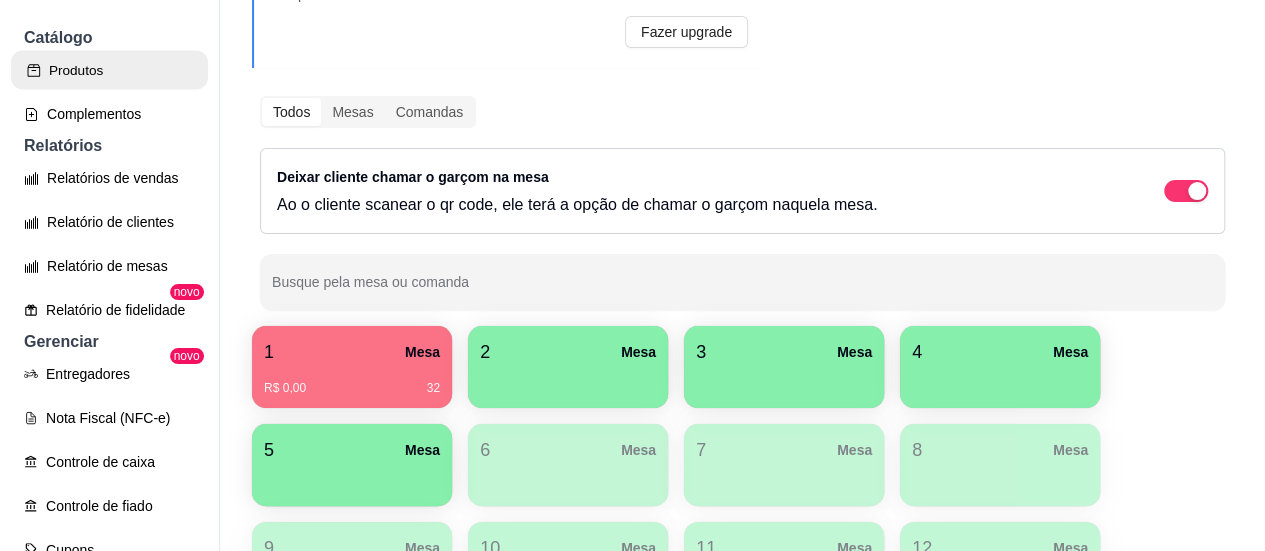 click on "Produtos" at bounding box center [109, 70] 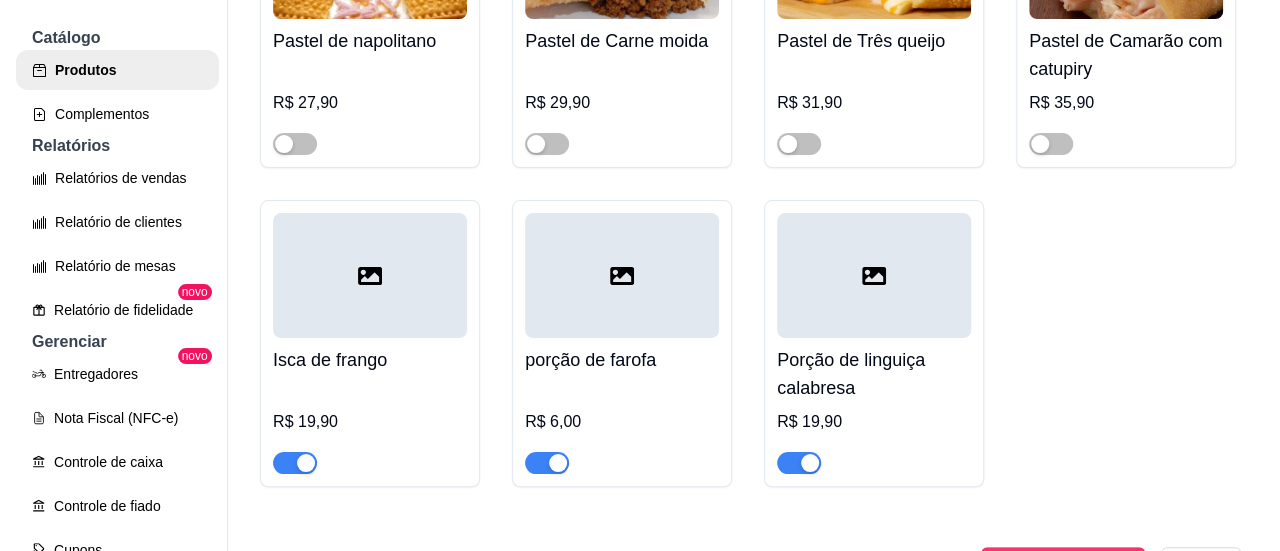 scroll, scrollTop: 6400, scrollLeft: 0, axis: vertical 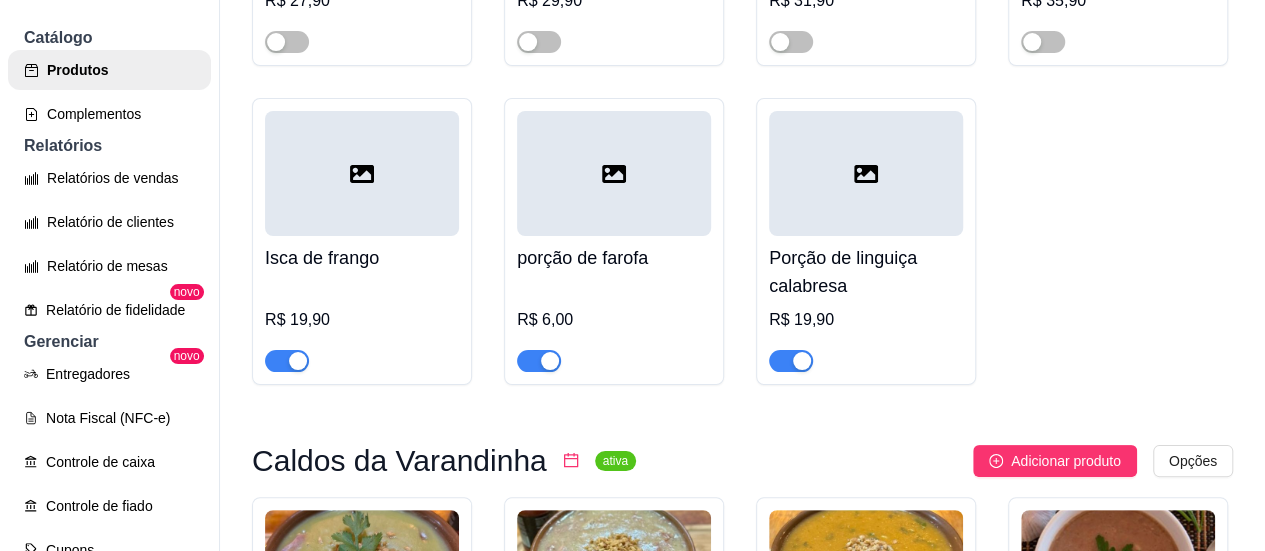 click on "CONTRA FILÉ COM FRITAS" at bounding box center (1118, -1004) 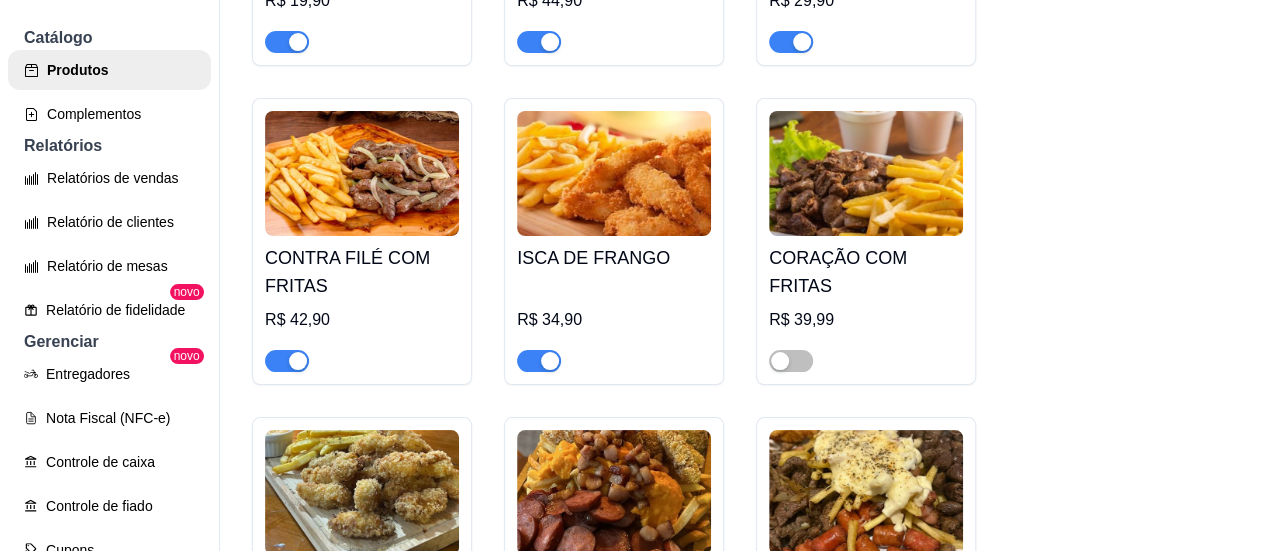 type 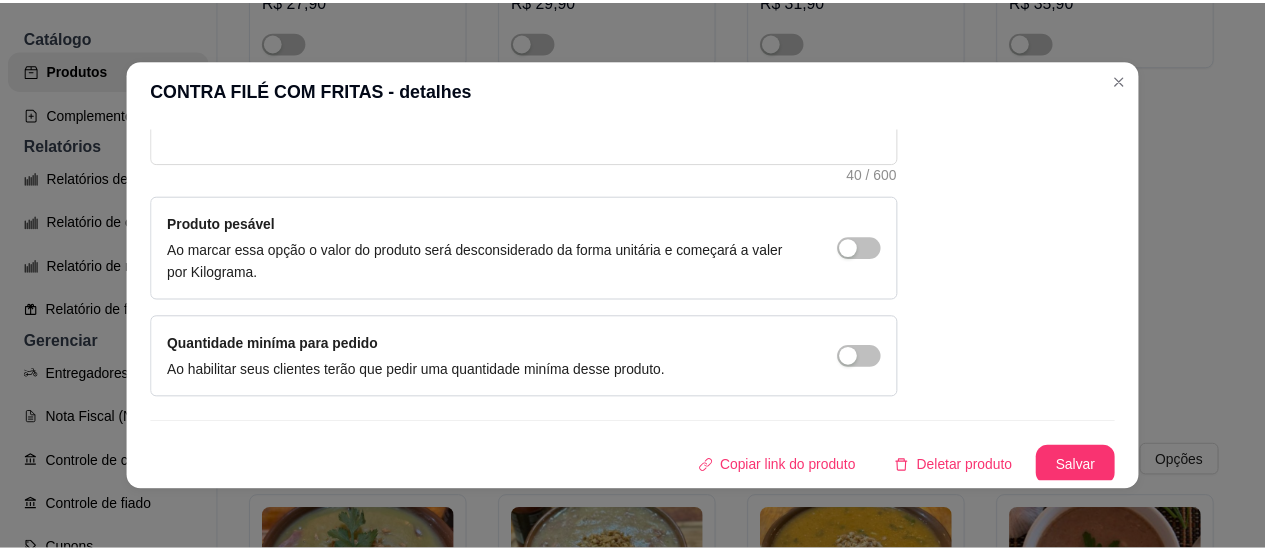 scroll, scrollTop: 193, scrollLeft: 0, axis: vertical 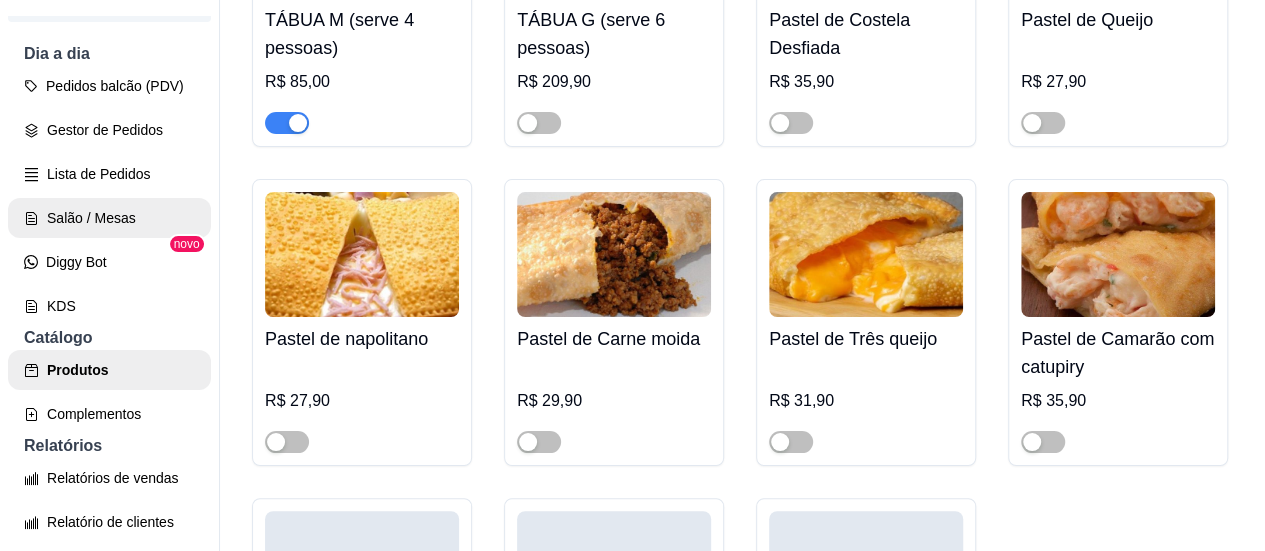 click on "Salão / Mesas" at bounding box center [109, 218] 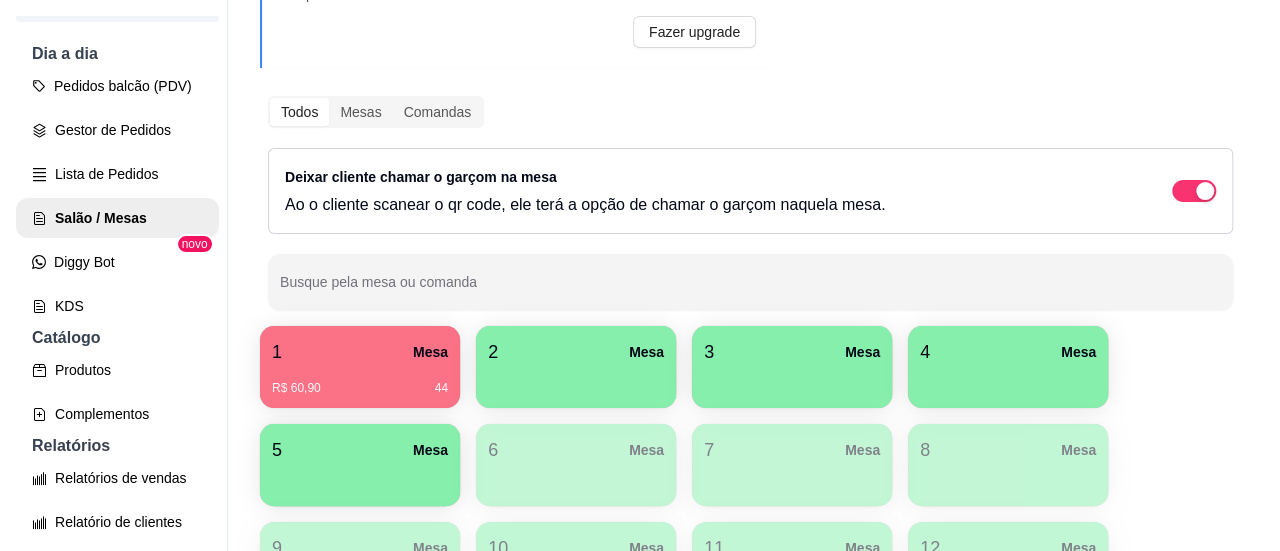 scroll, scrollTop: 300, scrollLeft: 0, axis: vertical 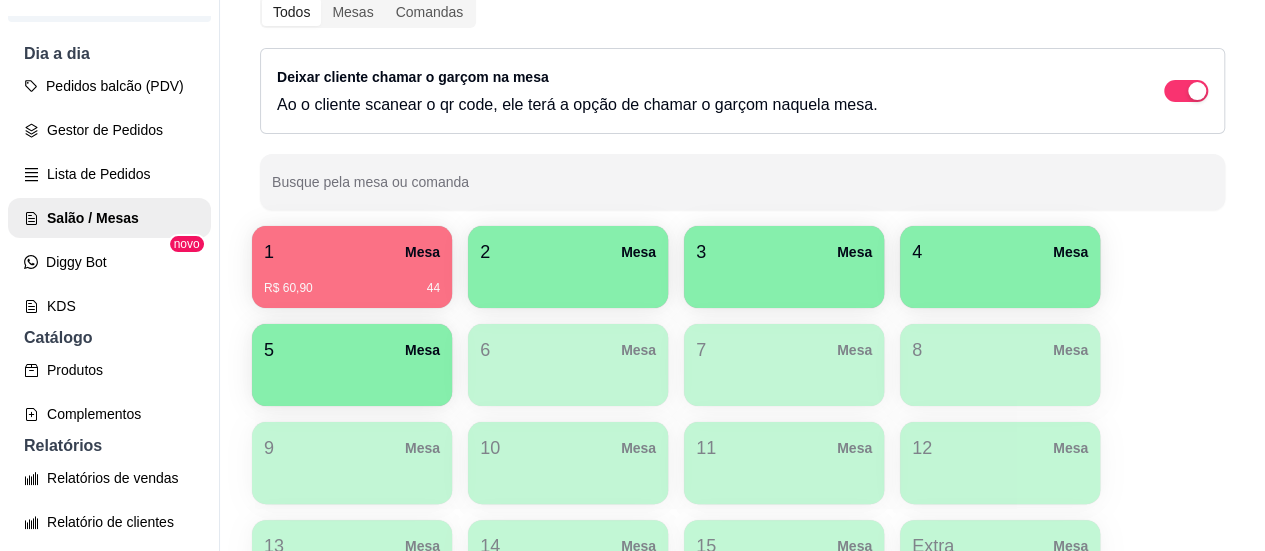 click on "R$ 60,90 44" at bounding box center (352, 281) 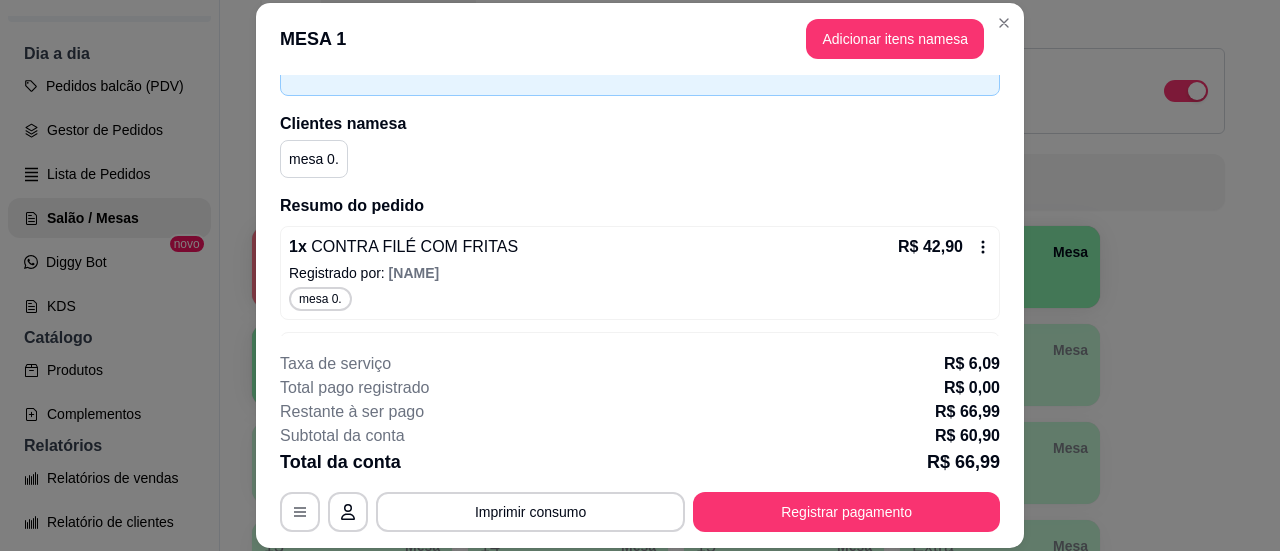 scroll, scrollTop: 214, scrollLeft: 0, axis: vertical 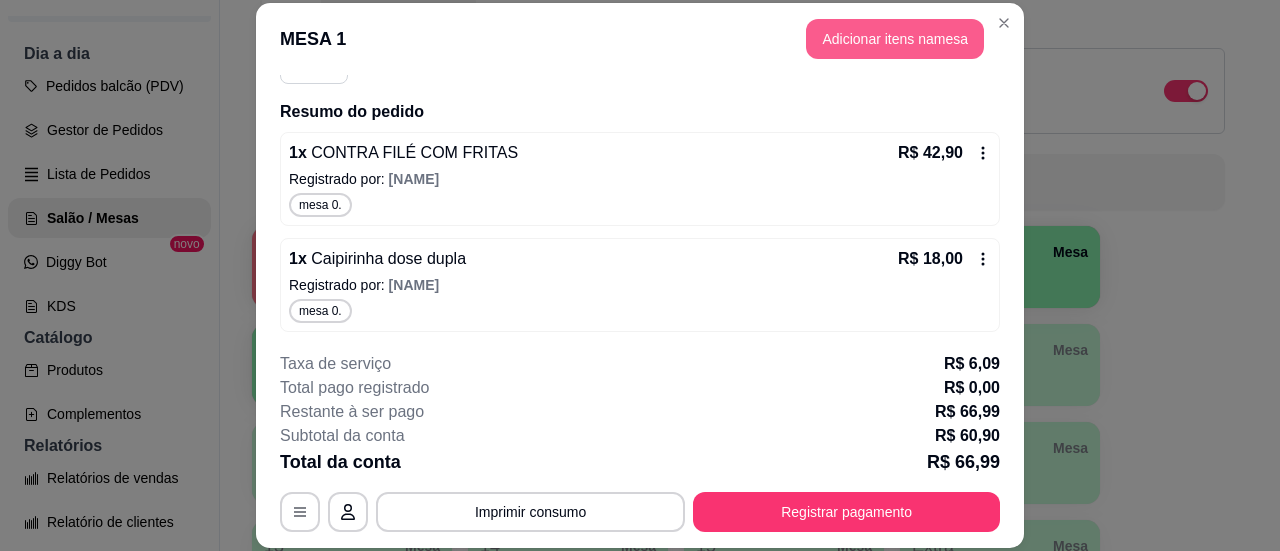 click on "Adicionar itens na  mesa" at bounding box center [895, 39] 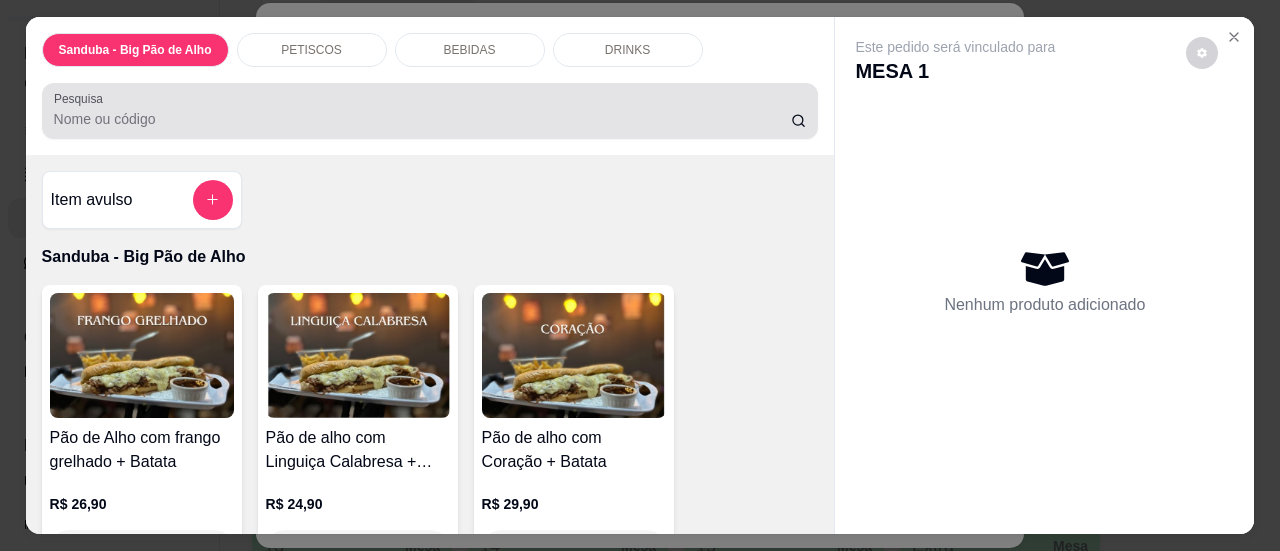 click on "Pesquisa" at bounding box center [422, 119] 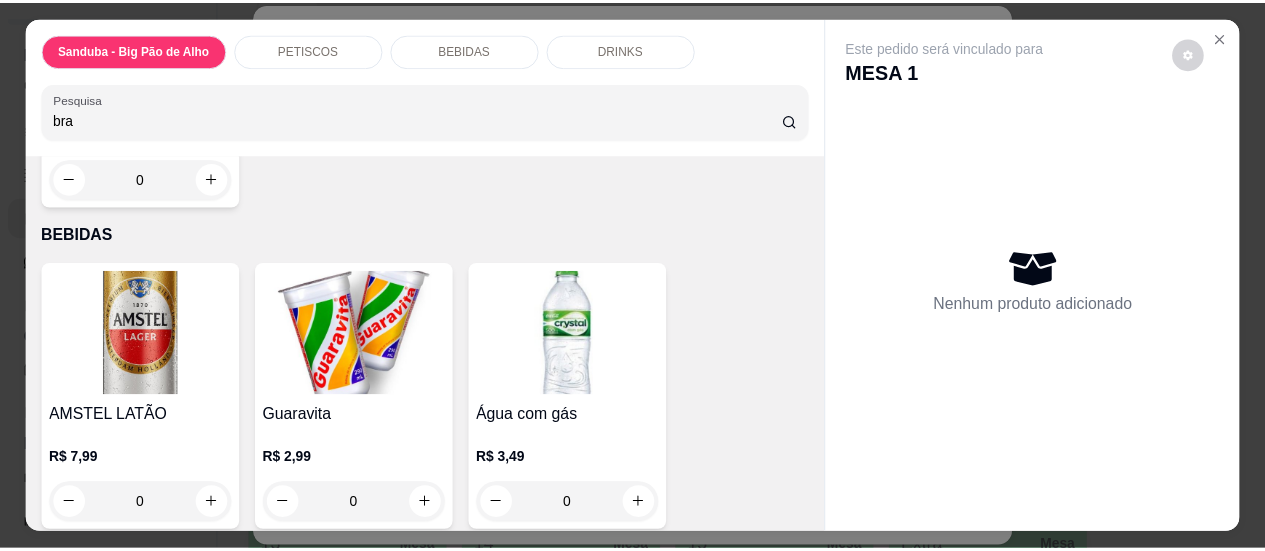 scroll, scrollTop: 1836, scrollLeft: 0, axis: vertical 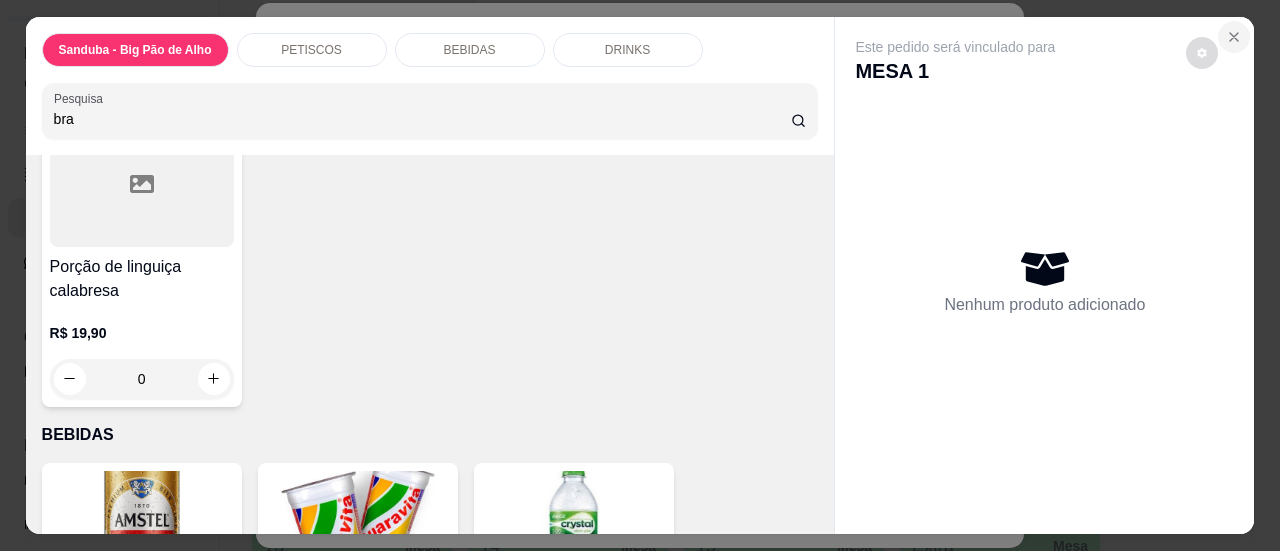 type on "bra" 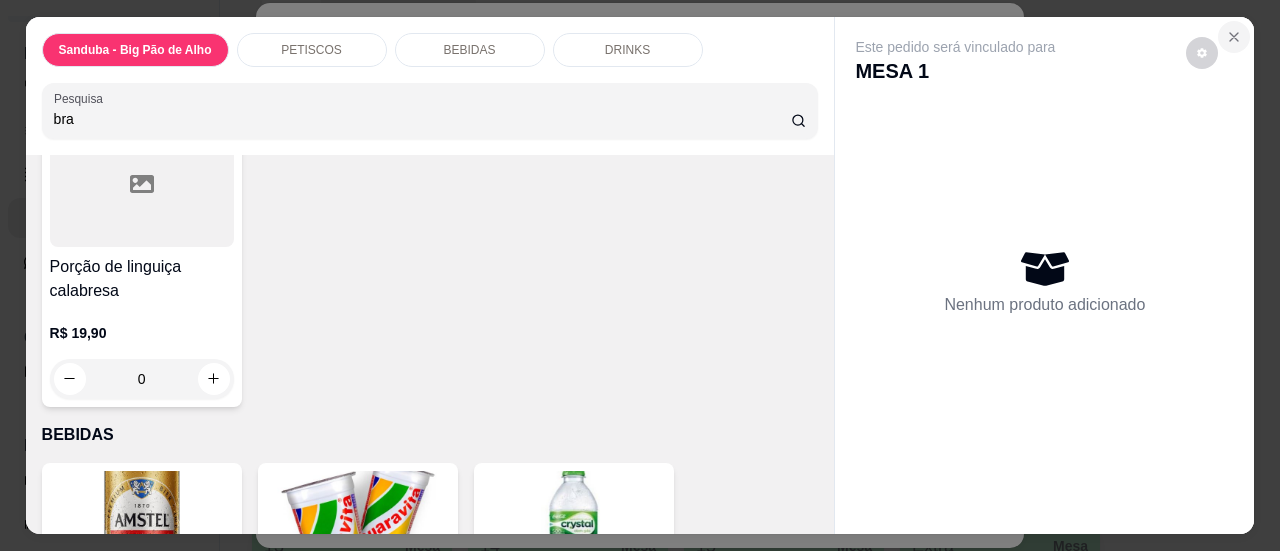 click 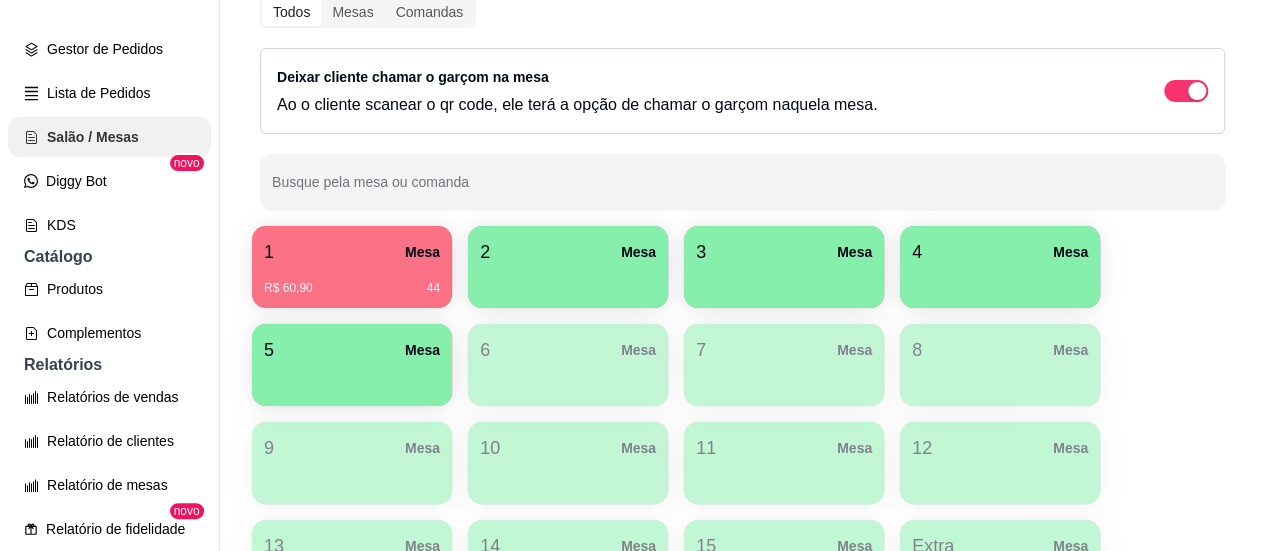 scroll, scrollTop: 300, scrollLeft: 0, axis: vertical 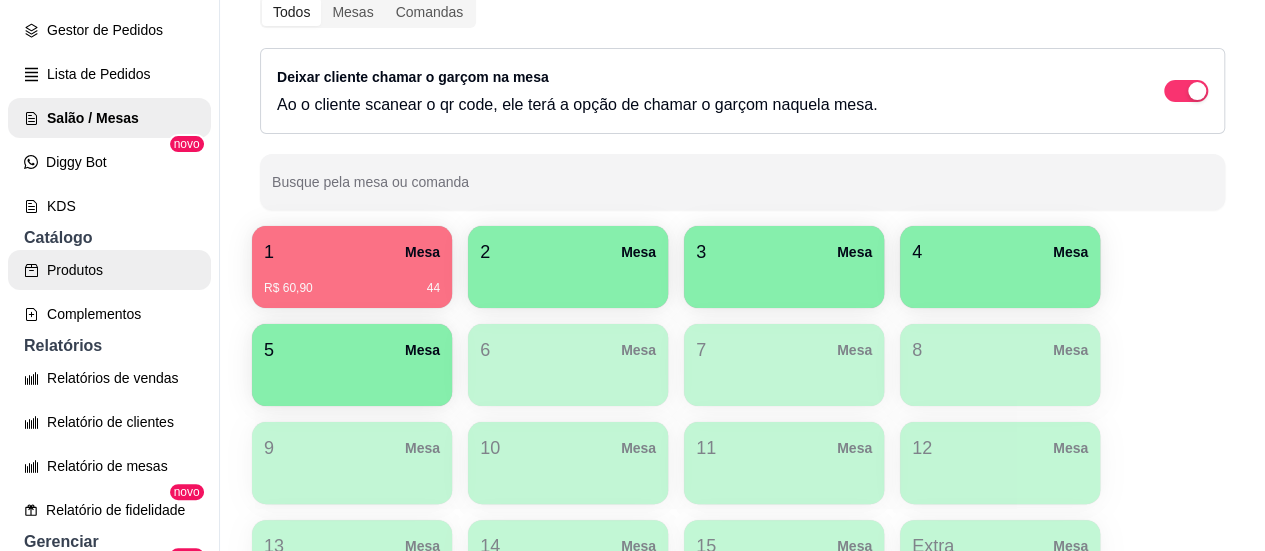click on "Produtos" at bounding box center (109, 270) 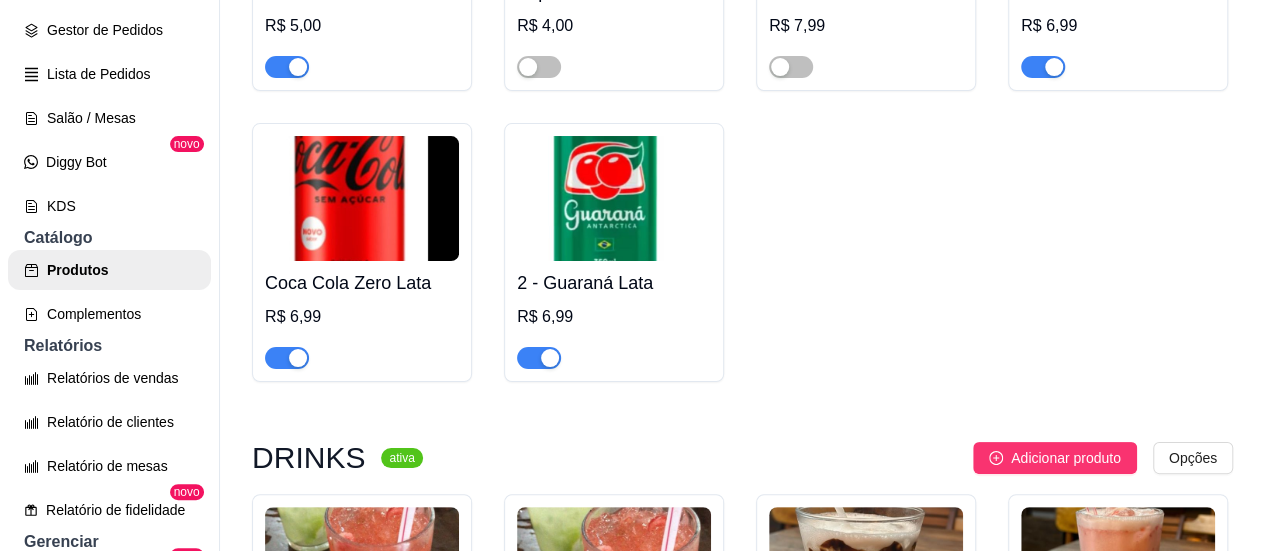 scroll, scrollTop: 11300, scrollLeft: 0, axis: vertical 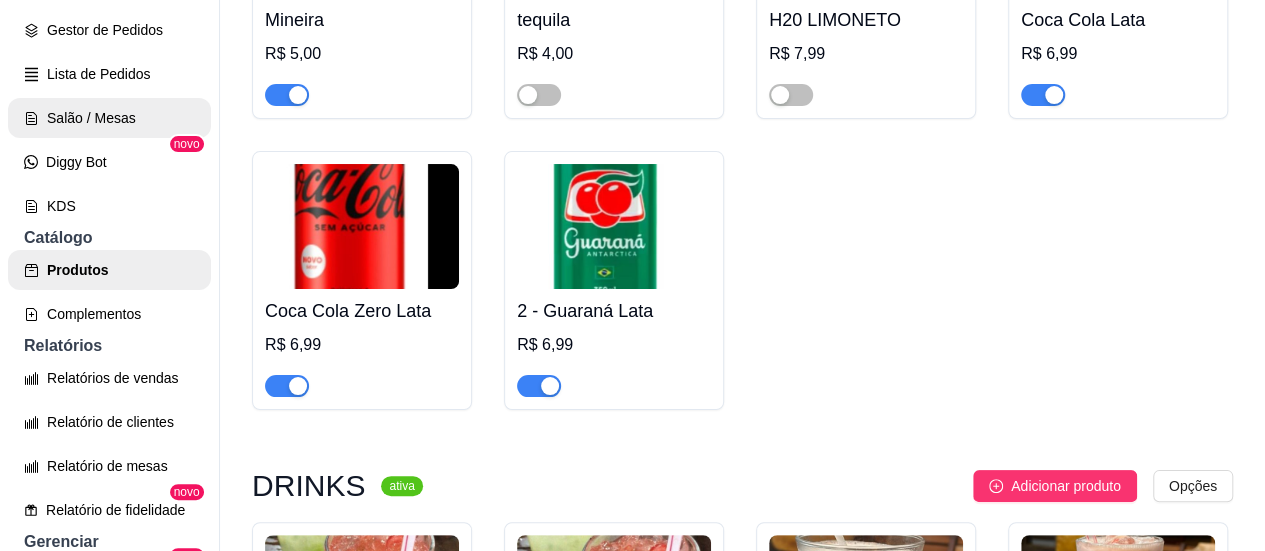 click on "Salão / Mesas" at bounding box center [109, 118] 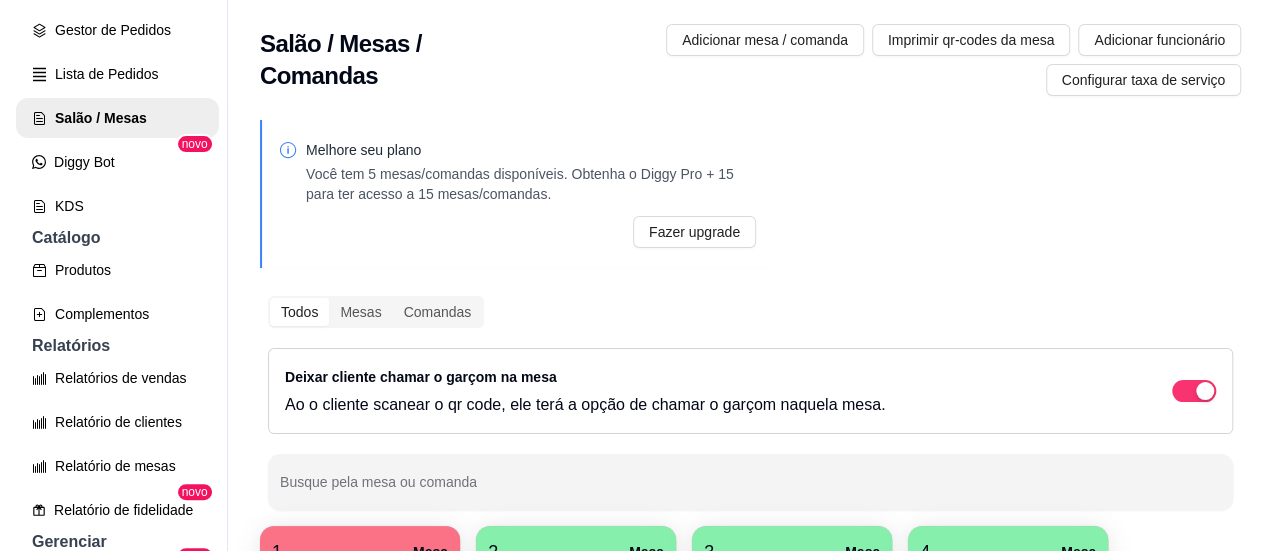 scroll, scrollTop: 400, scrollLeft: 0, axis: vertical 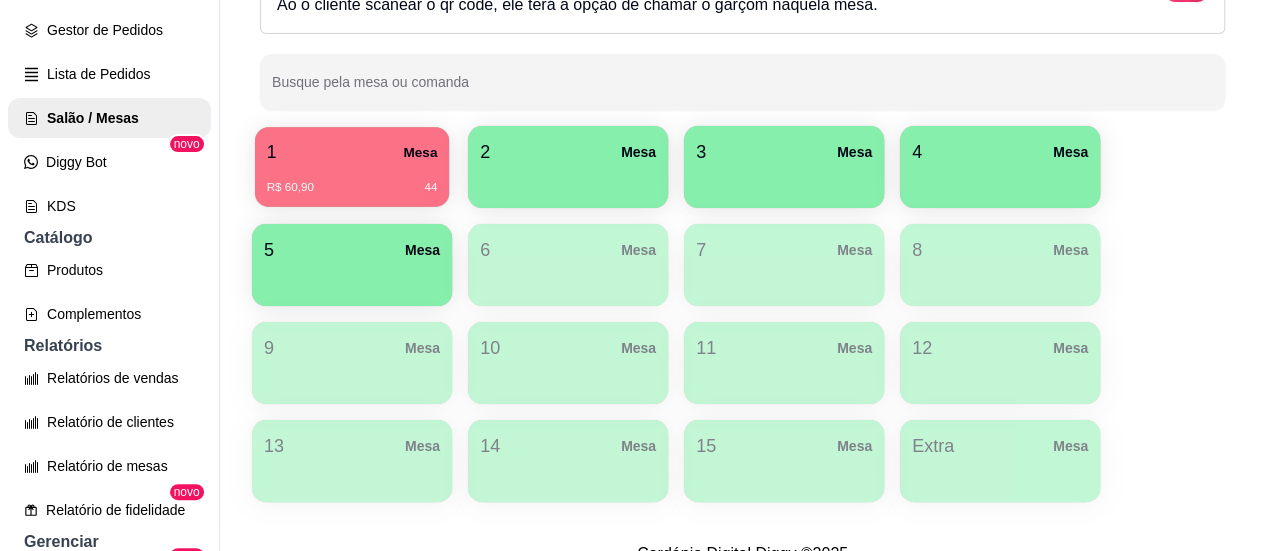 click on "R$ 60,90 44" at bounding box center [352, 180] 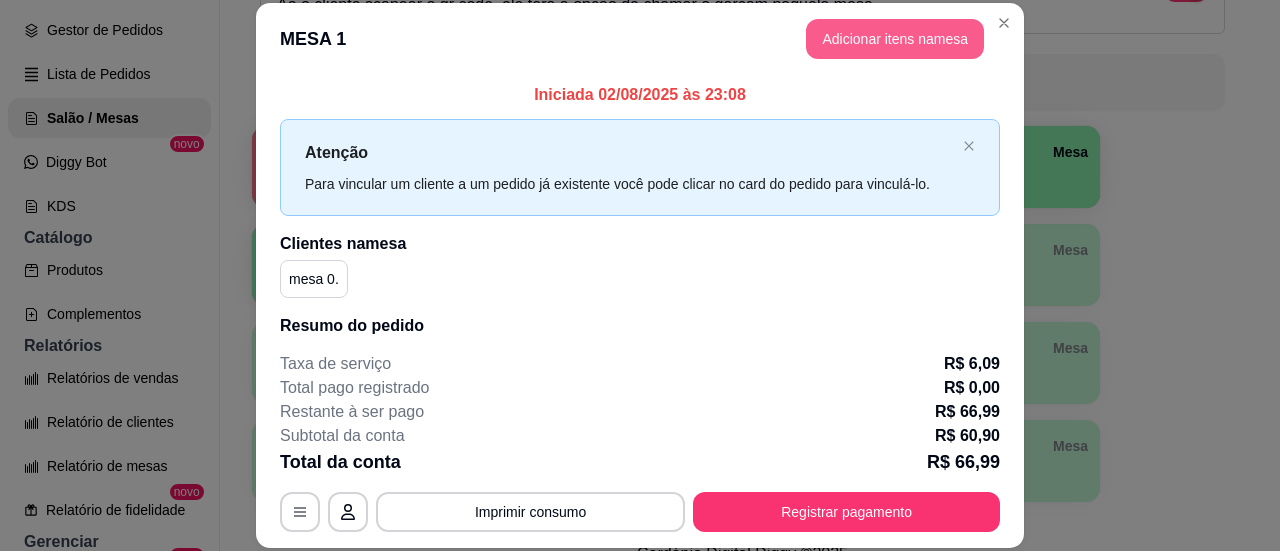 click on "Adicionar itens na  mesa" at bounding box center (895, 39) 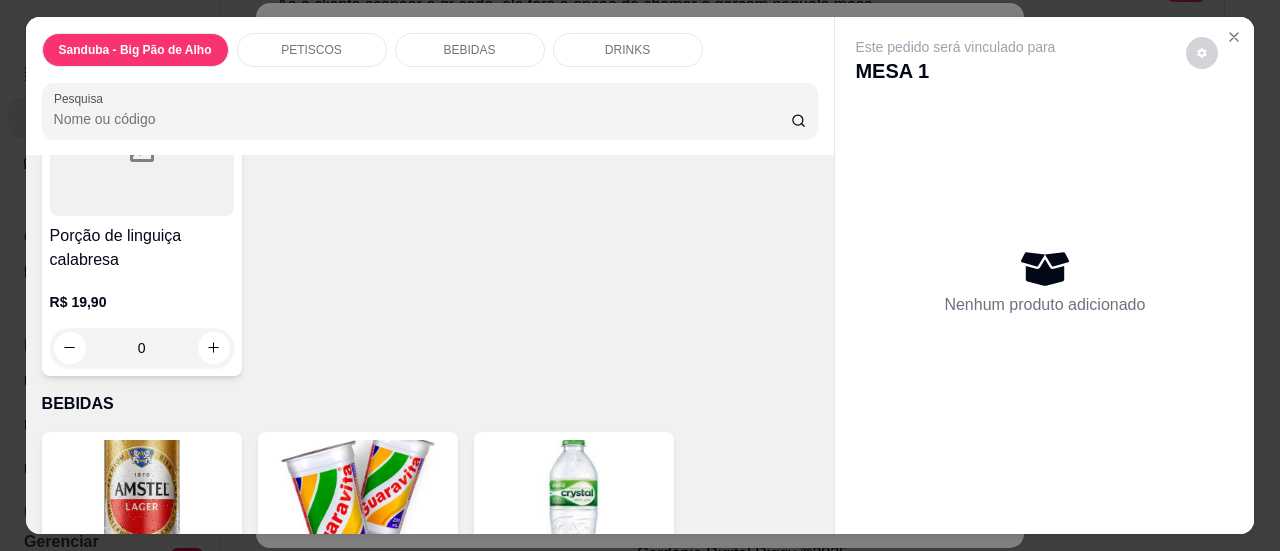scroll, scrollTop: 1756, scrollLeft: 0, axis: vertical 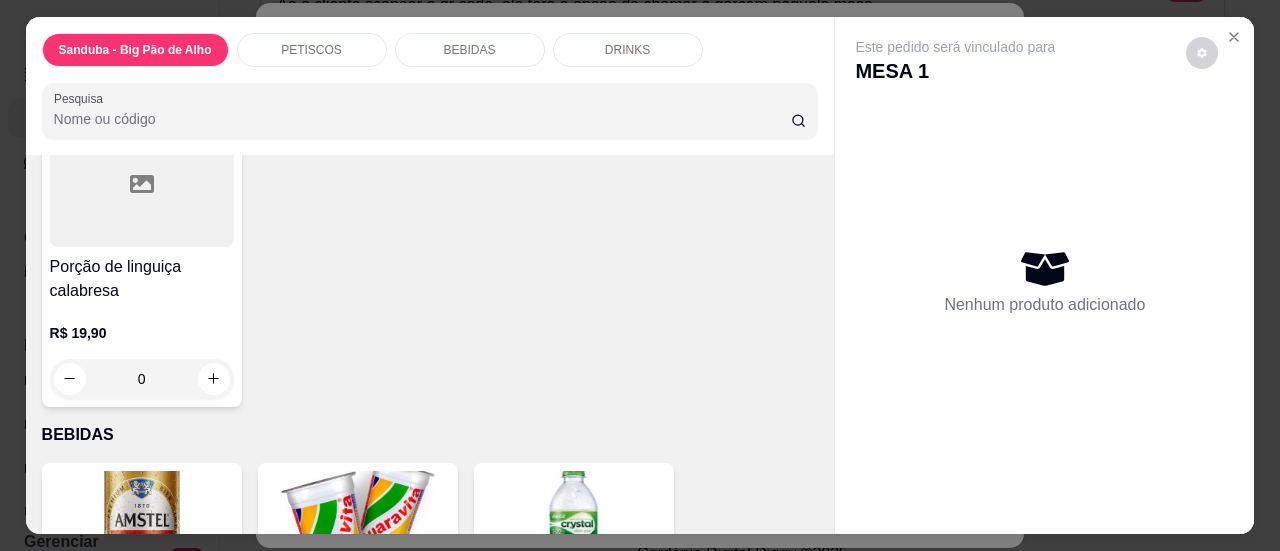 click on "BEBIDAS" at bounding box center (470, 50) 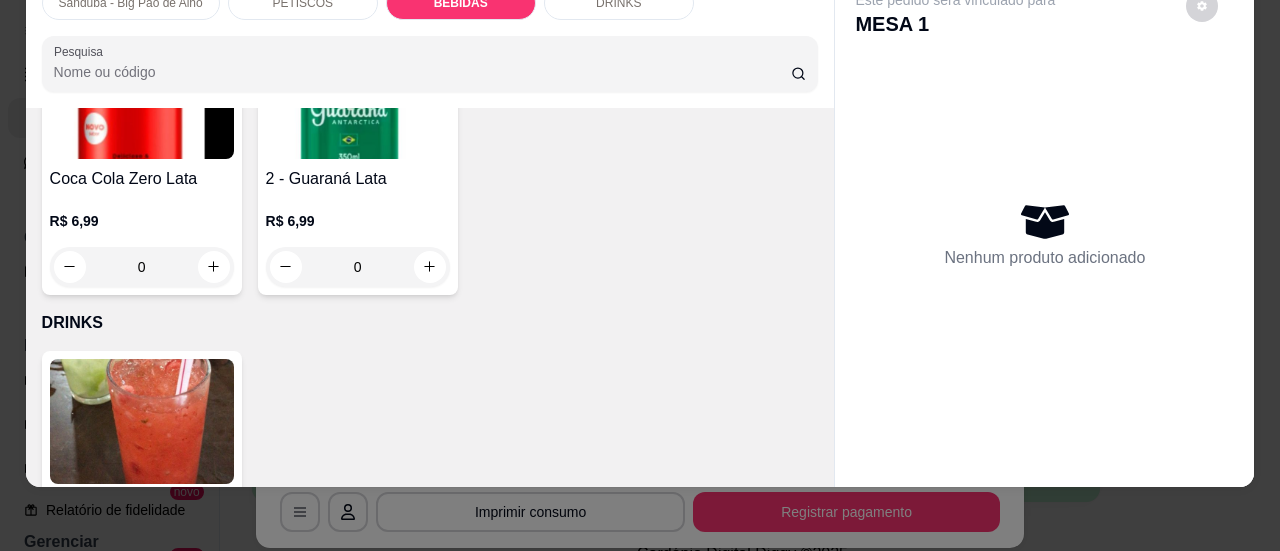 scroll, scrollTop: 3323, scrollLeft: 0, axis: vertical 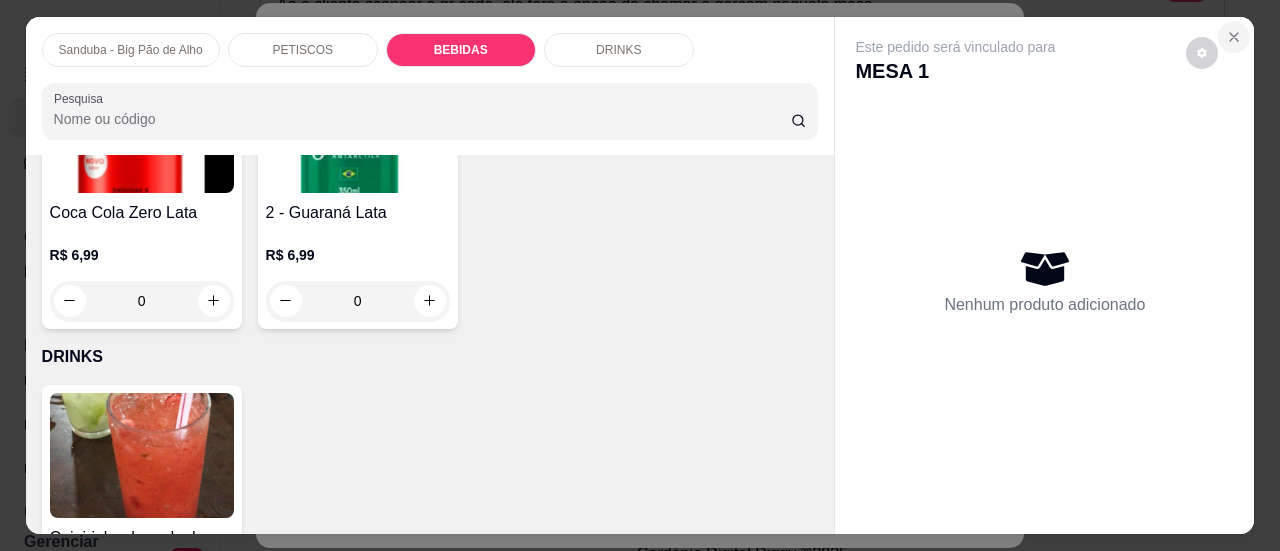 click 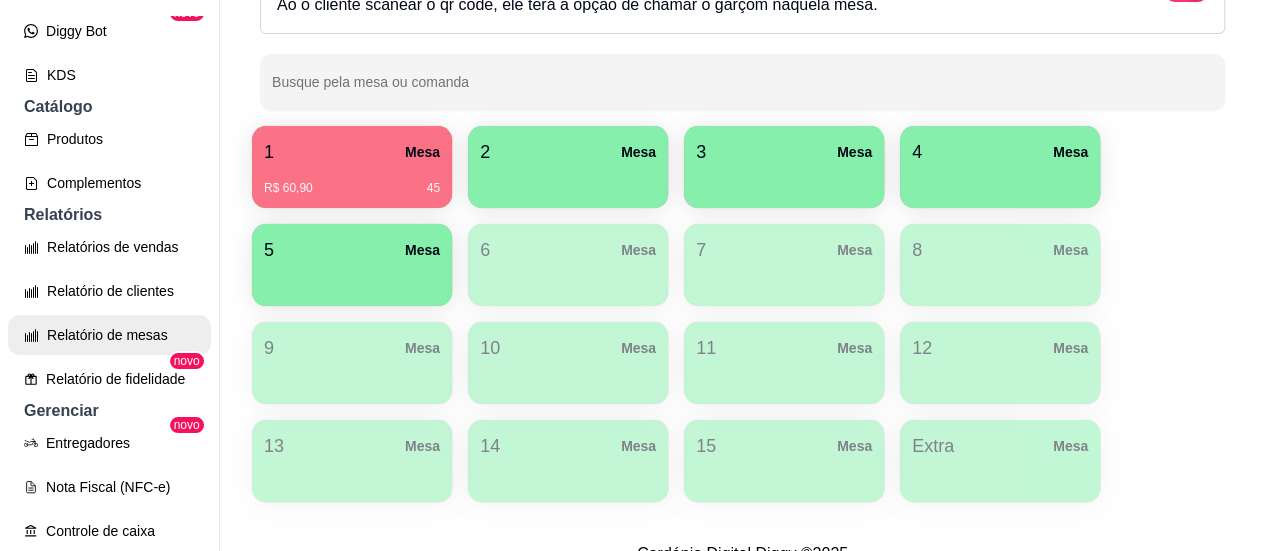 scroll, scrollTop: 400, scrollLeft: 0, axis: vertical 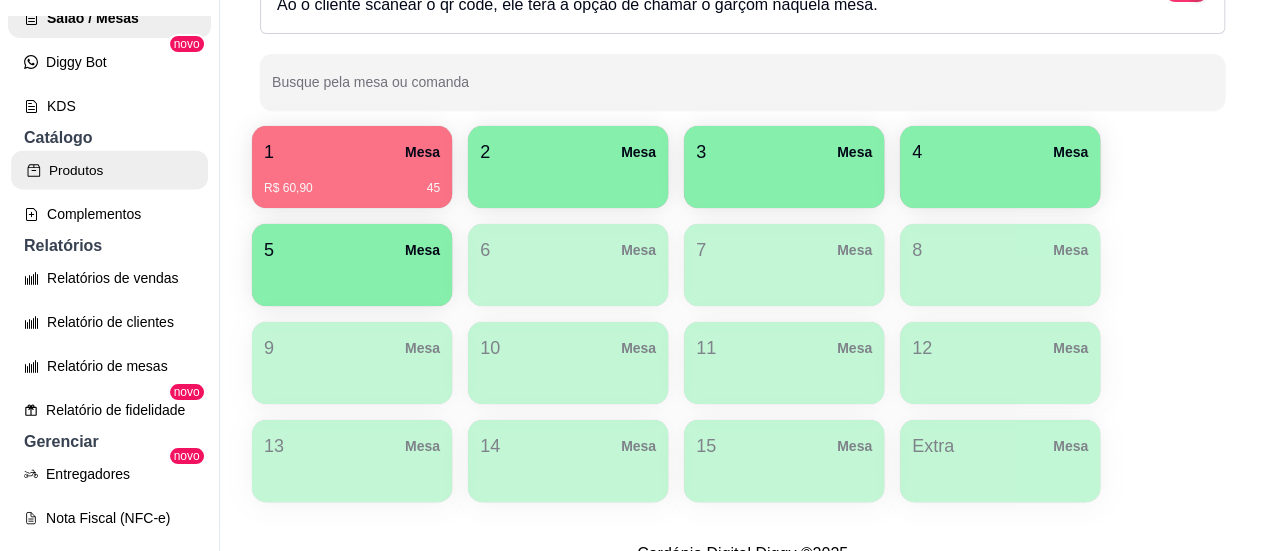 click on "Produtos" at bounding box center [109, 170] 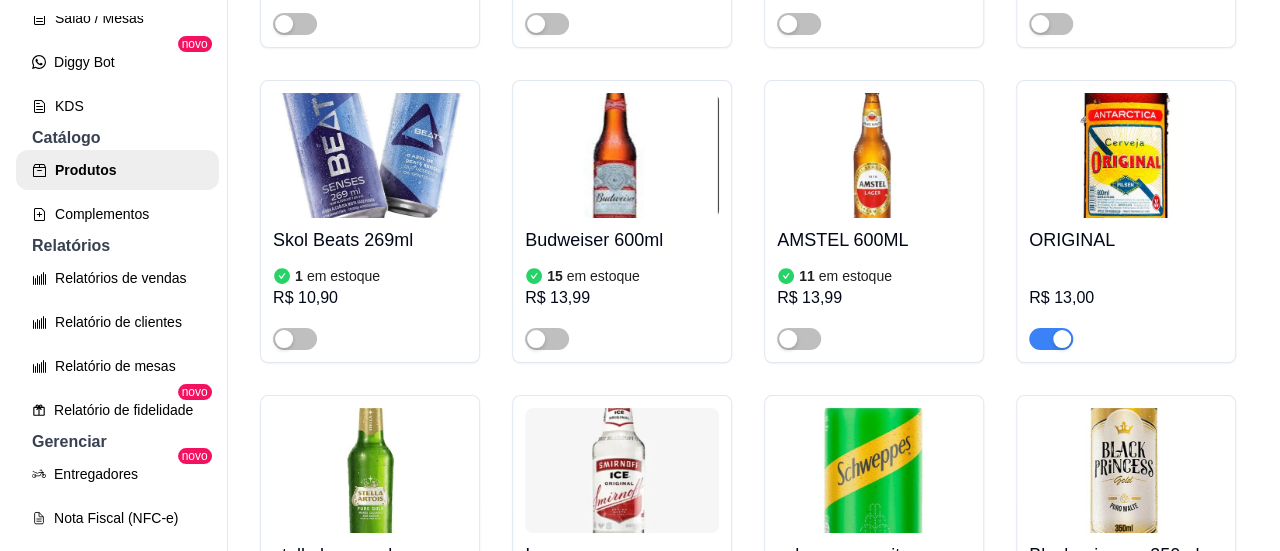 scroll, scrollTop: 10100, scrollLeft: 0, axis: vertical 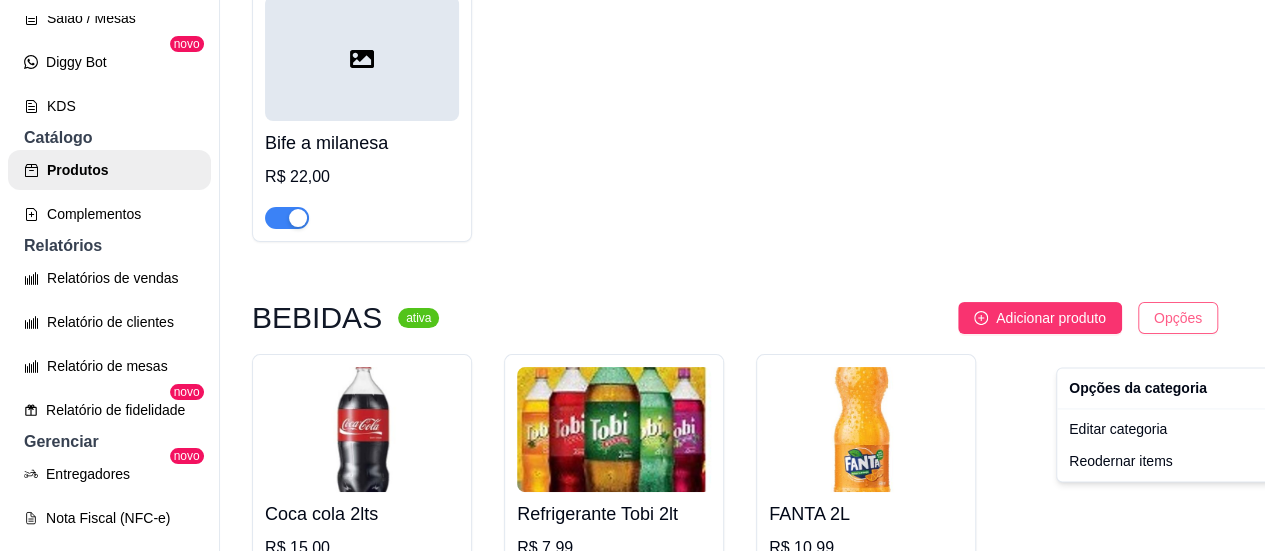 click on "V Varandinha - ... Loja Aberta Loja Diggy Pro até 25/08 Dia a dia Pedidos balcão (PDV) Gestor de Pedidos Lista de Pedidos Salão / Mesas Diggy Bot novo KDS Catálogo Produtos Complementos Relatórios Relatórios de vendas Relatório de clientes Relatório de mesas Relatório de fidelidade novo Gerenciar Entregadores novo Nota Fiscal (NFC-e) Controle de caixa Controle de fiado Cupons Clientes Estoque Configurações Diggy Planos Precisa de ajuda? Sair Produtos Adicionar categoria Reodernar categorias Aqui você cadastra e gerencia seu produtos e categorias MARMITEX ativa Adicionar produto Opções Feijoada Completa R$ 29,99 FRANGO GRELHADO R$ 19,99 FRANGO Á MILANESA R$ 19,99 CONTRÁ FILÉ R$ 22,99 FILÉ DE PEIXE - GRELHADO OU EMPANADO R$ 21,99 OVO FRITO R$ 16,99 STROGONOFF DE FRANGO R$ 21,99 FRANGO A PARMEGIANA R$ 22,99 LINGUIÇA ACEBOLADA R$ 19,99 COSTELA SUINA COM BARBECUE R$ 22,99 COSTELA BOVINA R$ 22,99 CUPIM ASSADO R$ 22,99 LINGUIÇA DE CHURRASCO R$ 22,99" at bounding box center [632, 275] 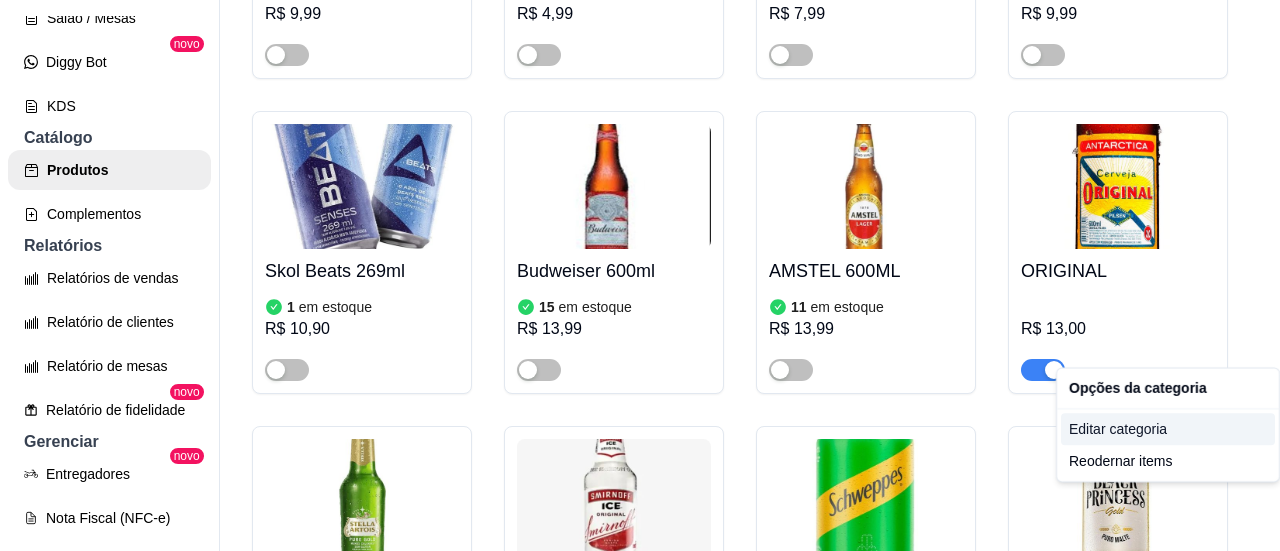 click on "Editar categoria" at bounding box center (1168, 429) 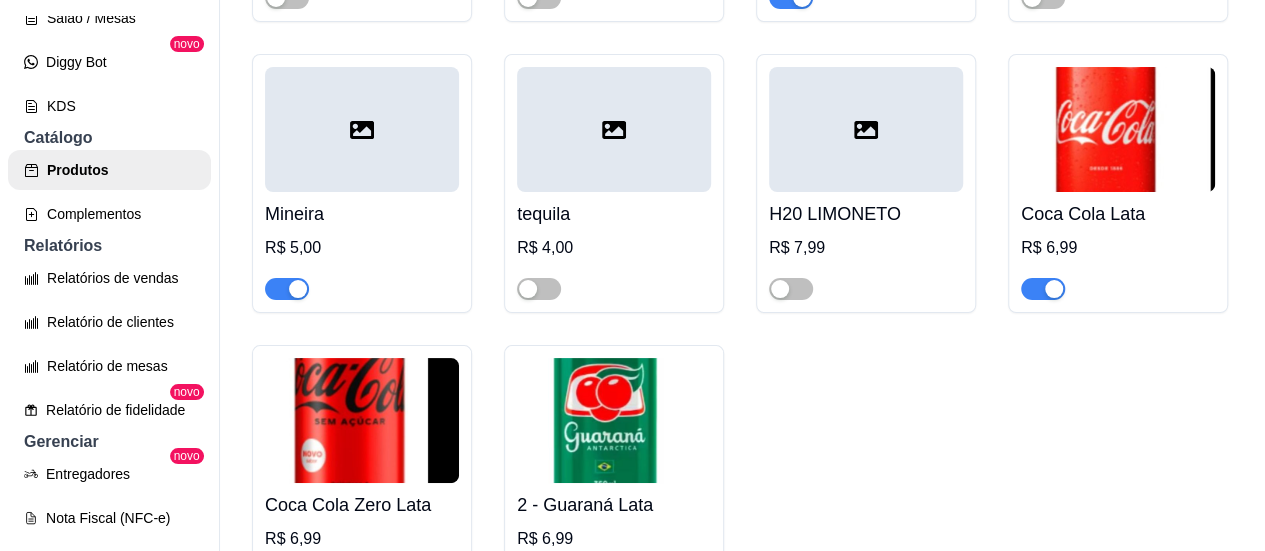scroll, scrollTop: 11180, scrollLeft: 0, axis: vertical 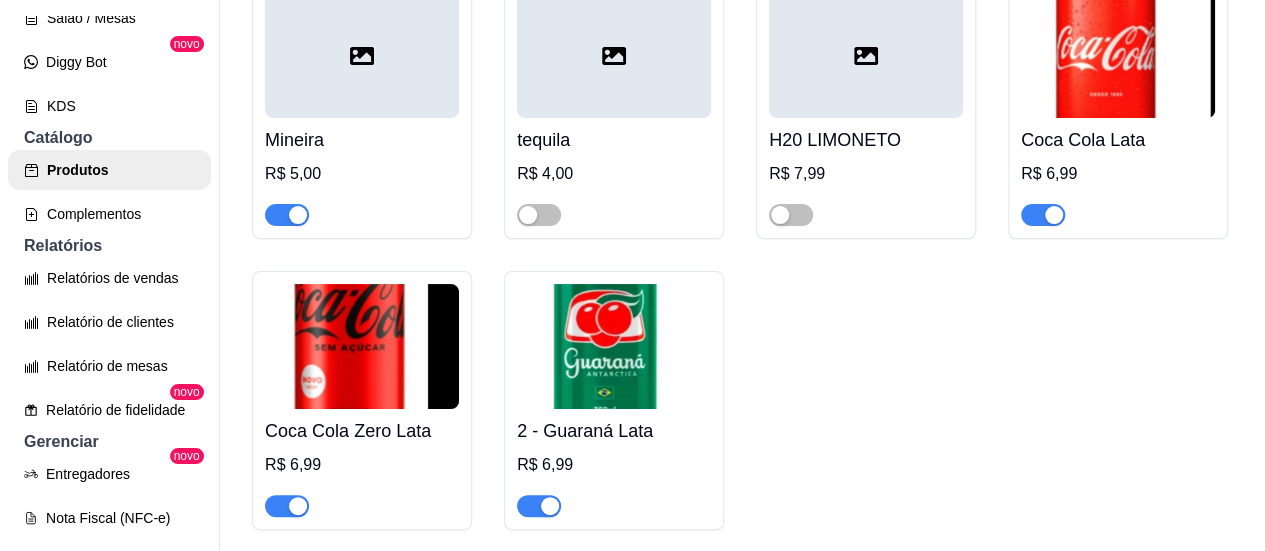 click at bounding box center (539, -1950) 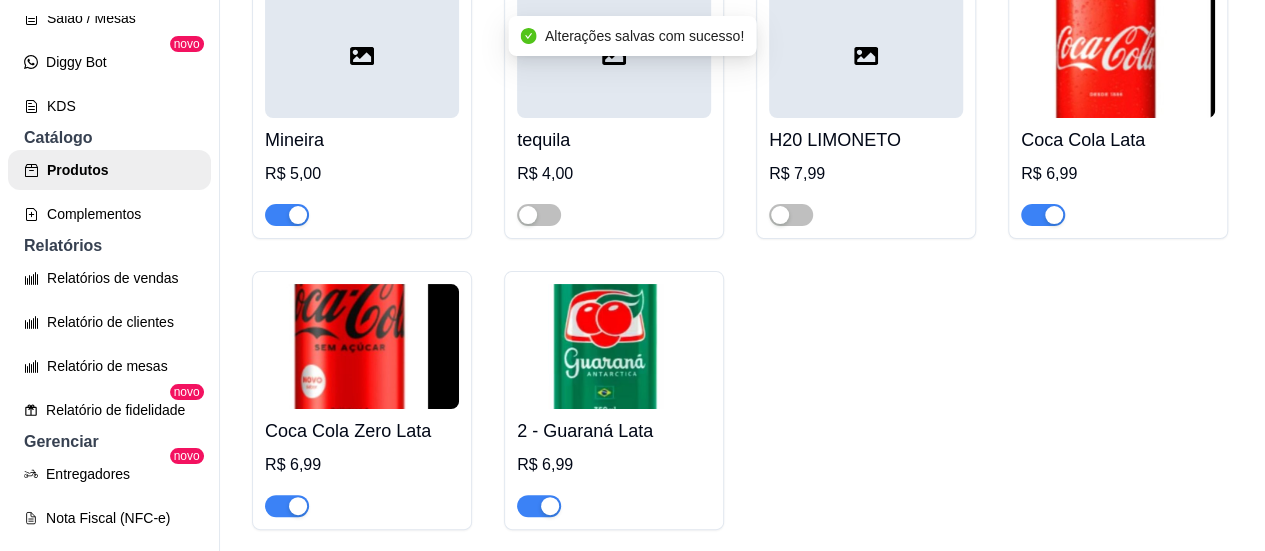 click at bounding box center (528, -1950) 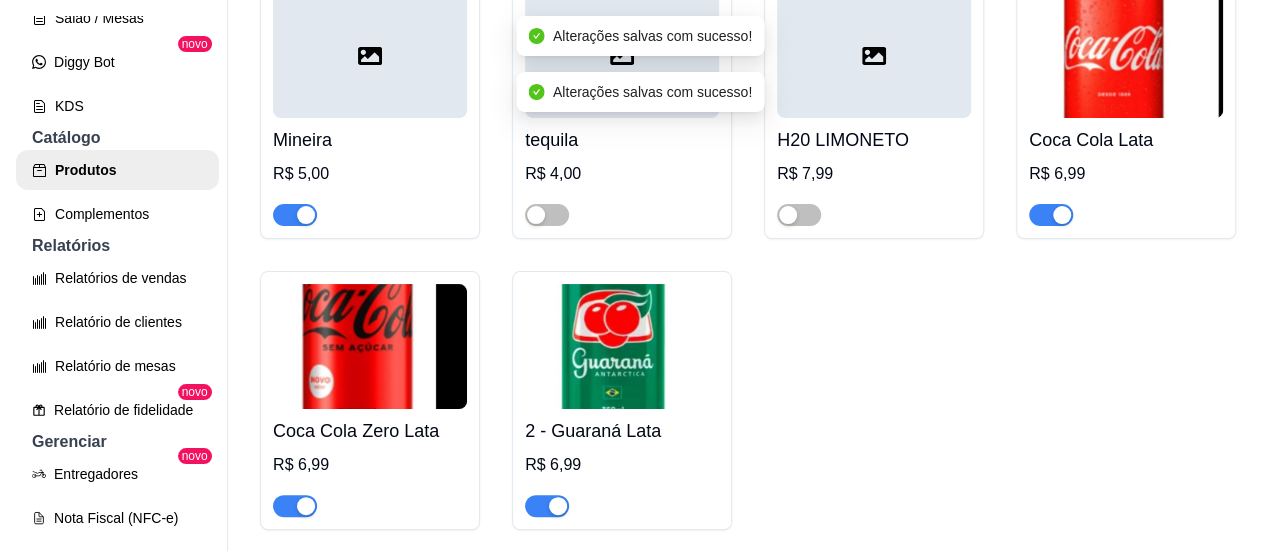 scroll, scrollTop: 11380, scrollLeft: 0, axis: vertical 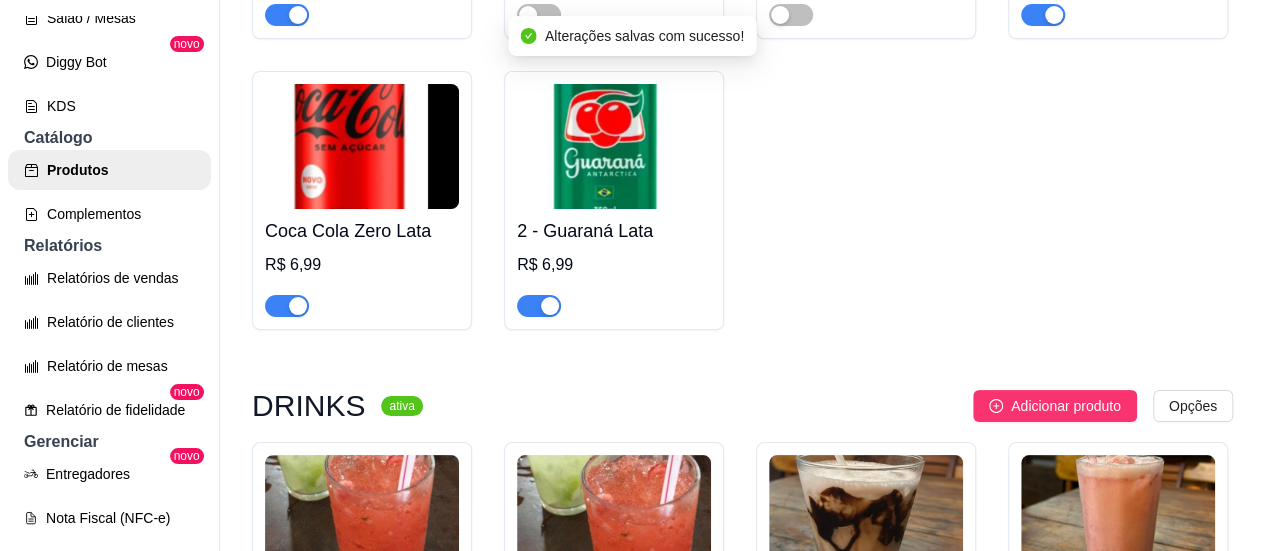 click 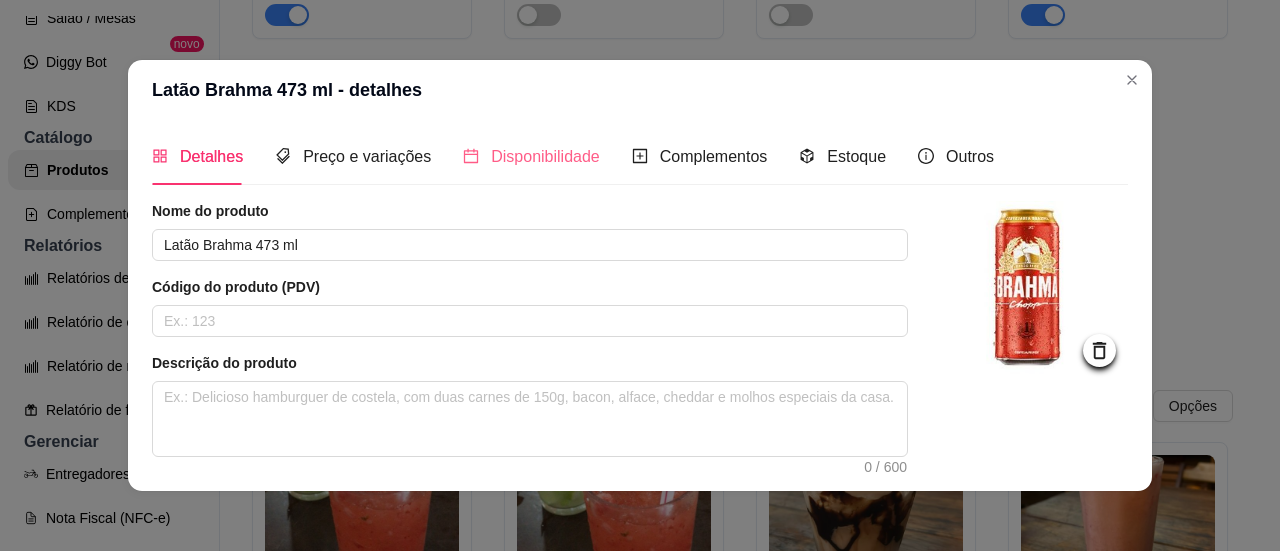 click on "Disponibilidade" at bounding box center [531, 156] 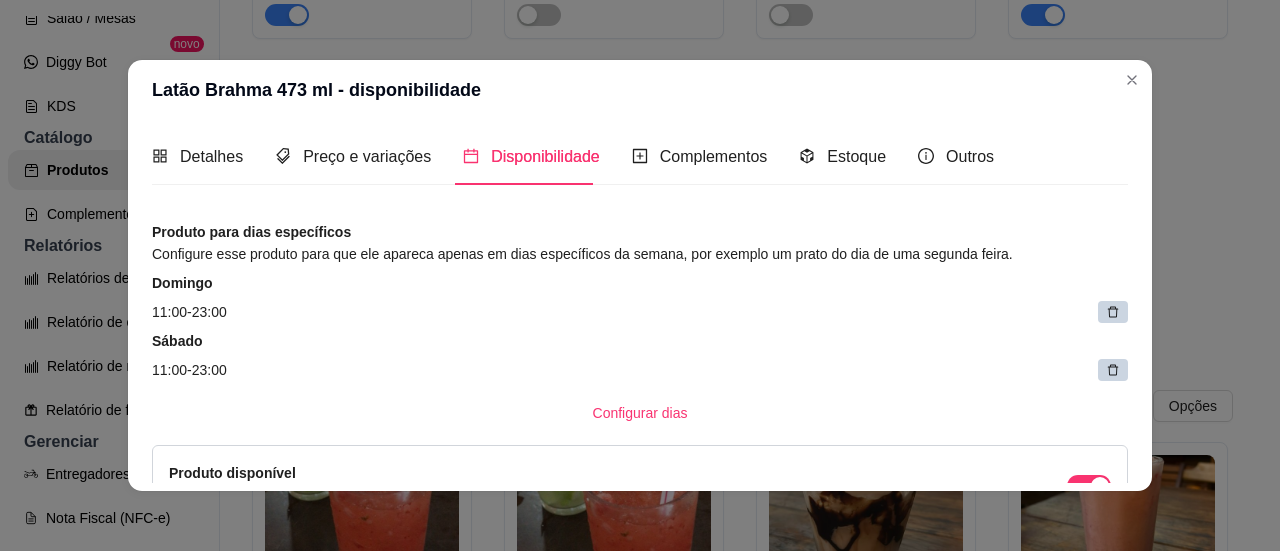 scroll, scrollTop: 100, scrollLeft: 0, axis: vertical 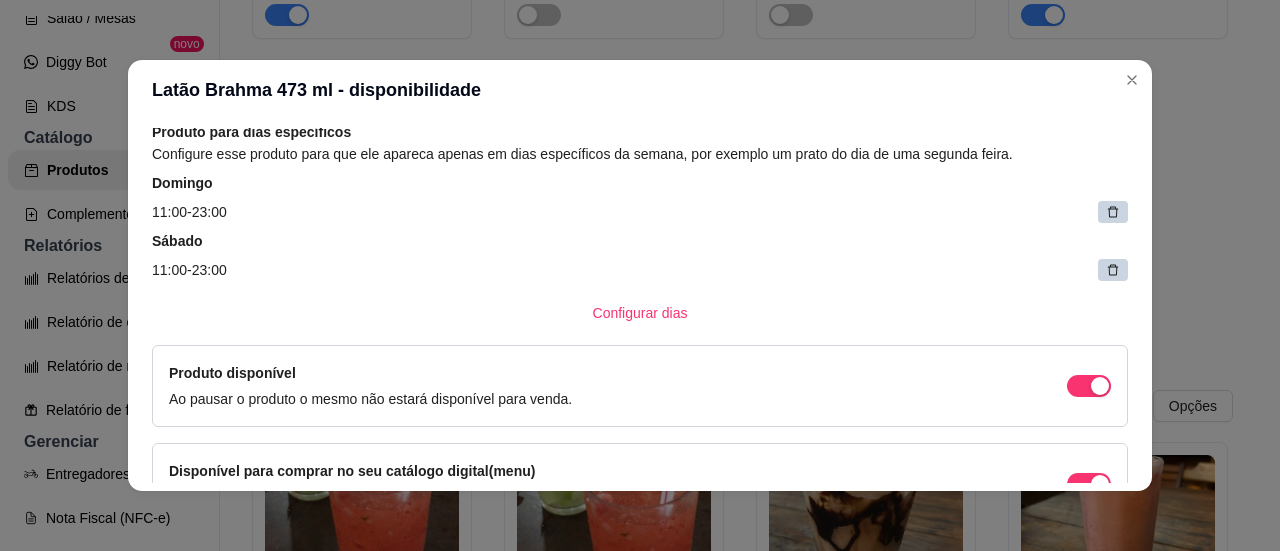 click 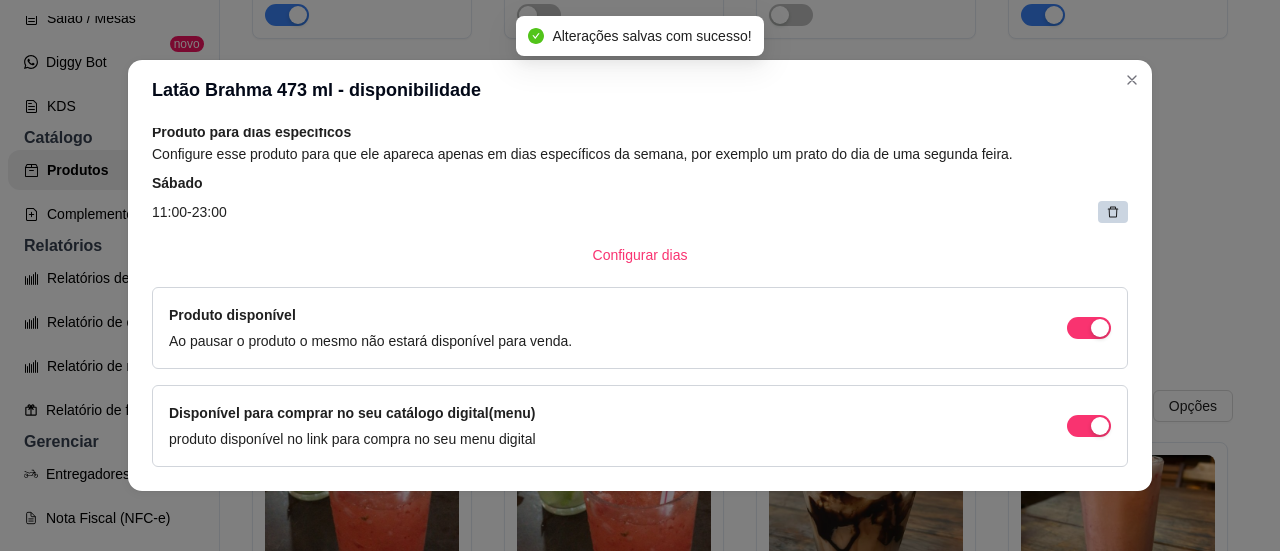 click at bounding box center (1113, 212) 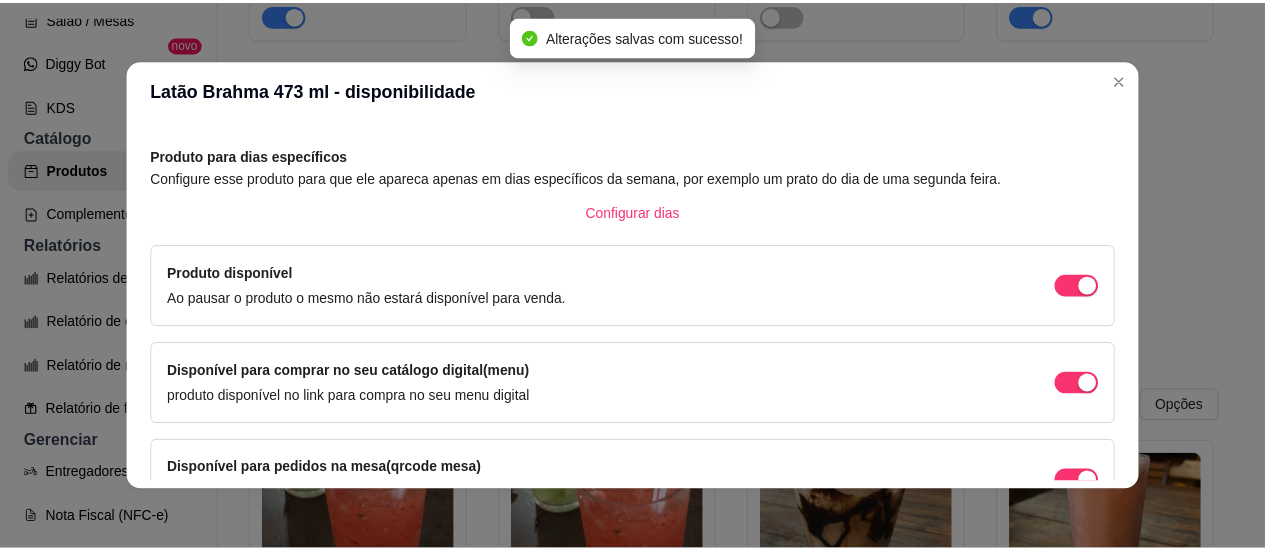 scroll, scrollTop: 0, scrollLeft: 0, axis: both 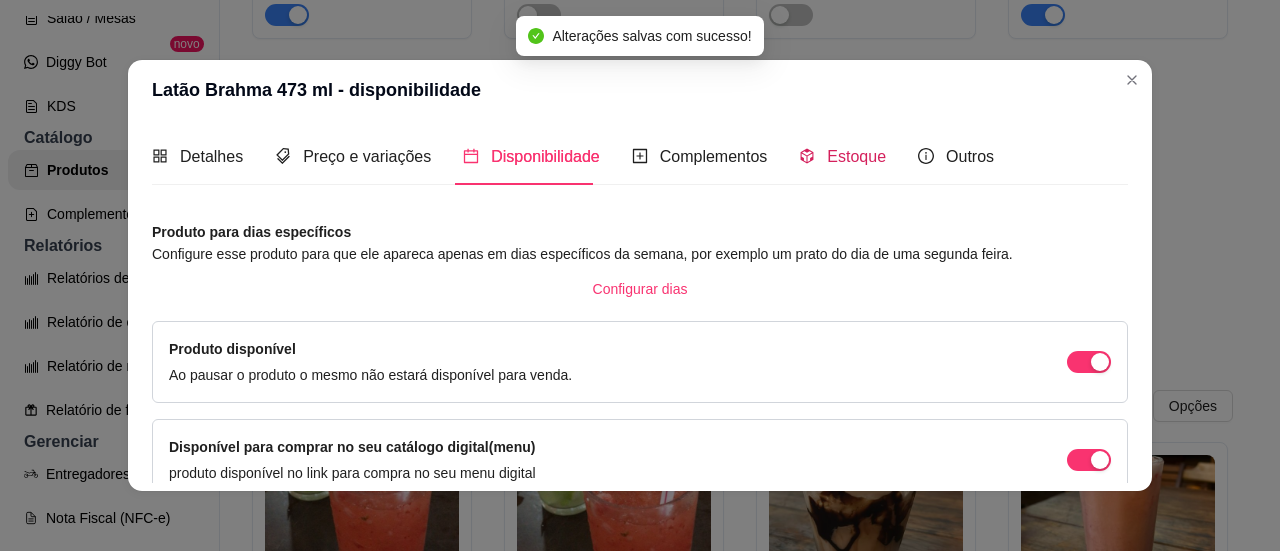 click on "Estoque" at bounding box center [856, 156] 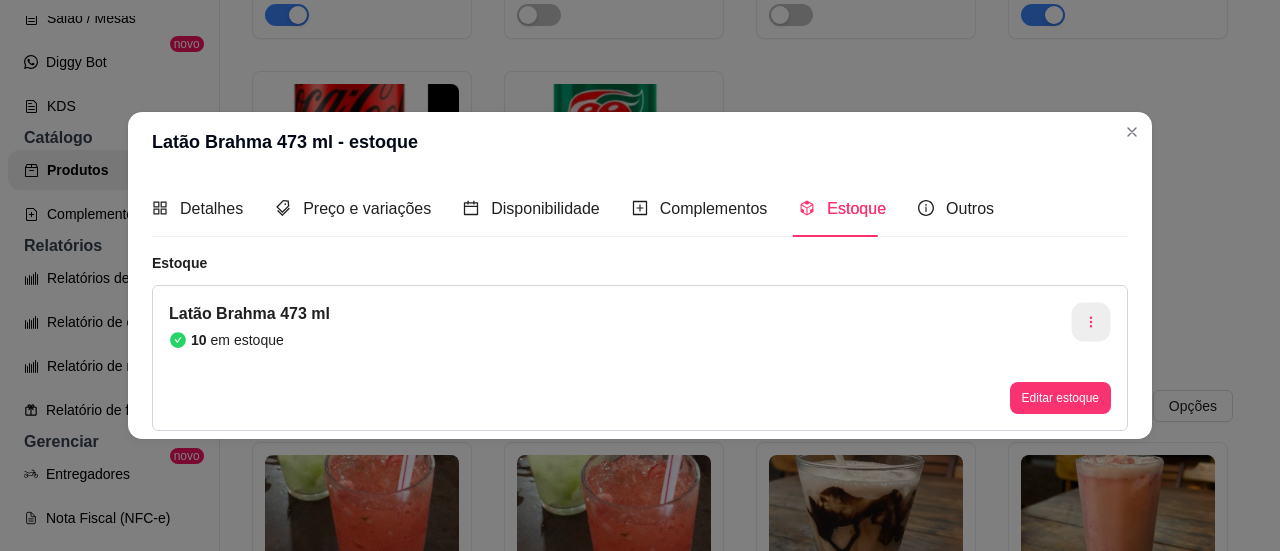 click at bounding box center [1091, 322] 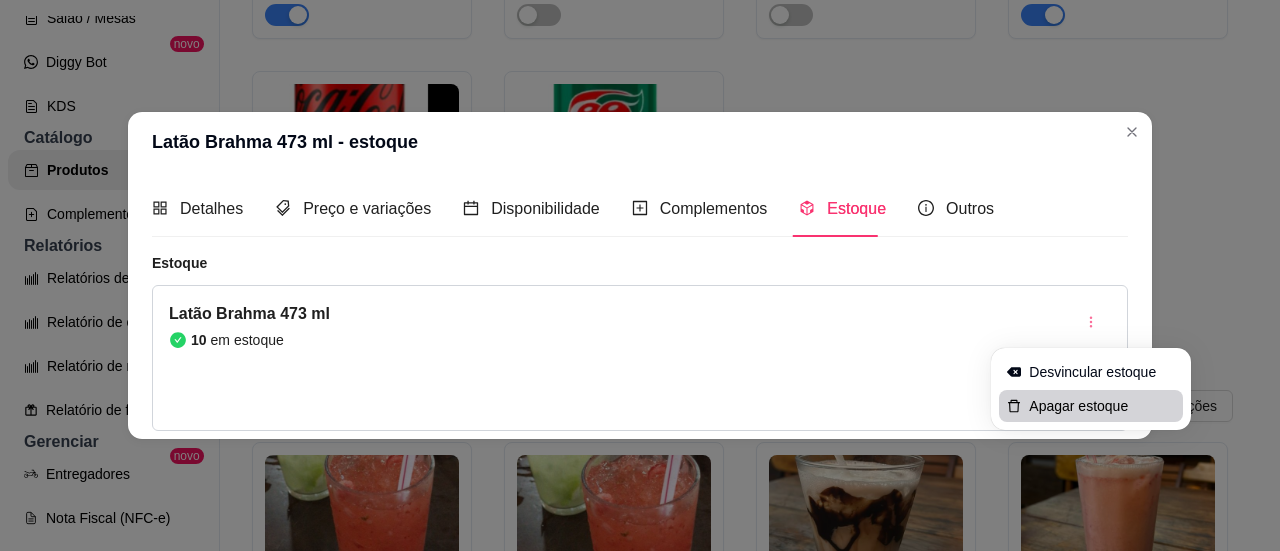 click on "Apagar estoque" at bounding box center (1102, 406) 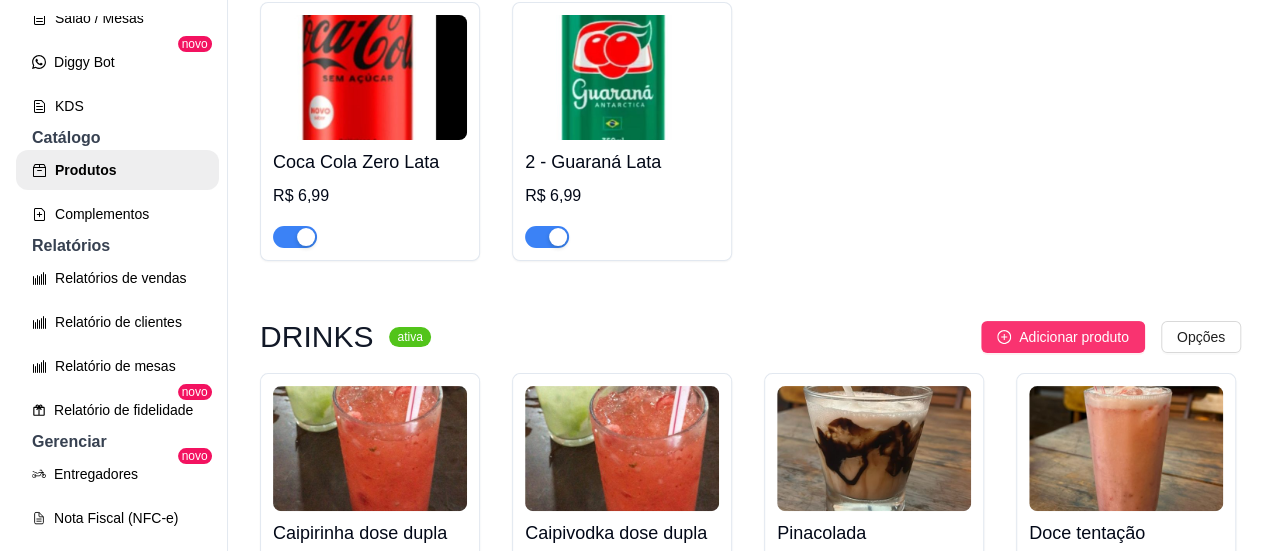 scroll, scrollTop: 11380, scrollLeft: 0, axis: vertical 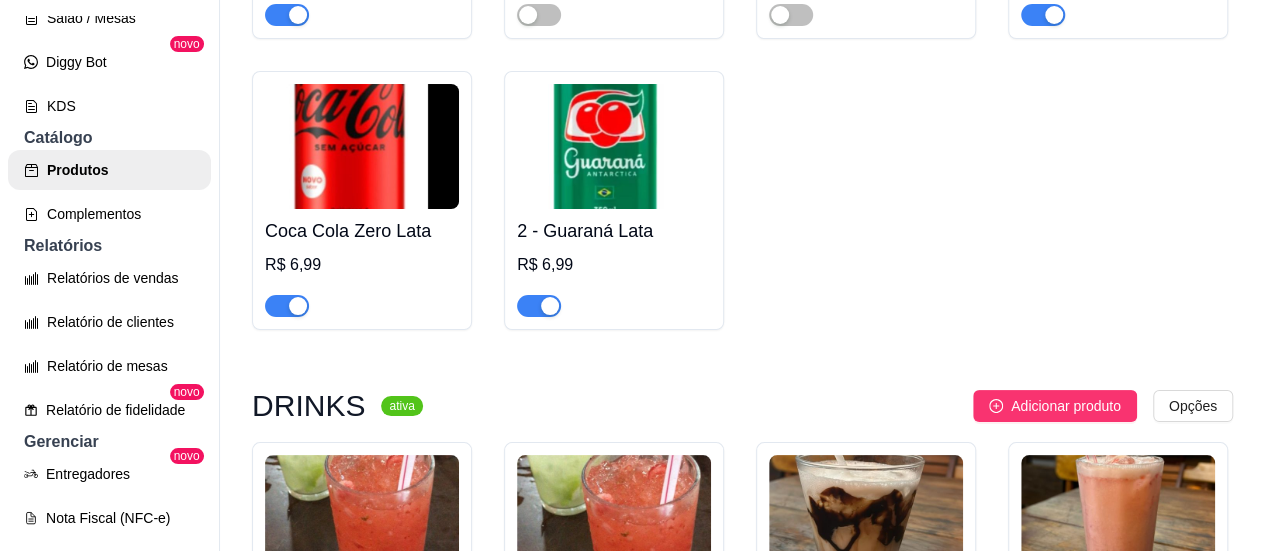 click on "Heinekend longneck 330ml" at bounding box center (1118, -2263) 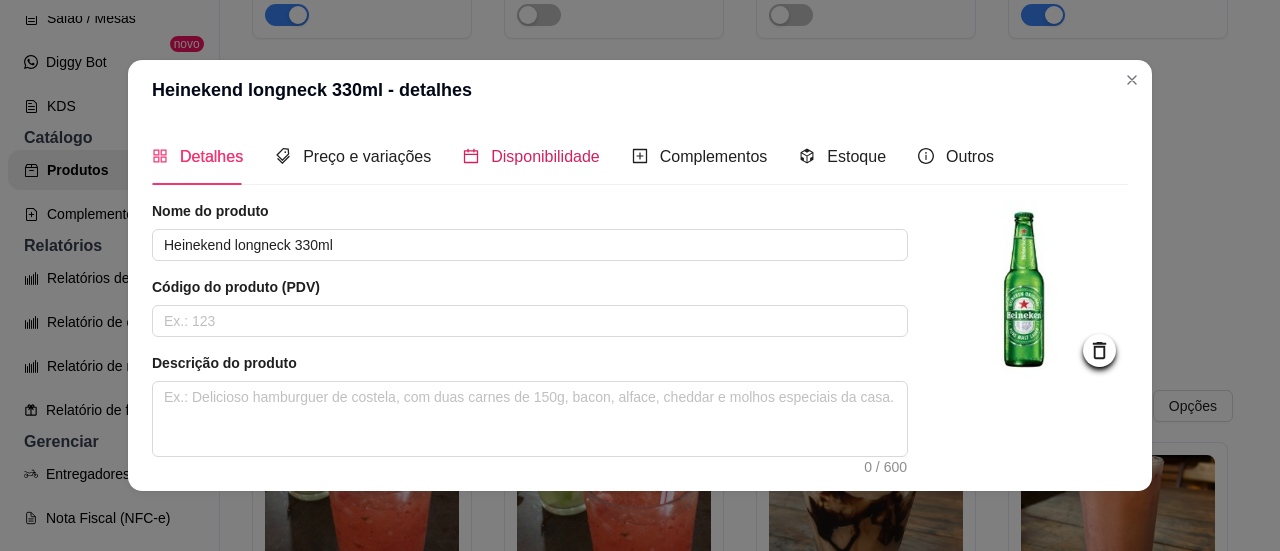 click on "Disponibilidade" at bounding box center (545, 156) 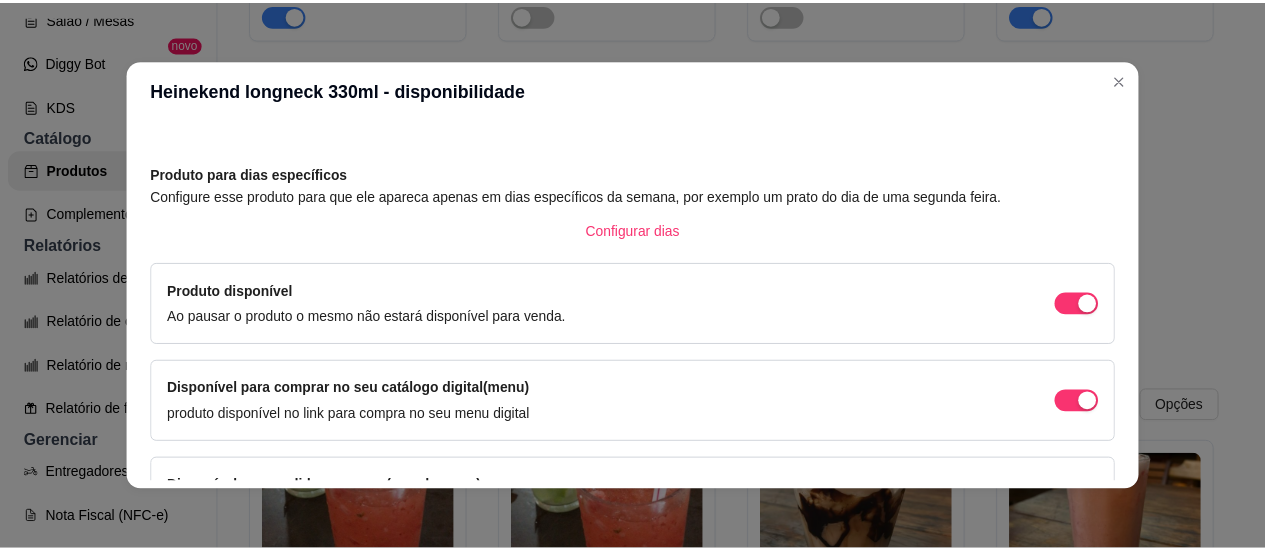 scroll, scrollTop: 0, scrollLeft: 0, axis: both 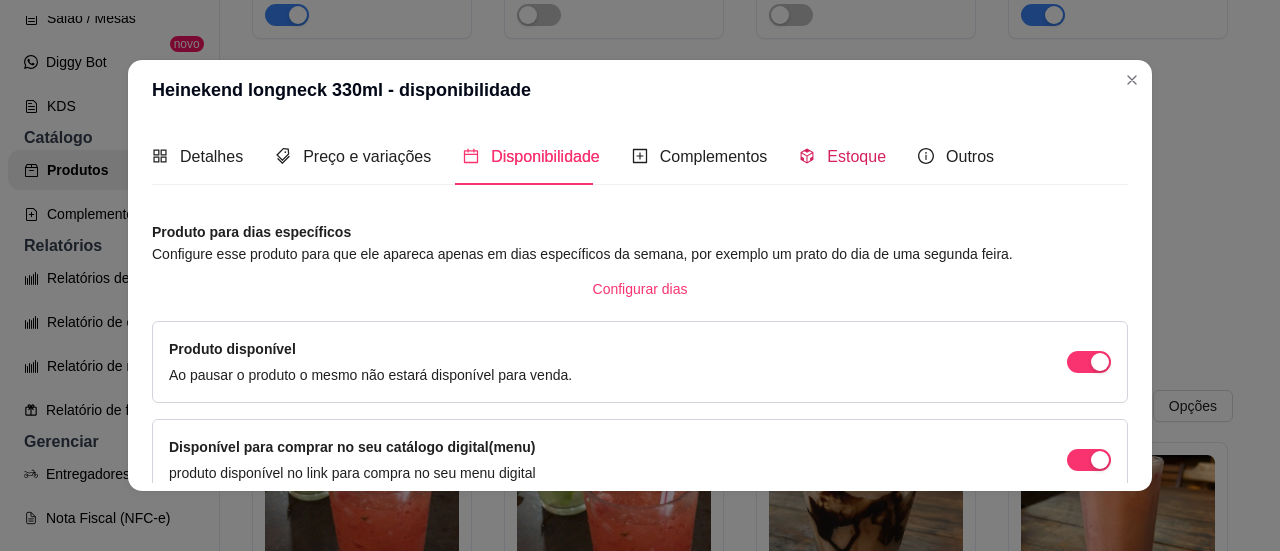 drag, startPoint x: 812, startPoint y: 154, endPoint x: 822, endPoint y: 163, distance: 13.453624 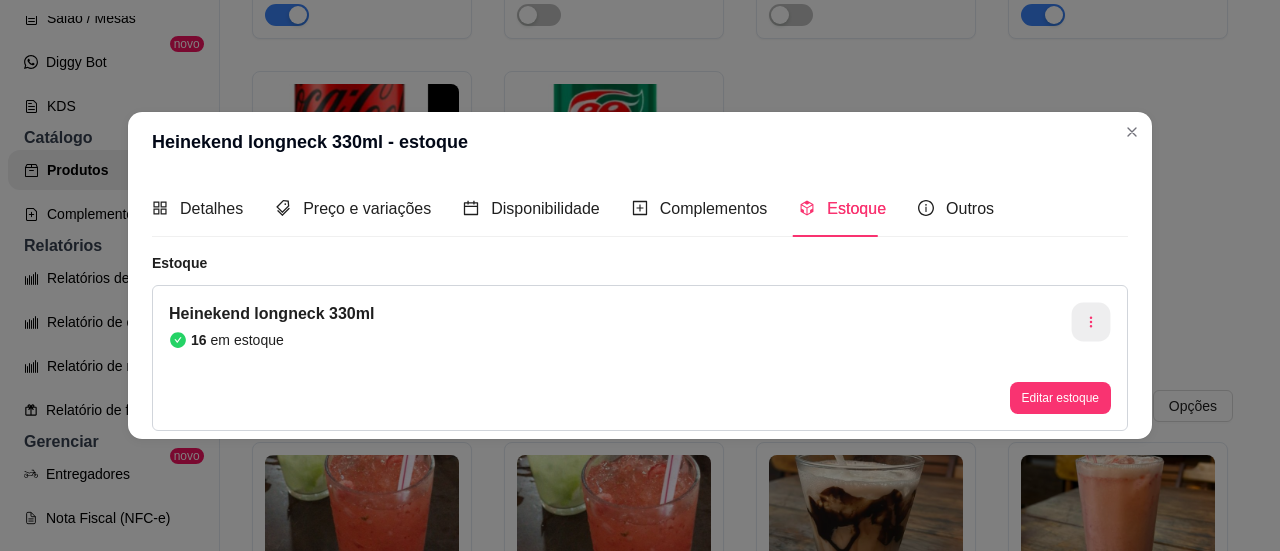 click 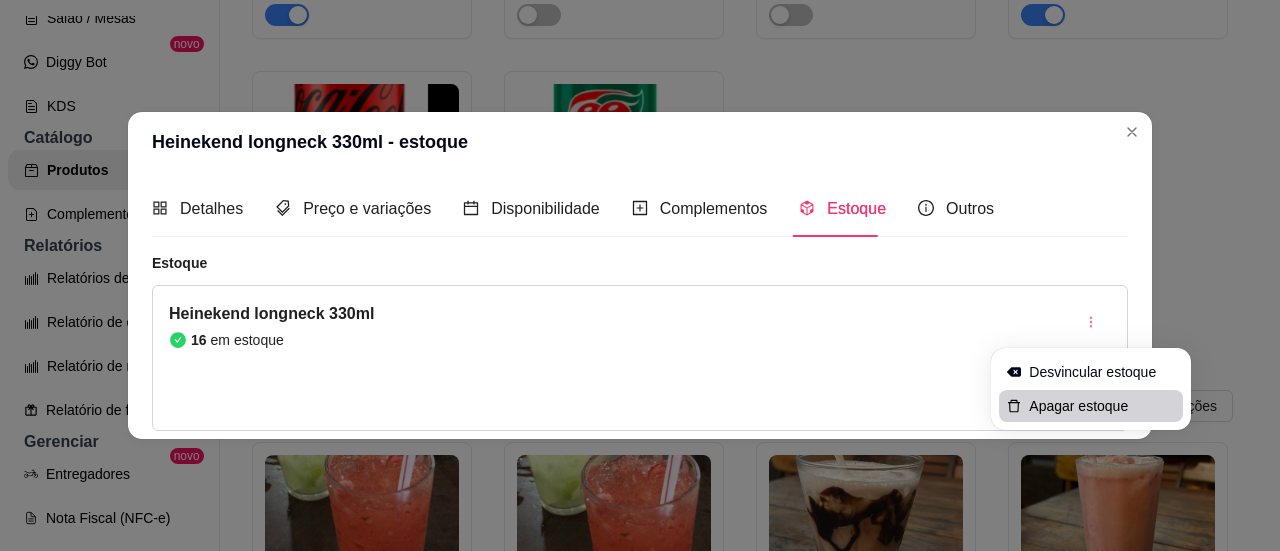click on "Apagar estoque" at bounding box center (1091, 406) 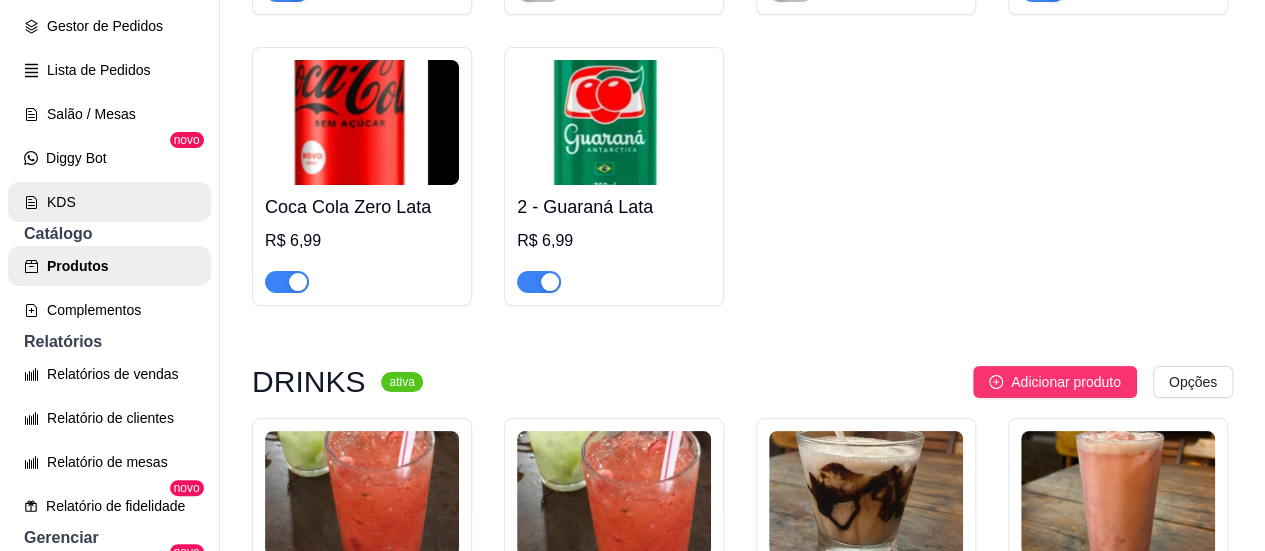 scroll, scrollTop: 200, scrollLeft: 0, axis: vertical 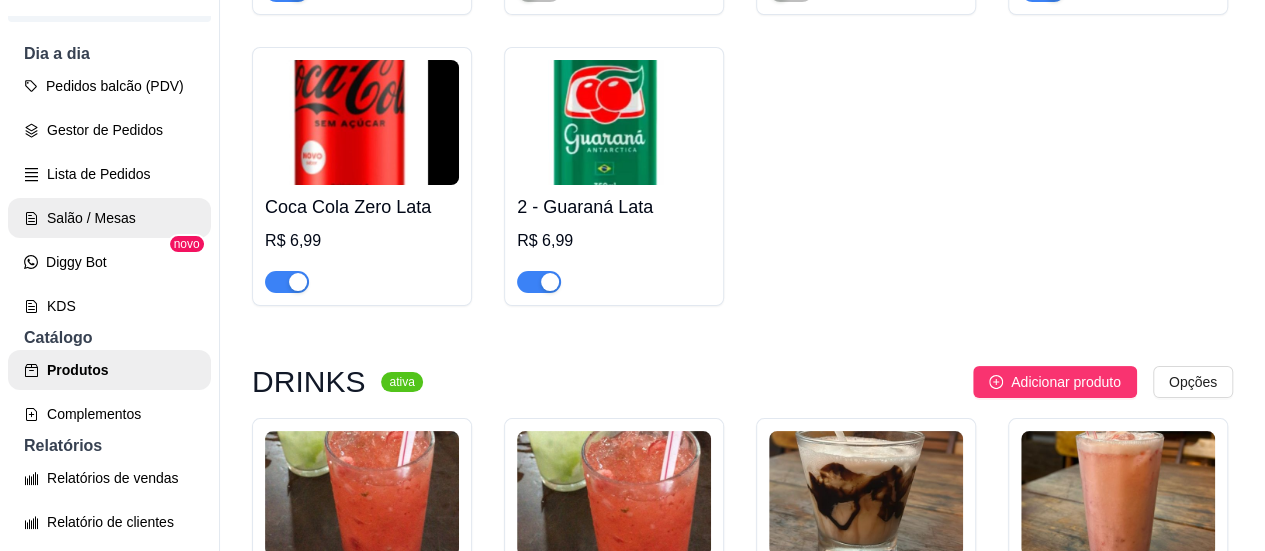 click on "Salão / Mesas" at bounding box center [109, 218] 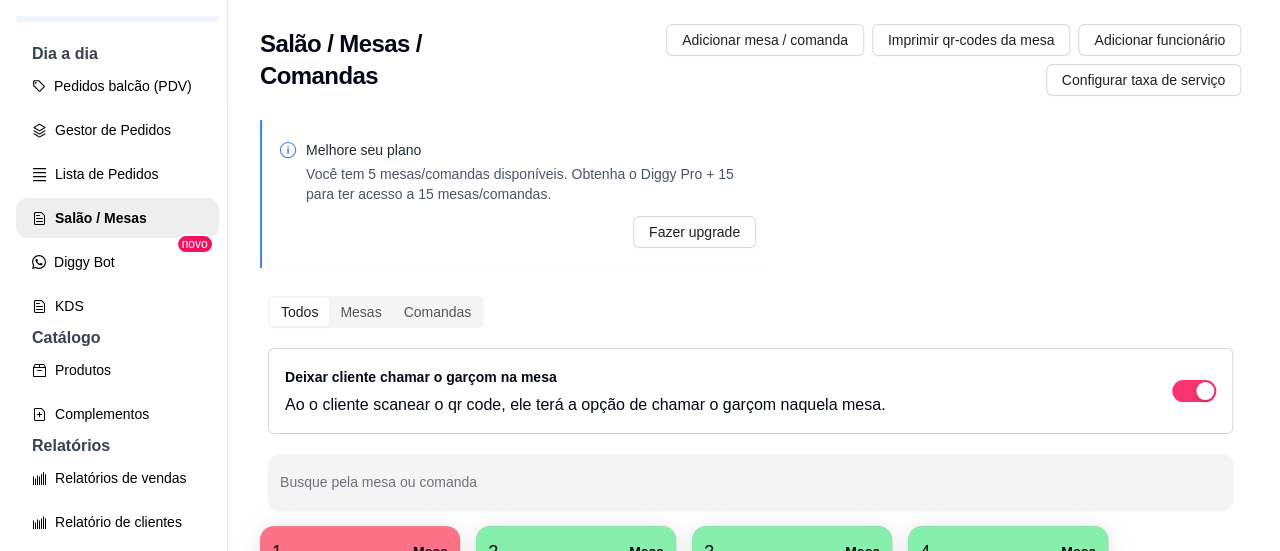 scroll, scrollTop: 200, scrollLeft: 0, axis: vertical 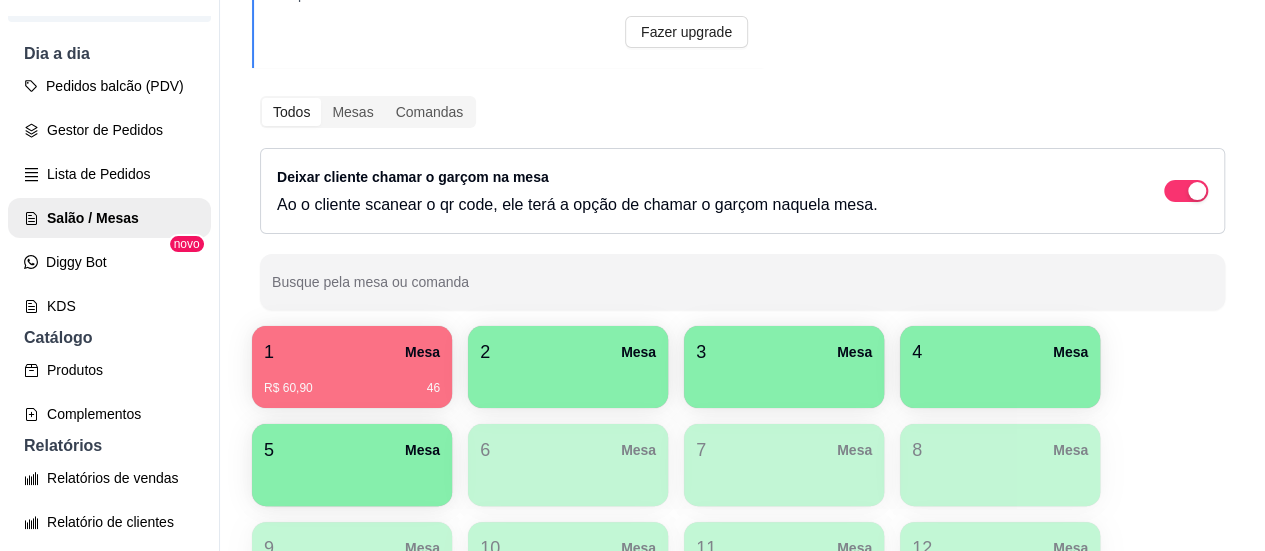 click on "R$ 60,90 46" at bounding box center (352, 381) 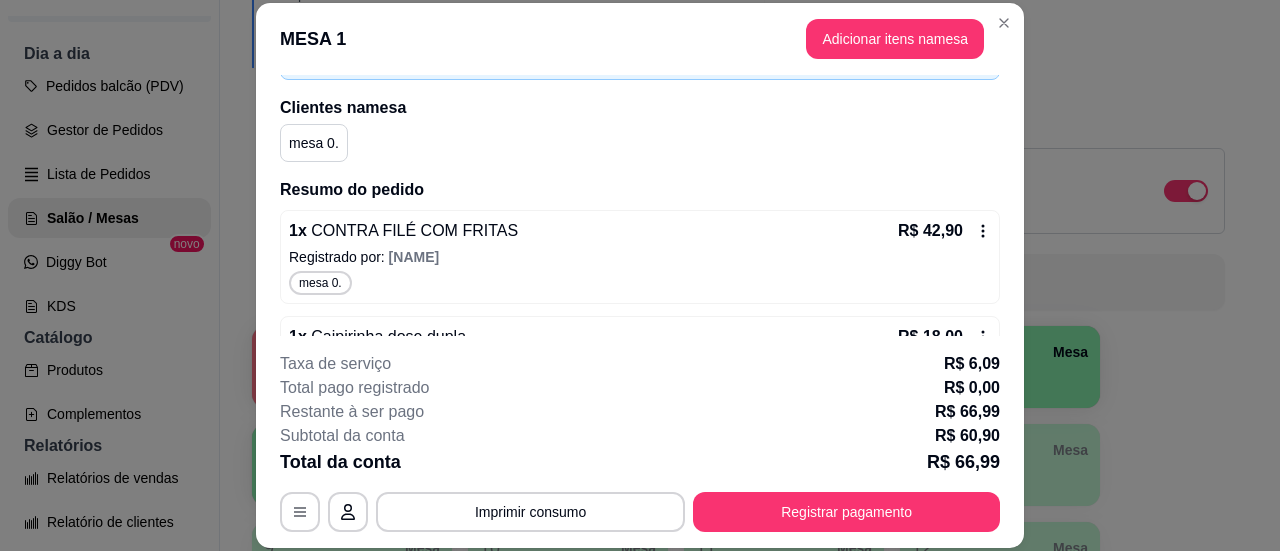 scroll, scrollTop: 214, scrollLeft: 0, axis: vertical 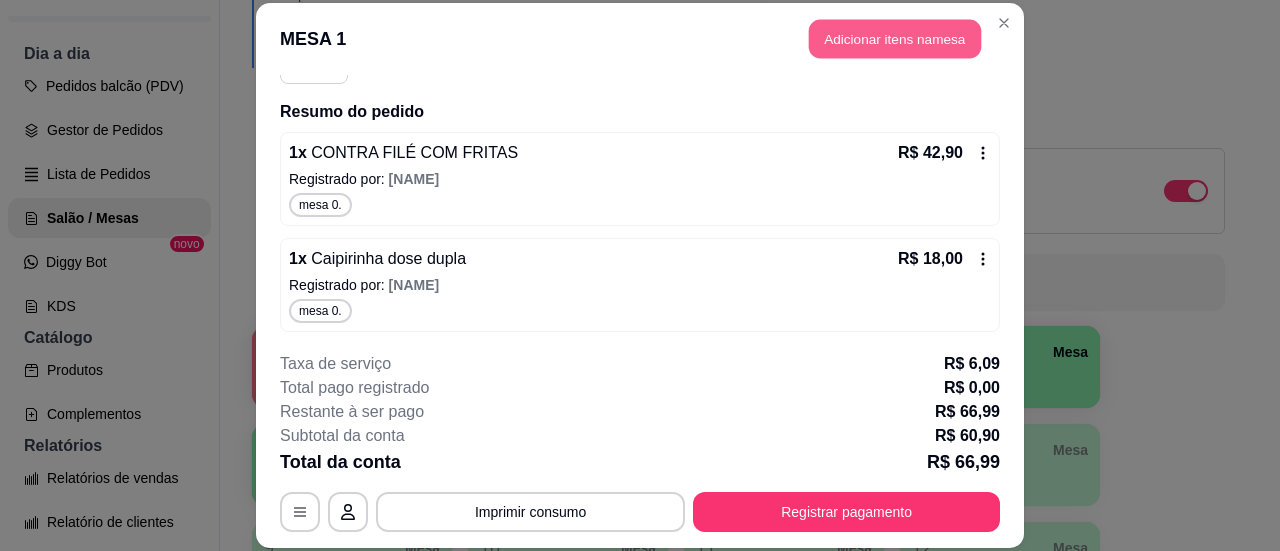 click on "Adicionar itens na  mesa" at bounding box center (895, 38) 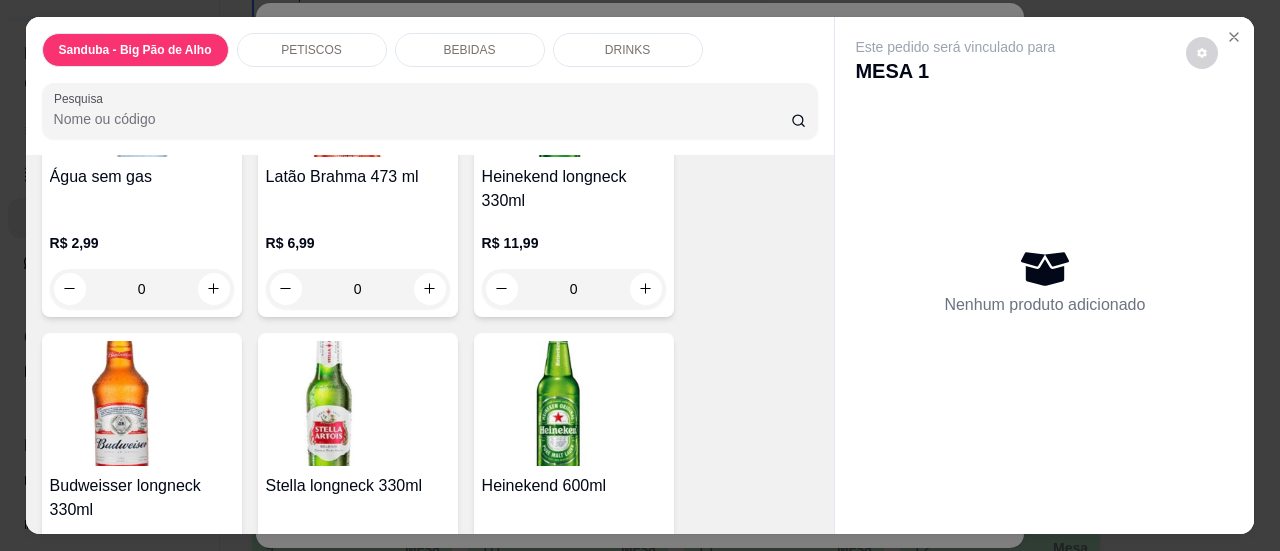 scroll, scrollTop: 2280, scrollLeft: 0, axis: vertical 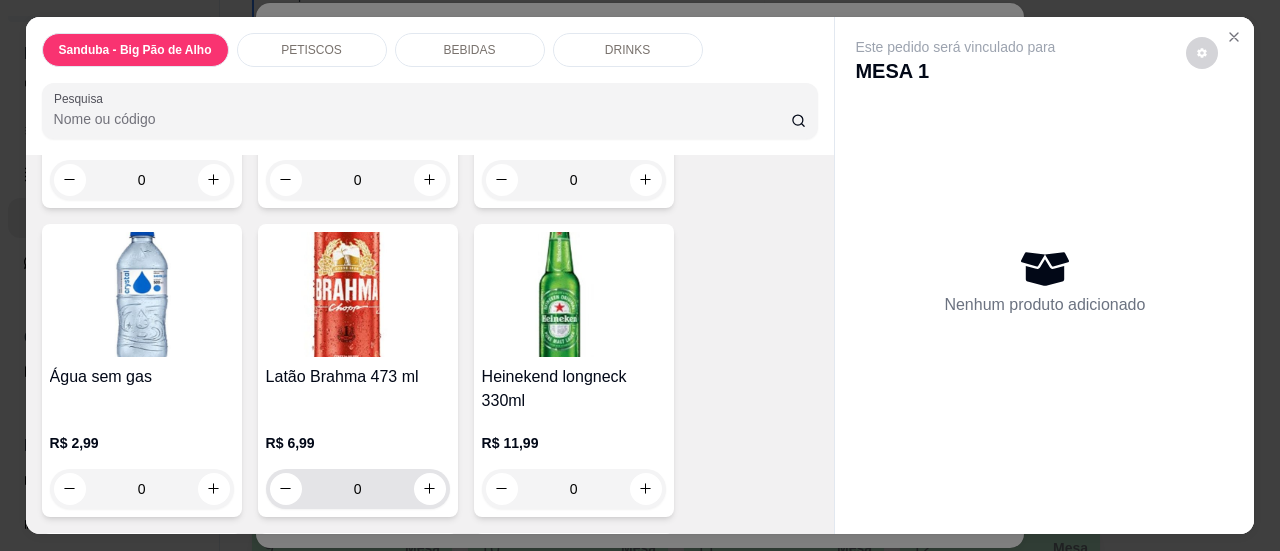 click at bounding box center [430, 489] 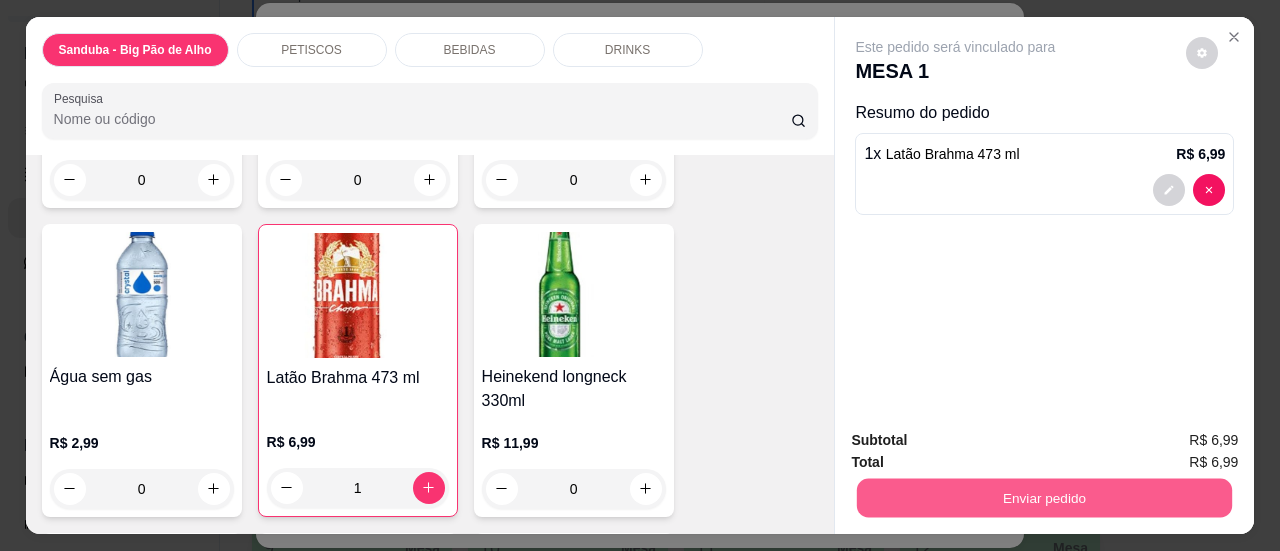 click on "Enviar pedido" at bounding box center [1044, 498] 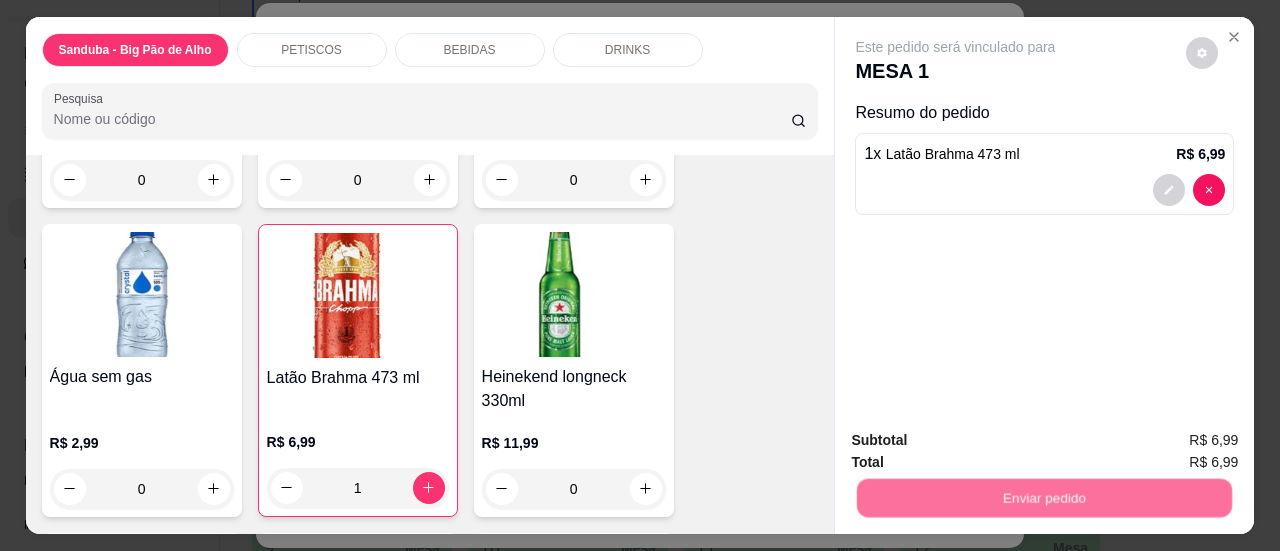 click on "Sim, quero registrar" at bounding box center [1168, 442] 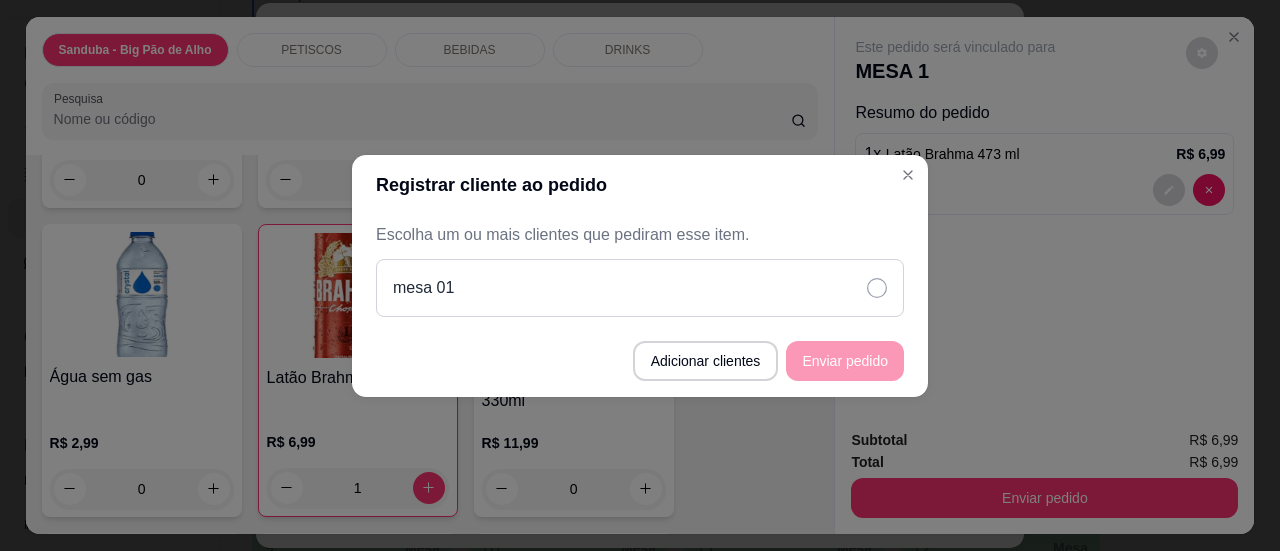 click on "mesa 01" at bounding box center [640, 288] 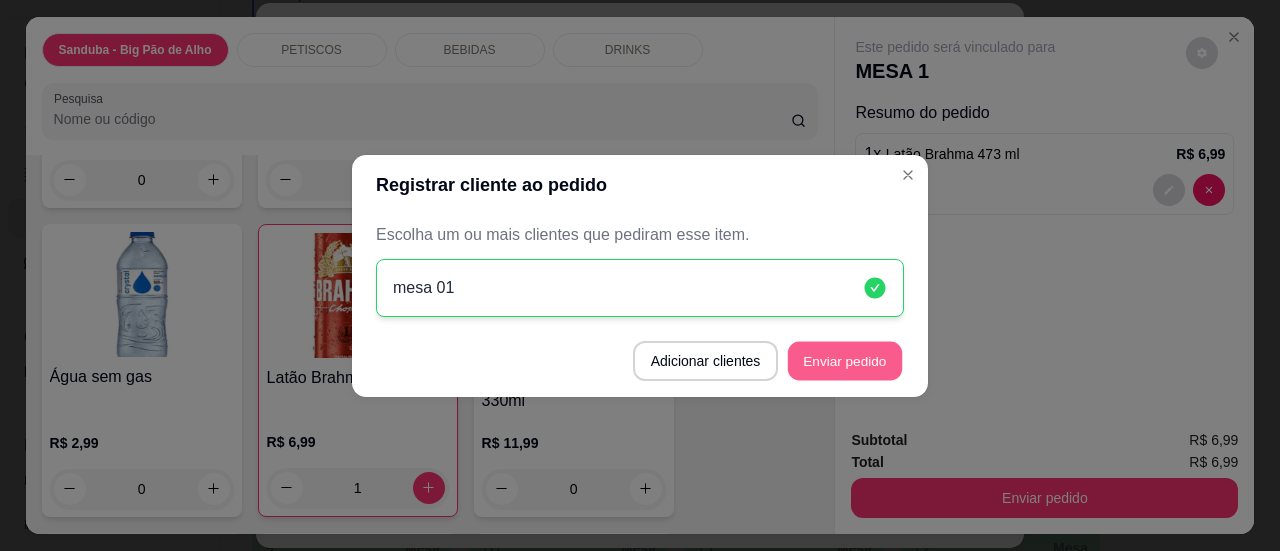 click on "Enviar pedido" at bounding box center [845, 360] 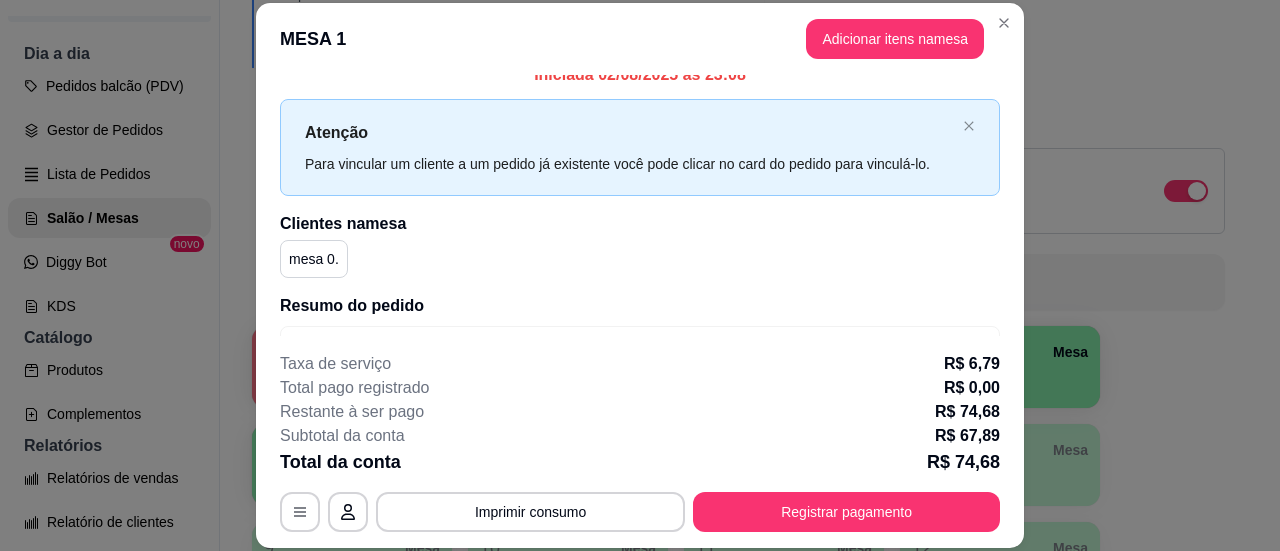 scroll, scrollTop: 0, scrollLeft: 0, axis: both 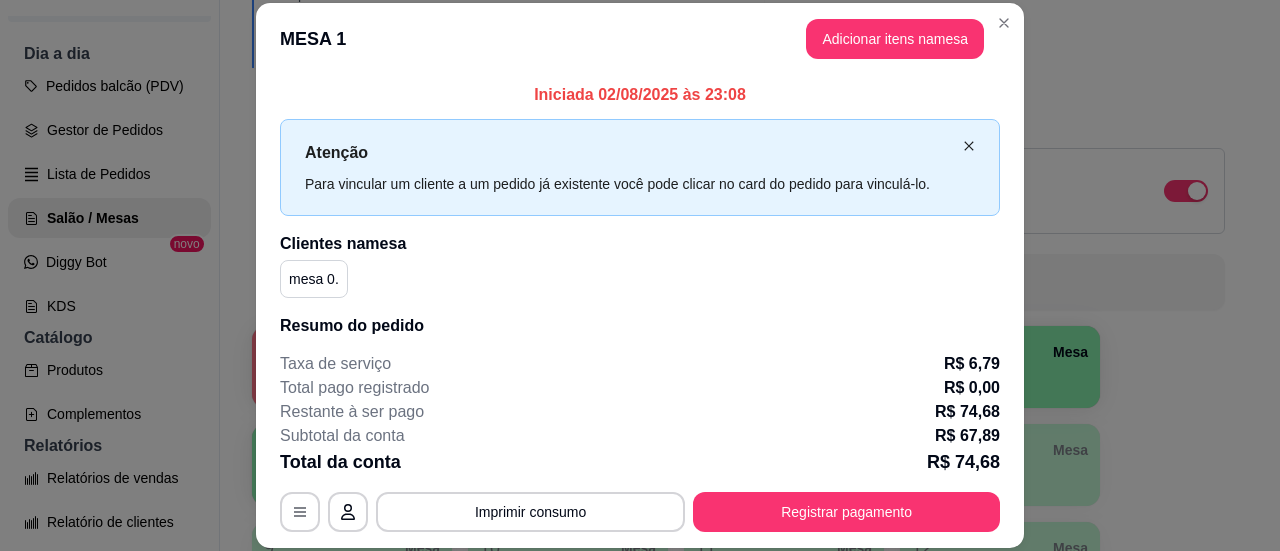 click 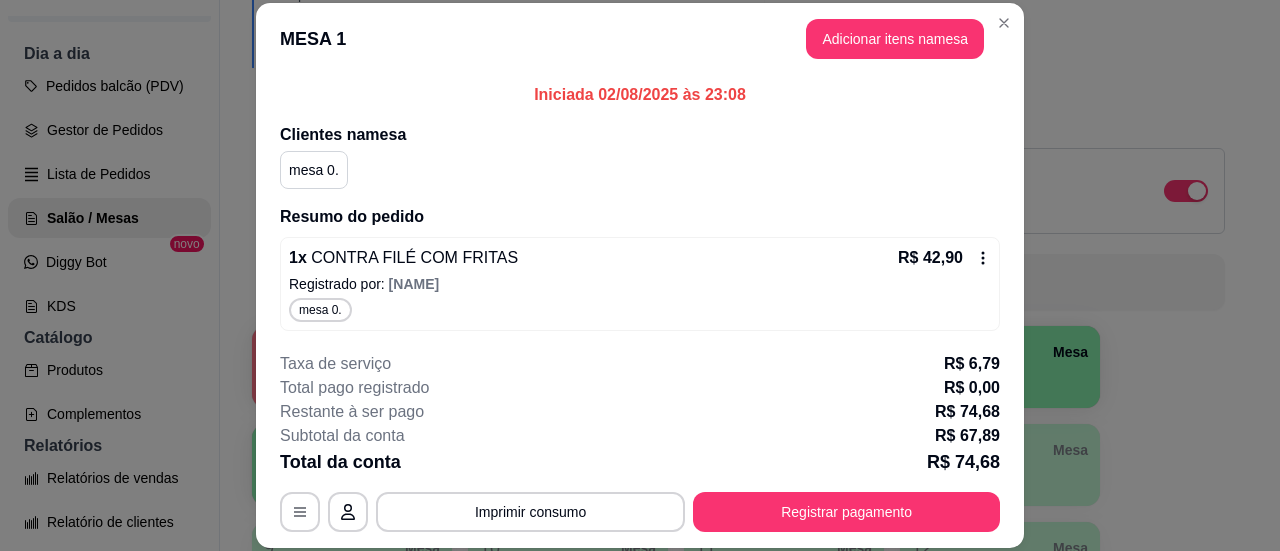 scroll, scrollTop: 211, scrollLeft: 0, axis: vertical 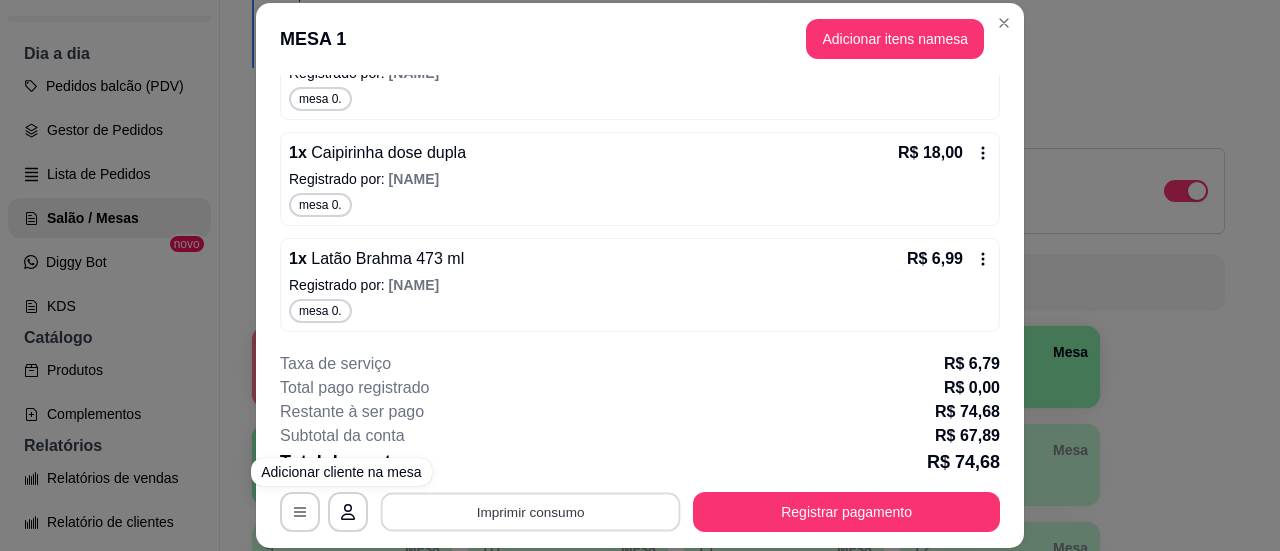 click on "Imprimir consumo" at bounding box center [531, 512] 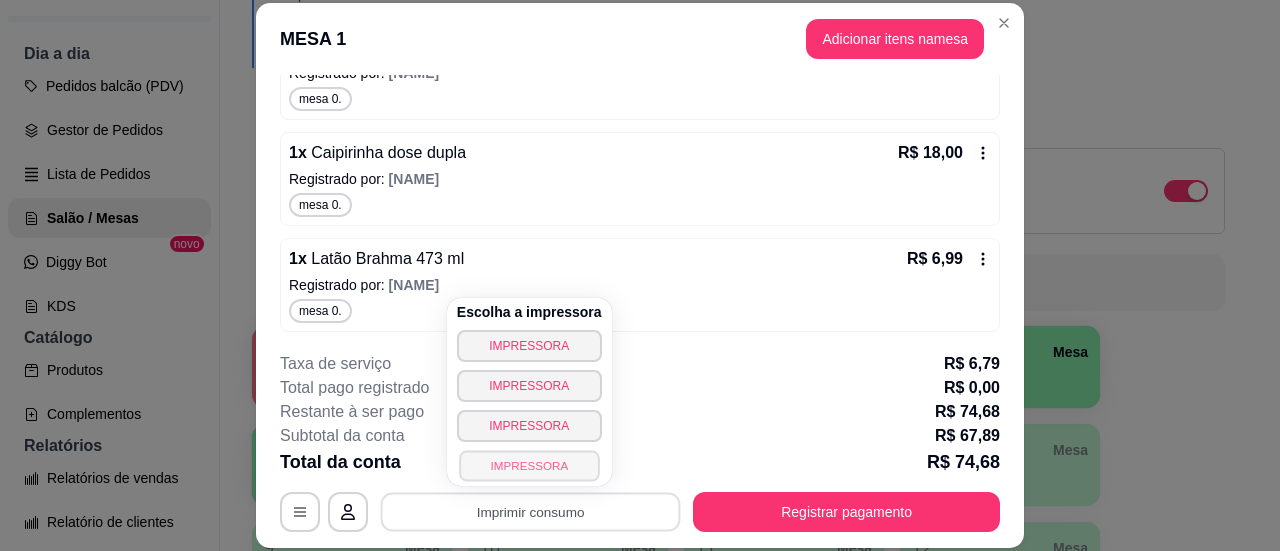 click on "IMPRESSORA" at bounding box center (529, 465) 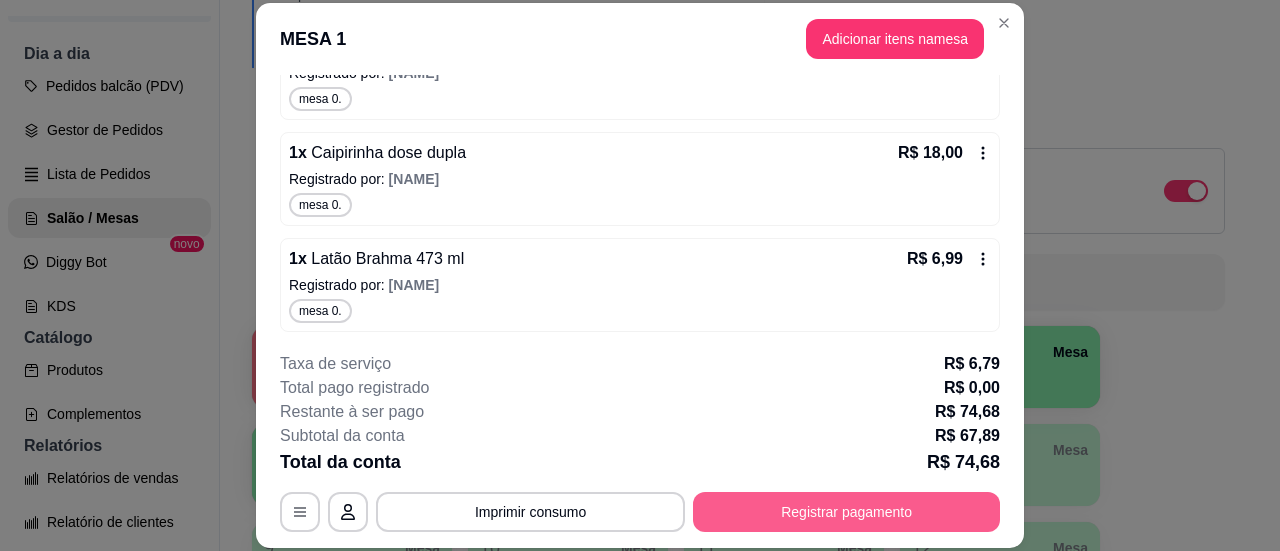 click on "Registrar pagamento" at bounding box center (846, 512) 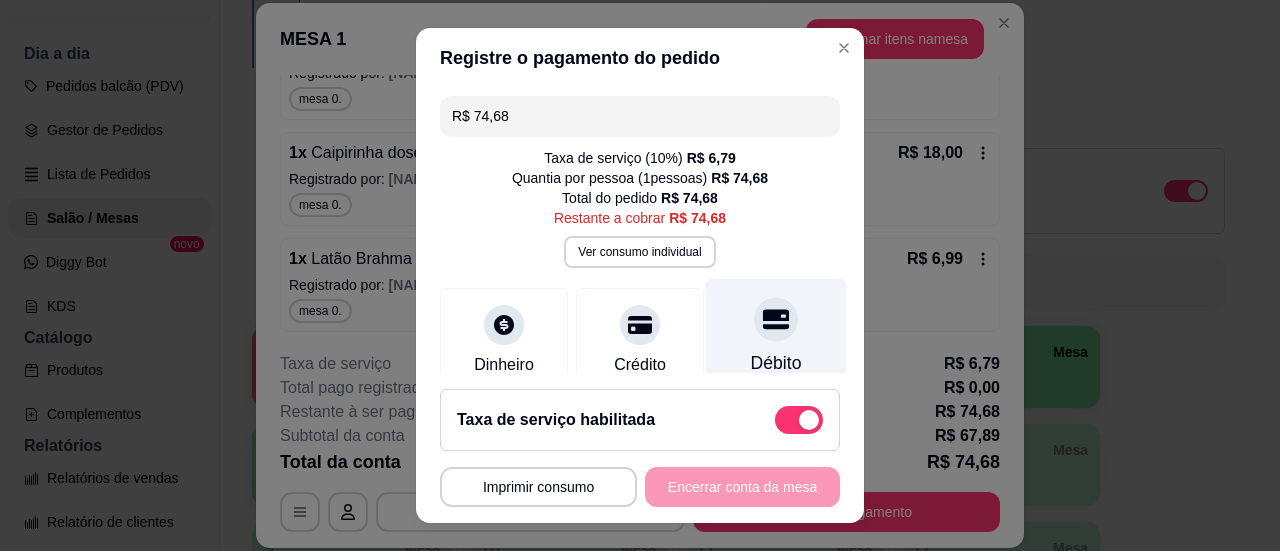 click on "Débito" at bounding box center [776, 336] 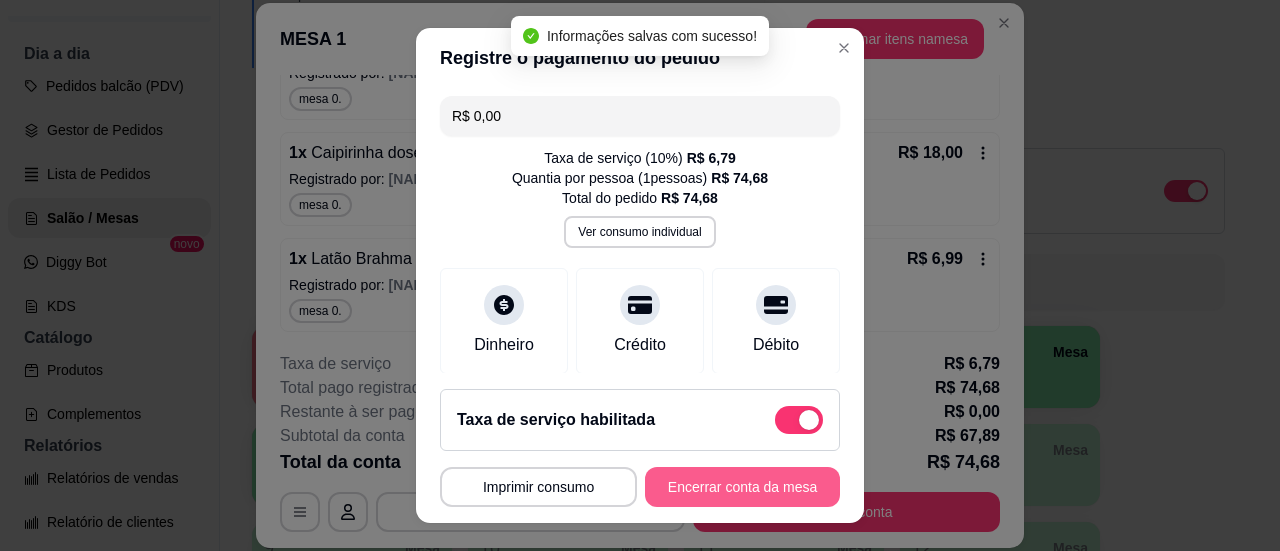 type on "R$ 0,00" 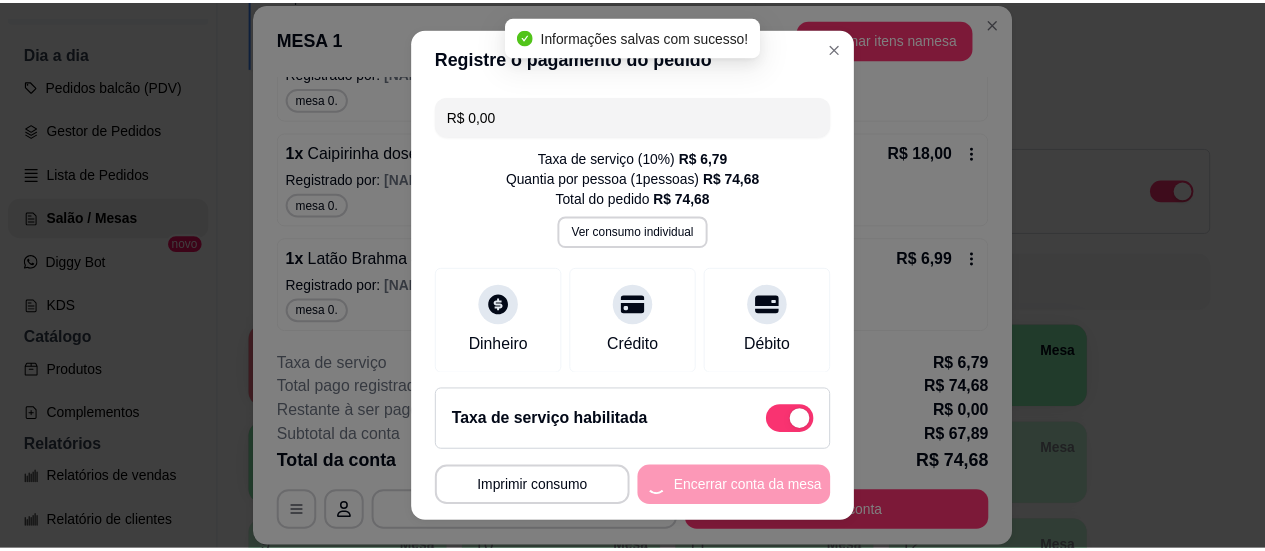 scroll, scrollTop: 0, scrollLeft: 0, axis: both 